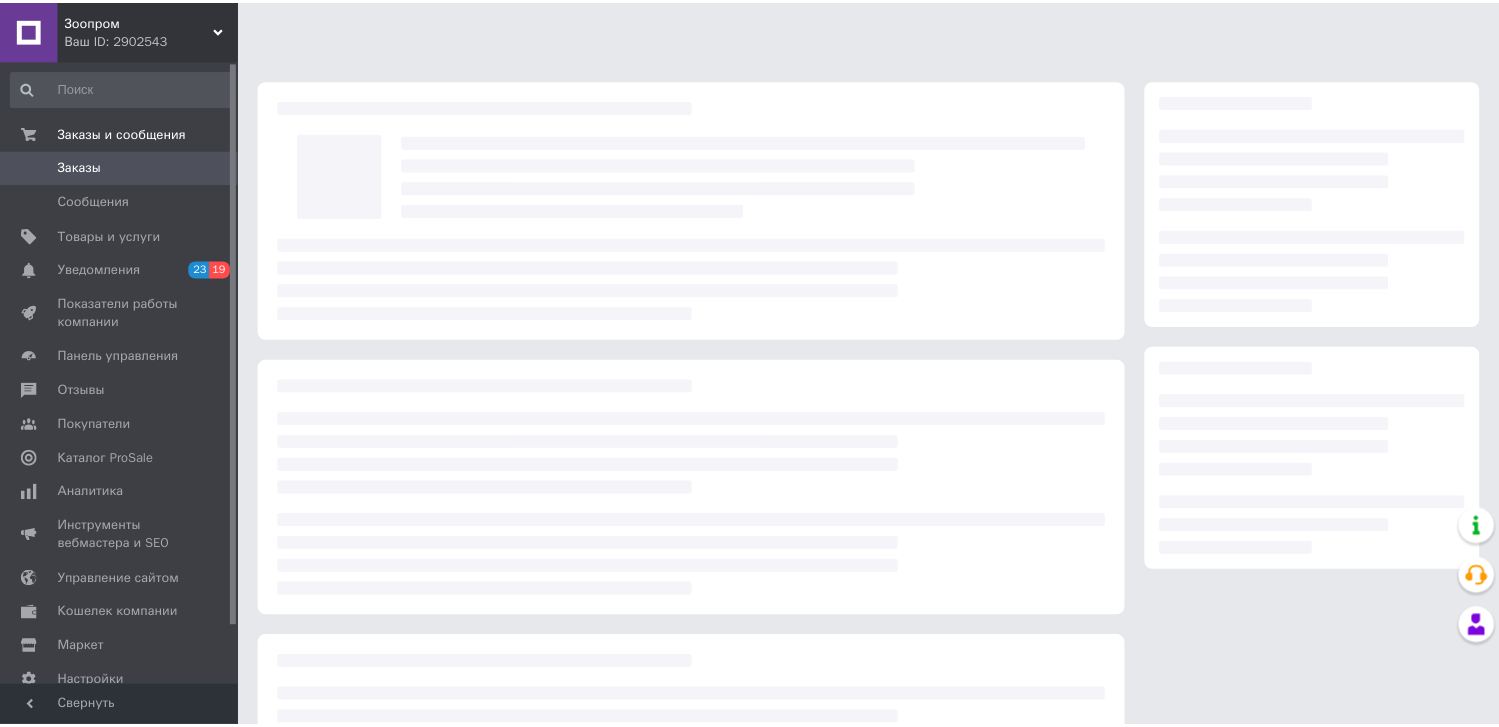 scroll, scrollTop: 0, scrollLeft: 0, axis: both 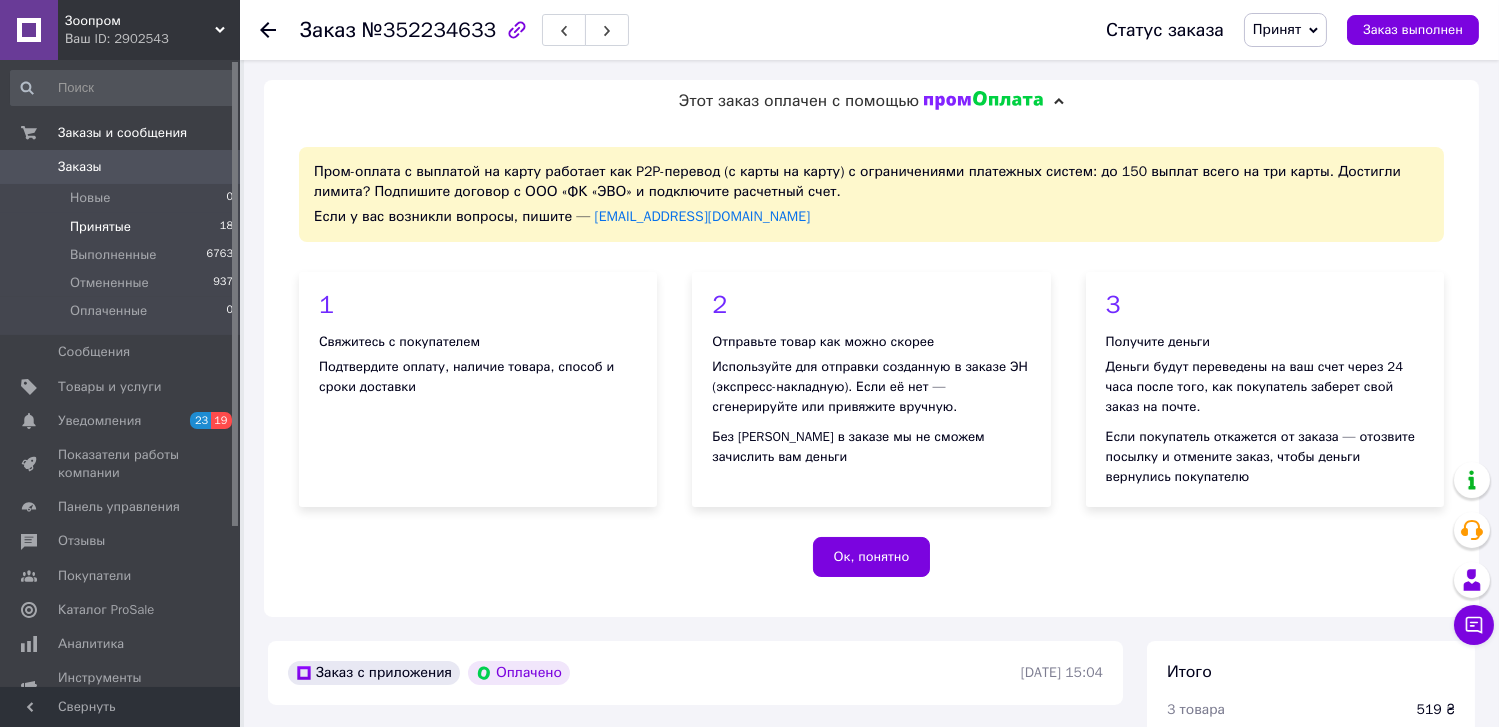 click on "Принятые 18" at bounding box center [122, 227] 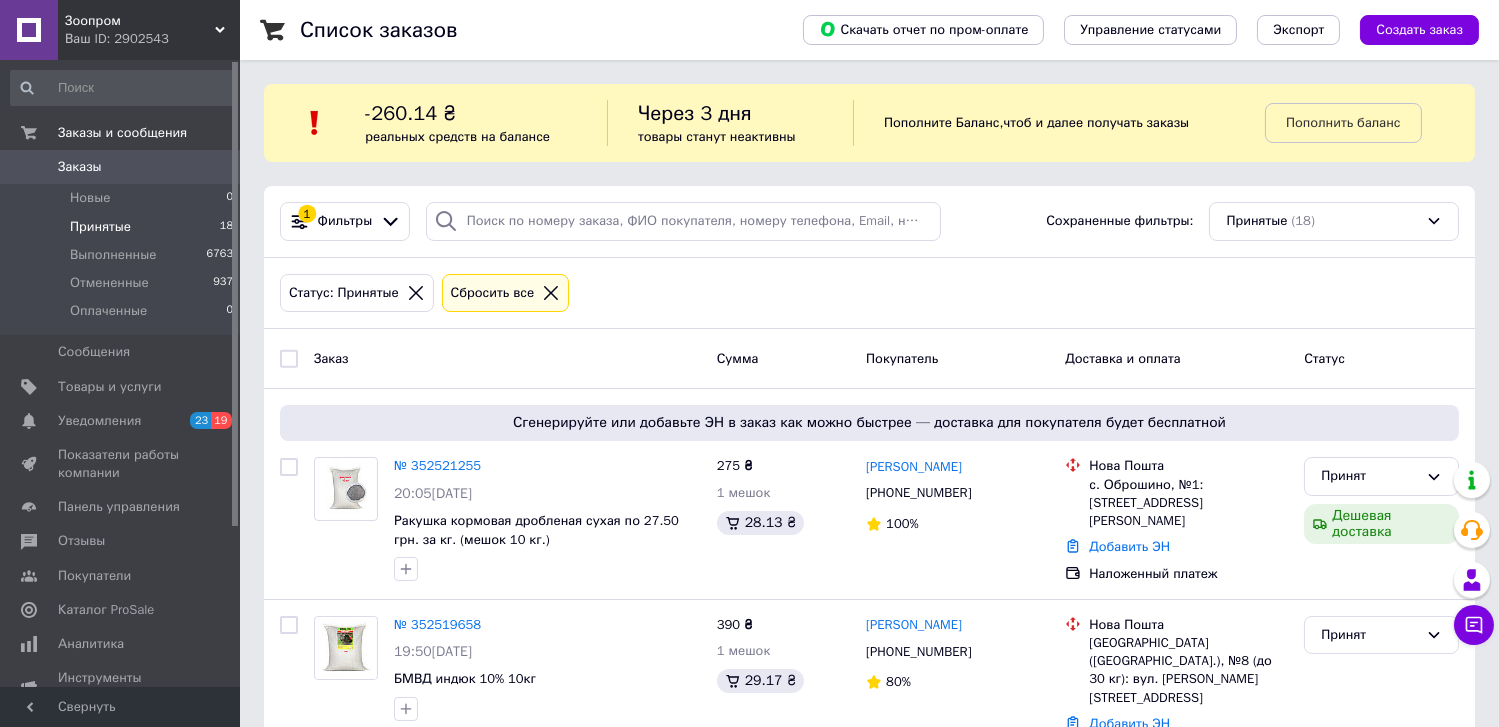 click on "Принятые" at bounding box center (100, 227) 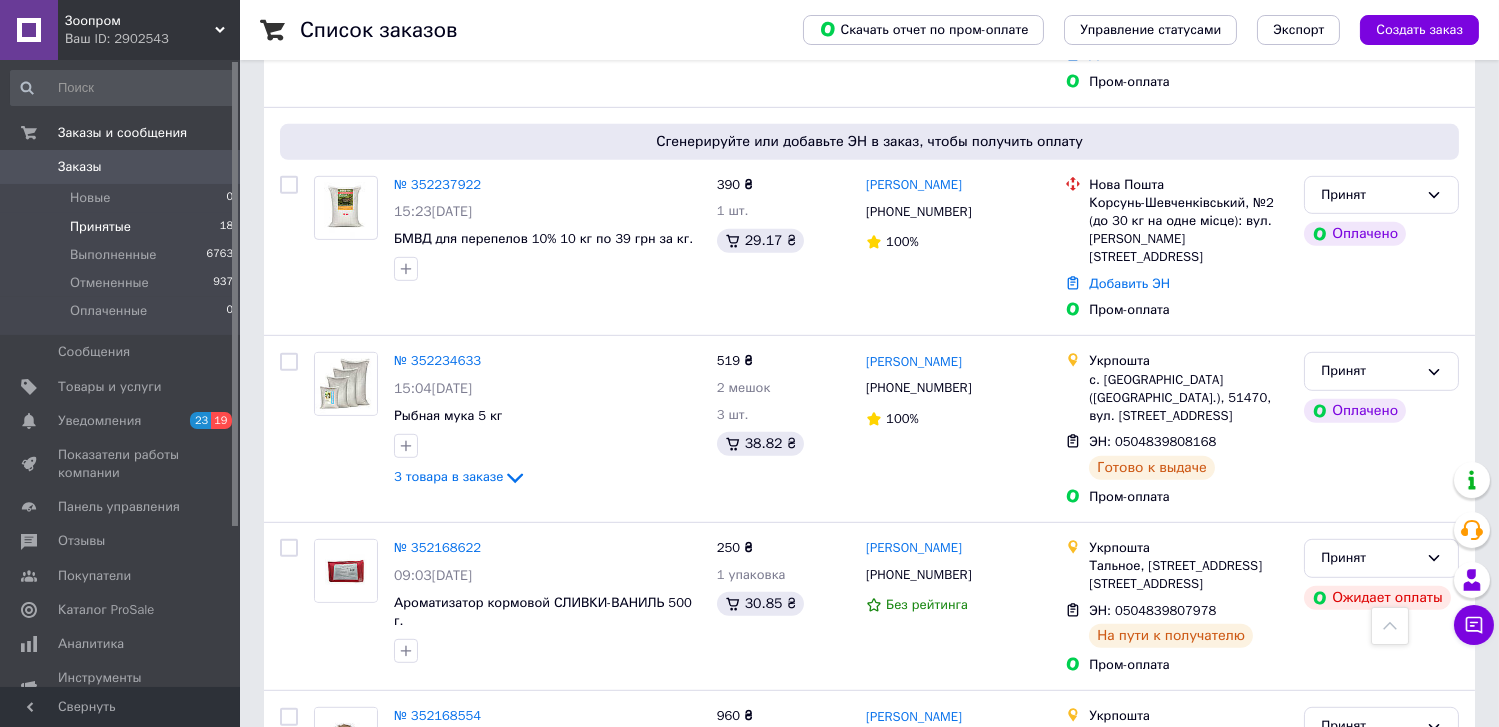 scroll, scrollTop: 2964, scrollLeft: 0, axis: vertical 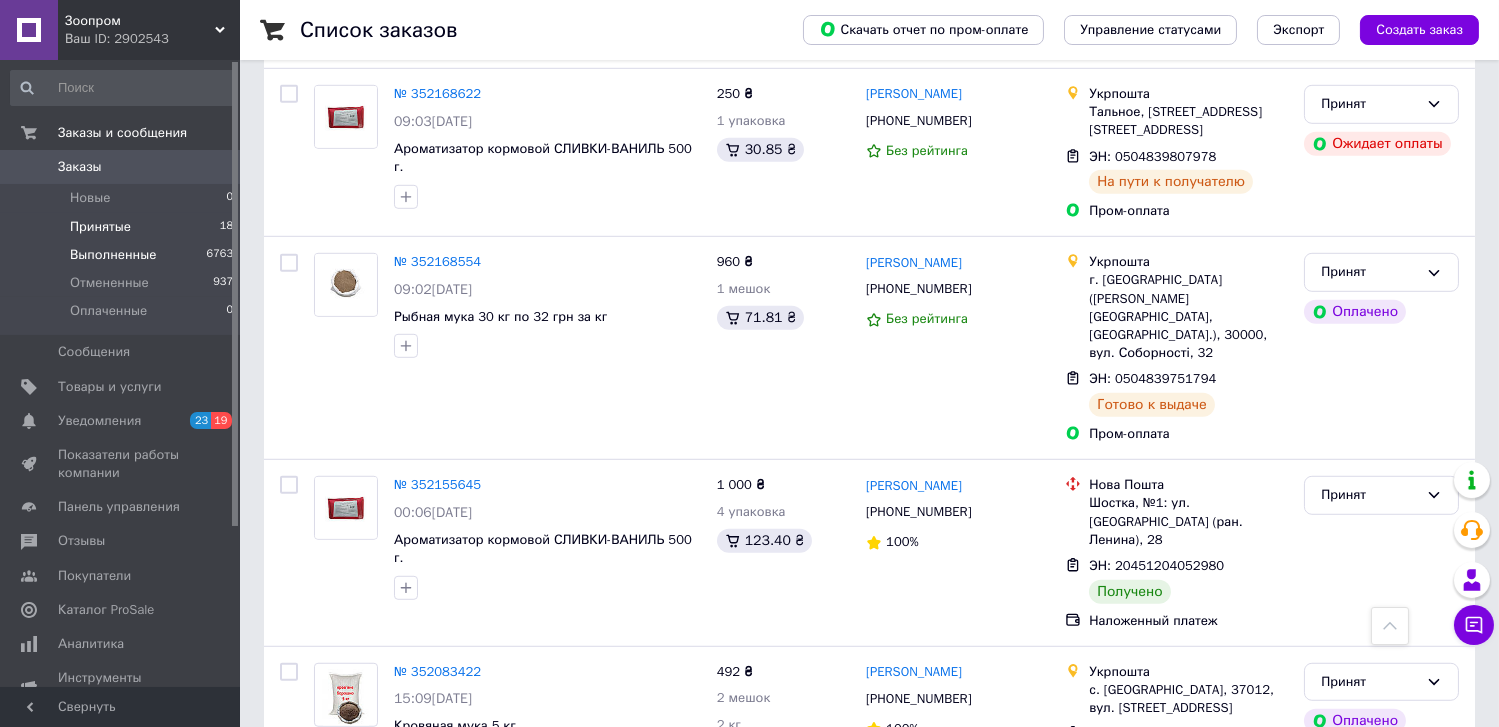 click on "Выполненные 6763" at bounding box center [122, 255] 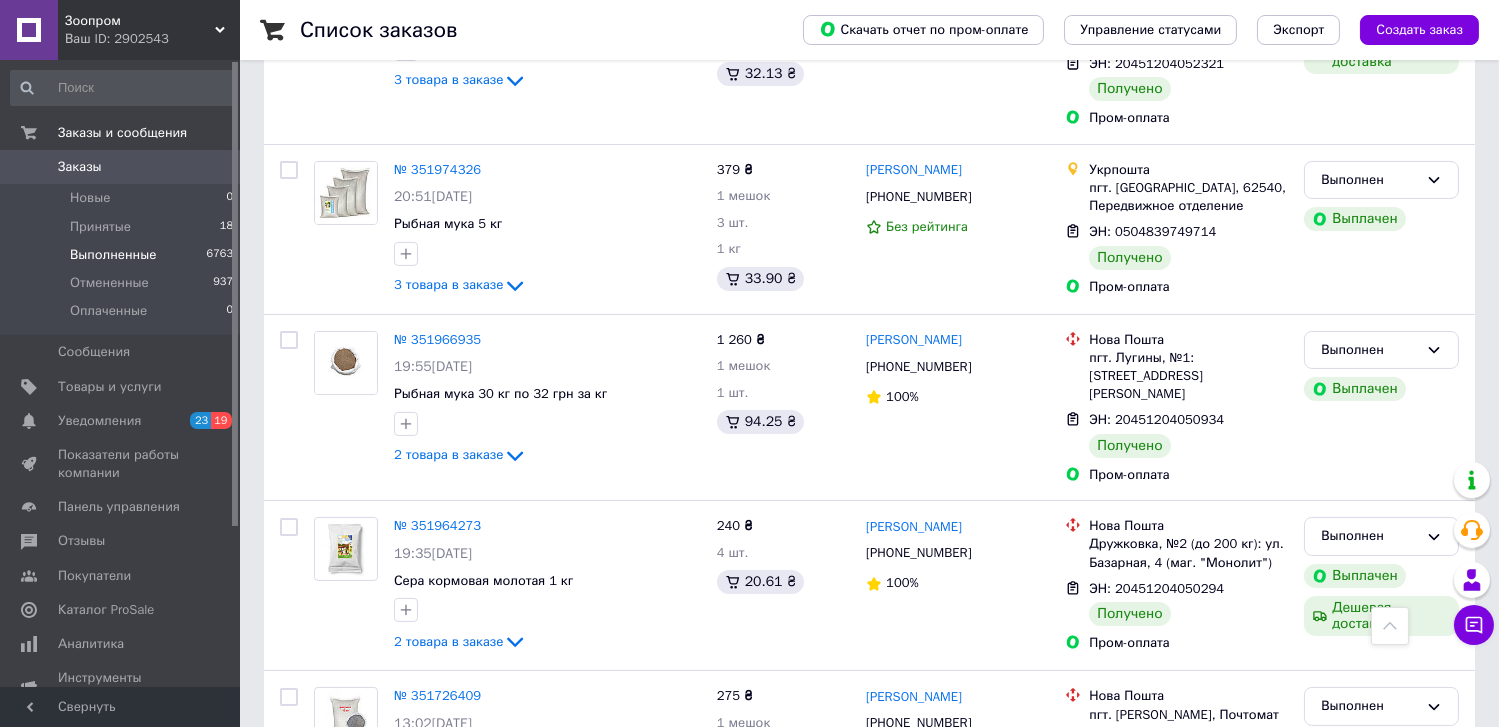 scroll, scrollTop: 727, scrollLeft: 0, axis: vertical 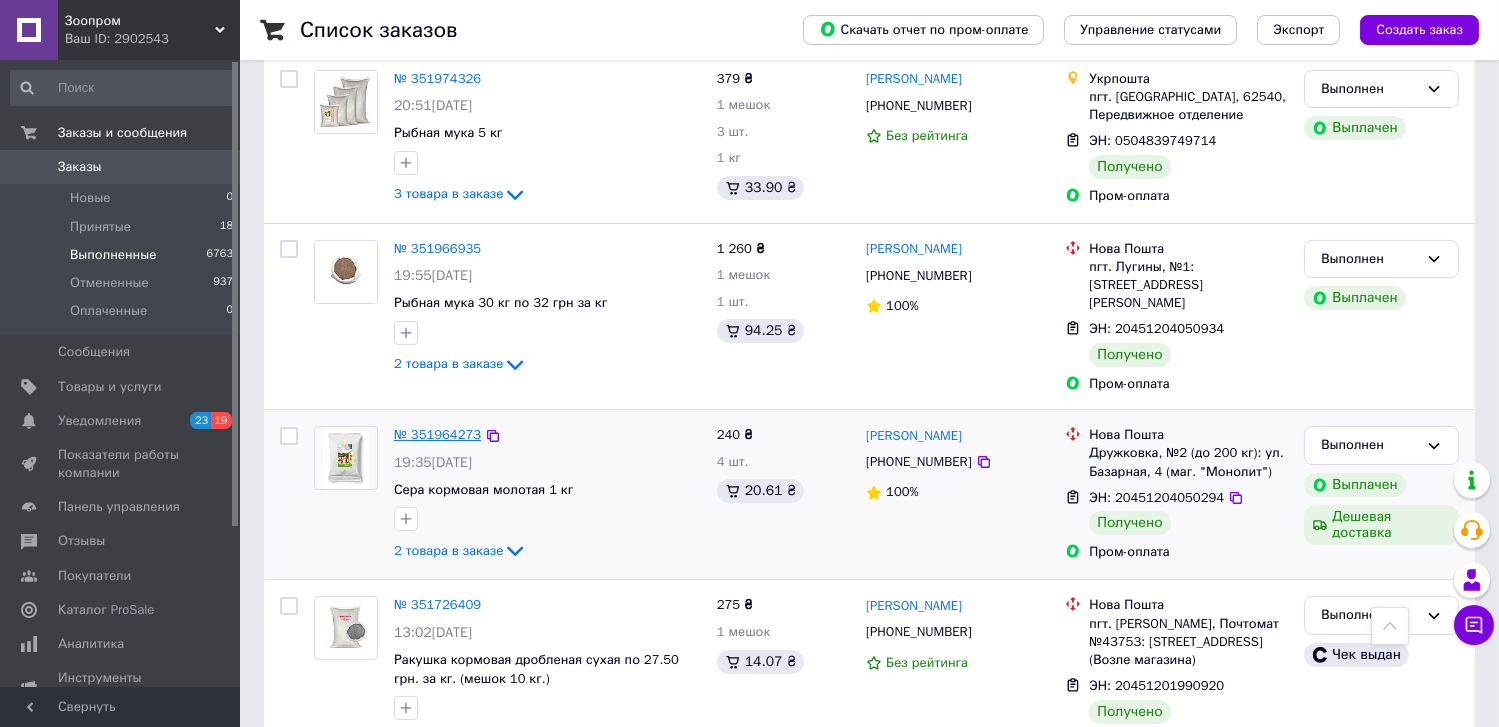 click on "№ 351964273" at bounding box center [437, 434] 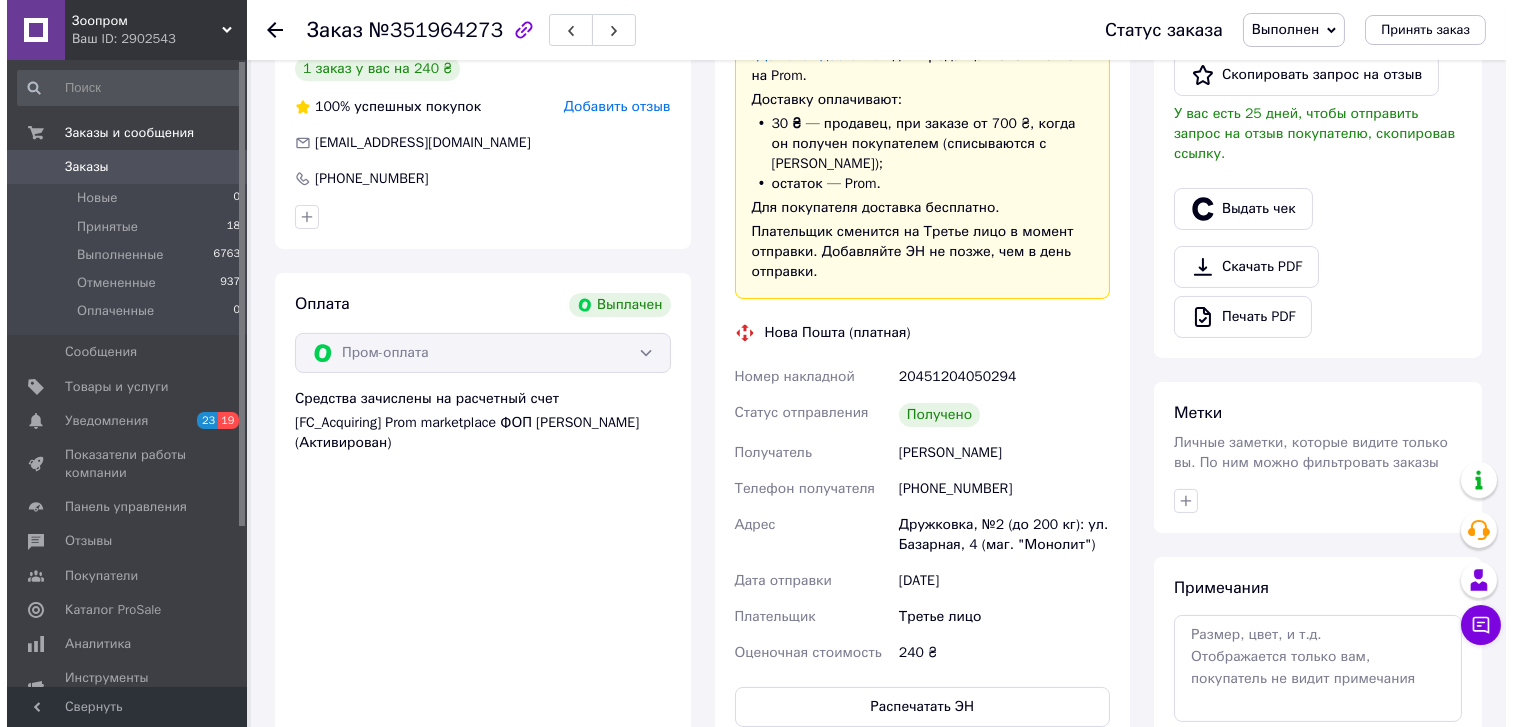 scroll, scrollTop: 454, scrollLeft: 0, axis: vertical 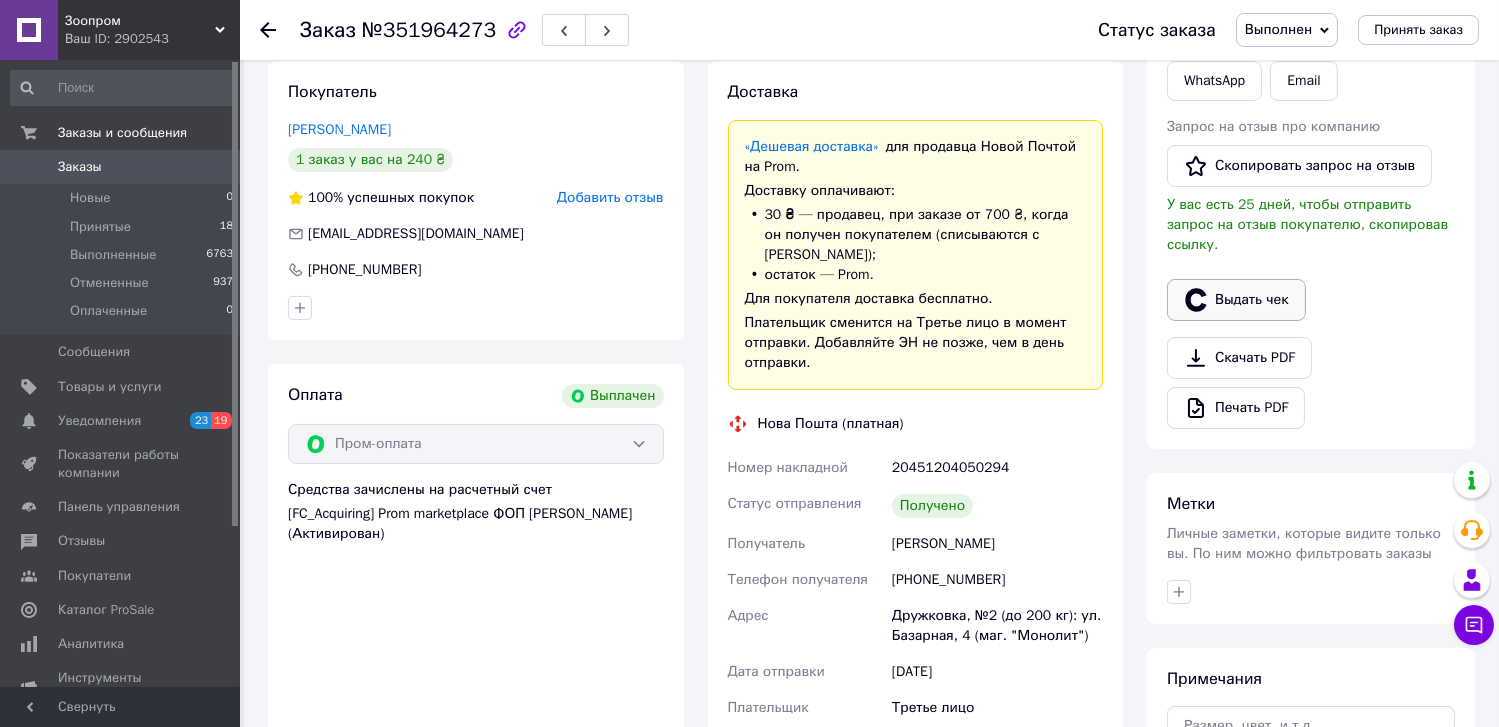 click on "Выдать чек" at bounding box center [1236, 300] 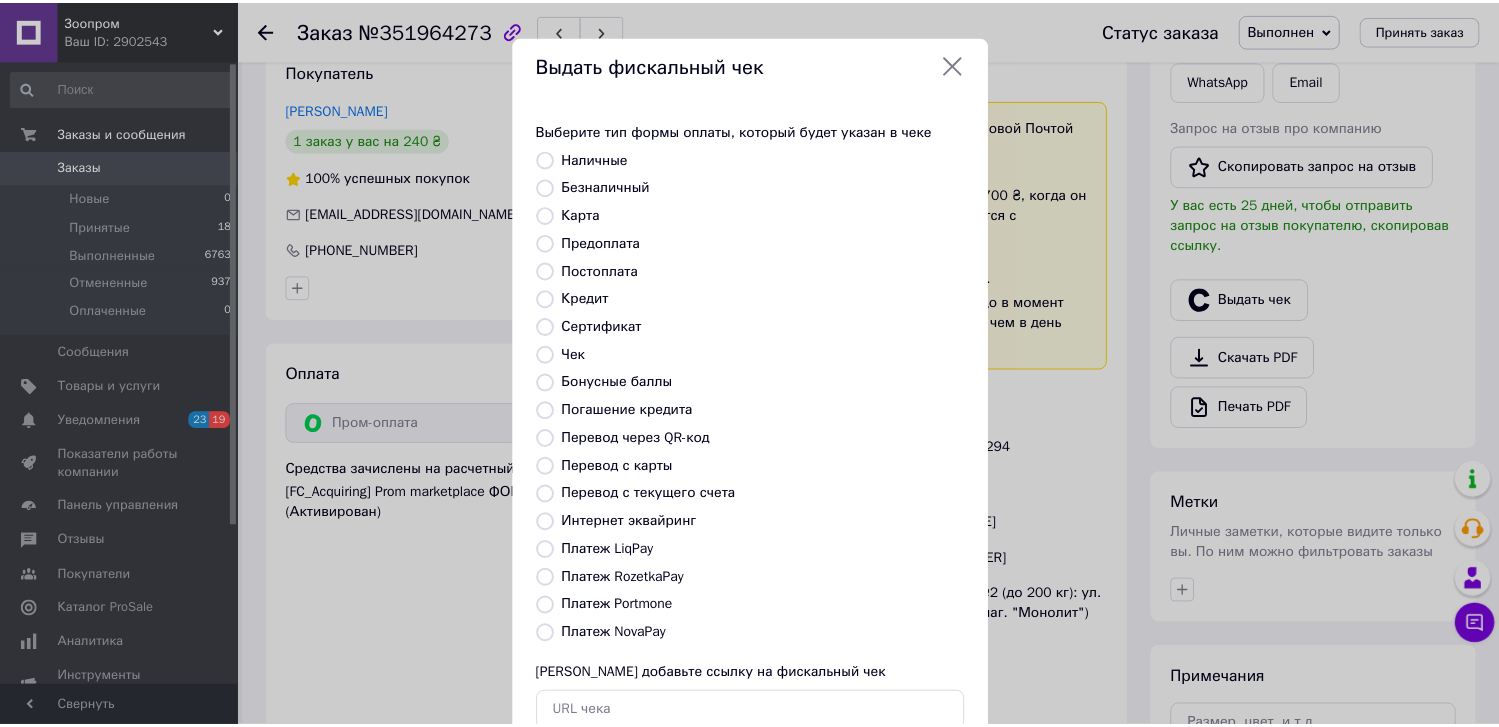 scroll, scrollTop: 131, scrollLeft: 0, axis: vertical 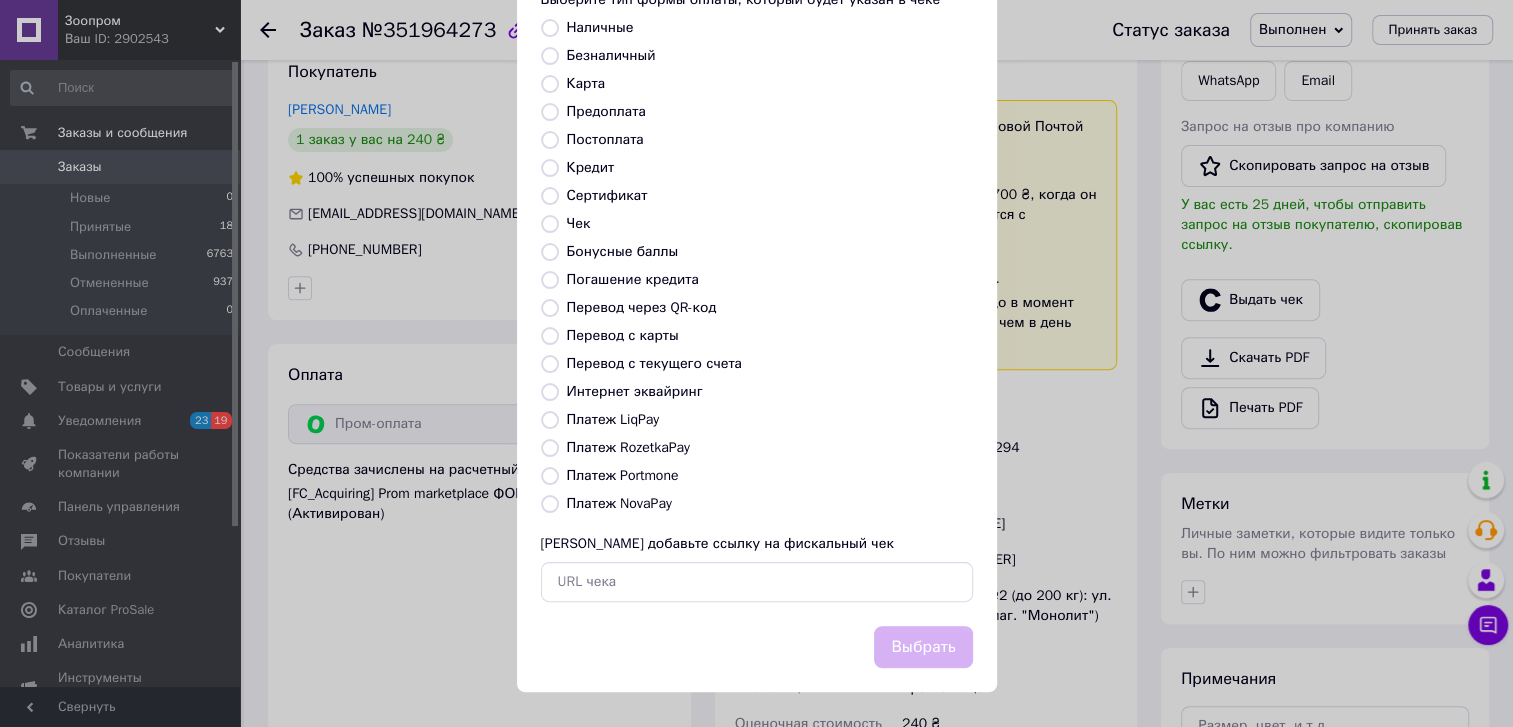 click on "Интернет эквайринг" at bounding box center [550, 392] 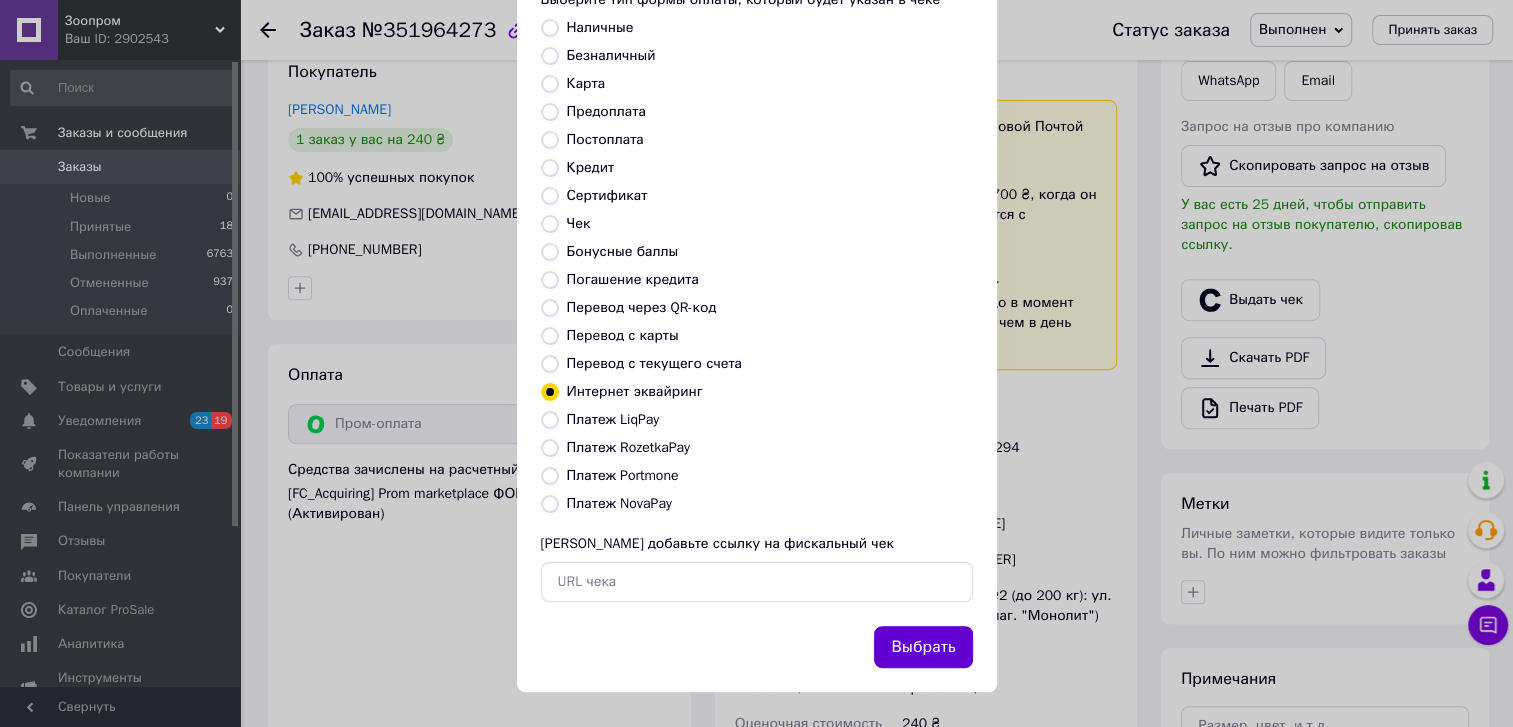 click on "Выбрать" at bounding box center (923, 647) 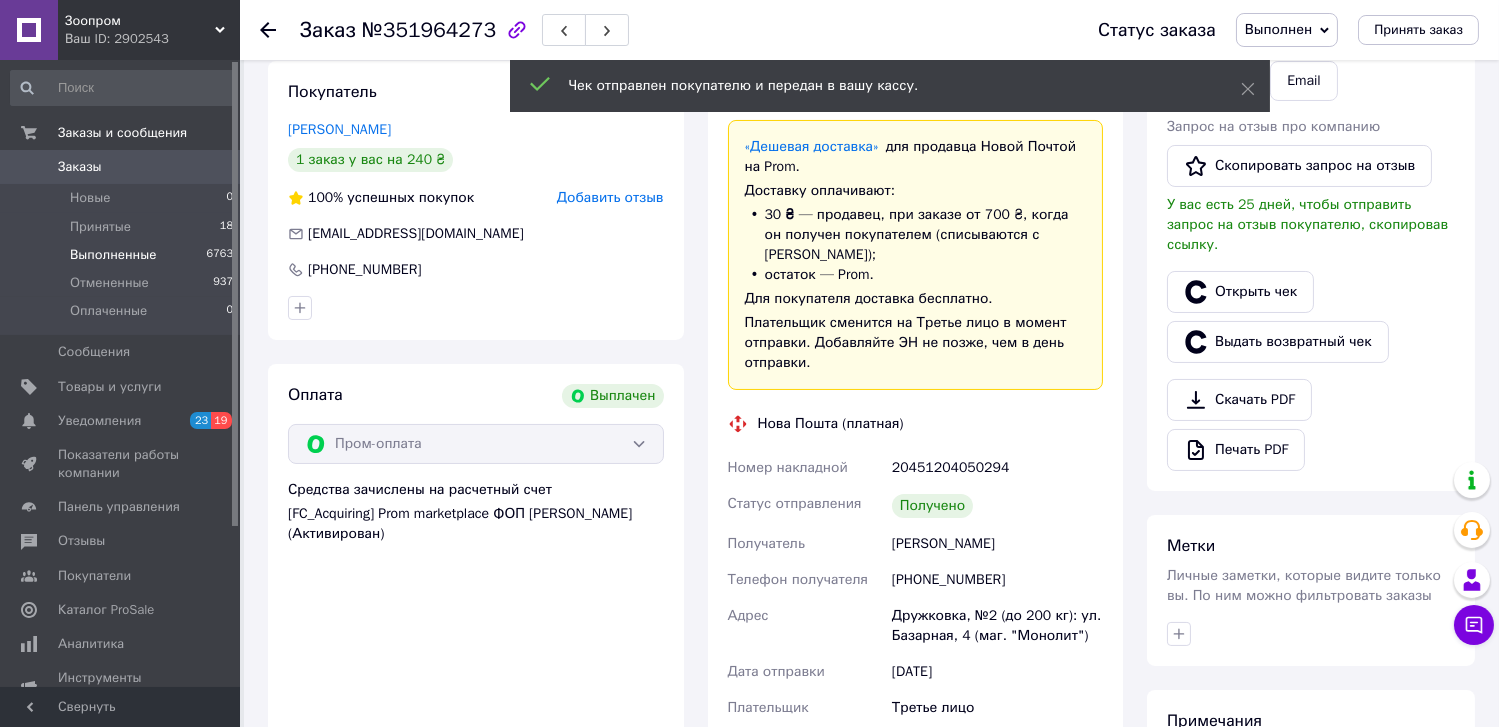 click on "Выполненные" at bounding box center (113, 255) 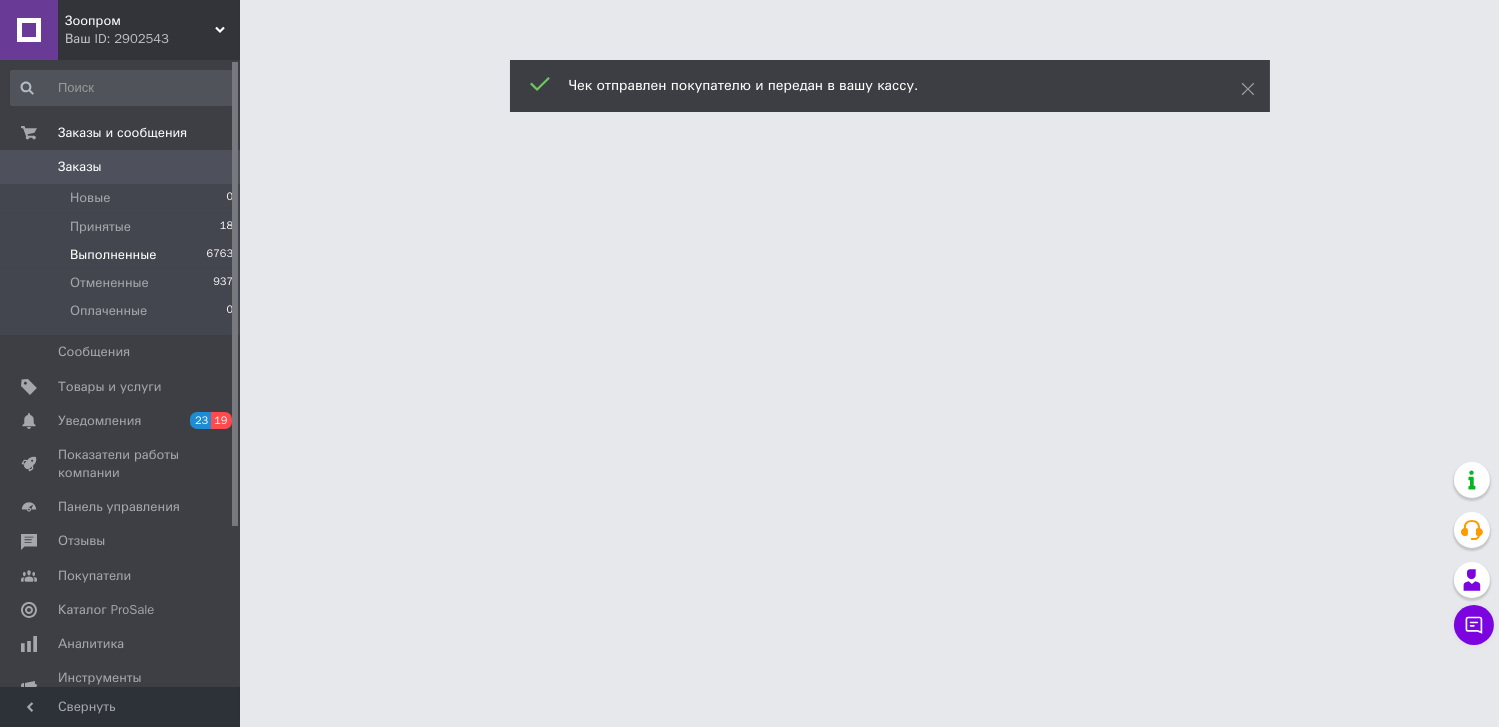 scroll, scrollTop: 0, scrollLeft: 0, axis: both 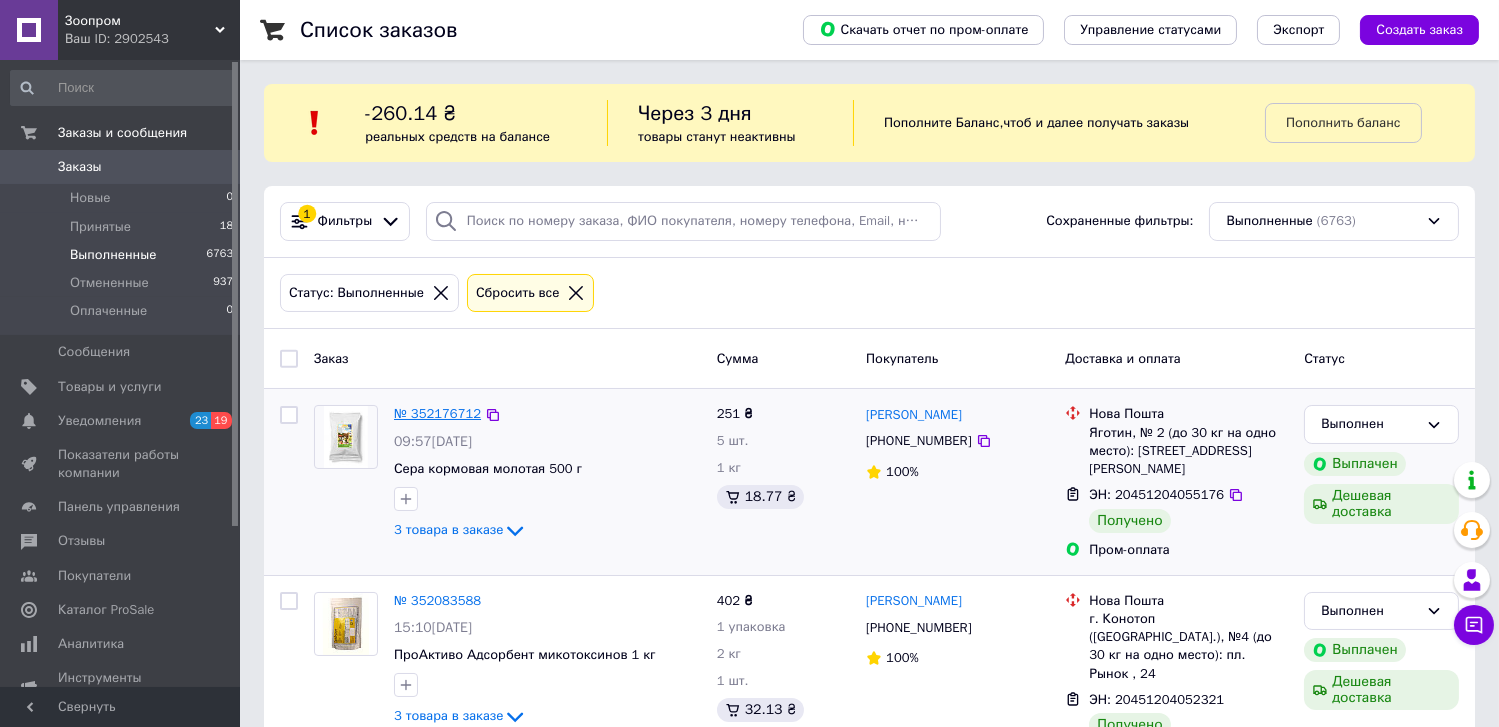 click on "№ 352176712" at bounding box center (437, 413) 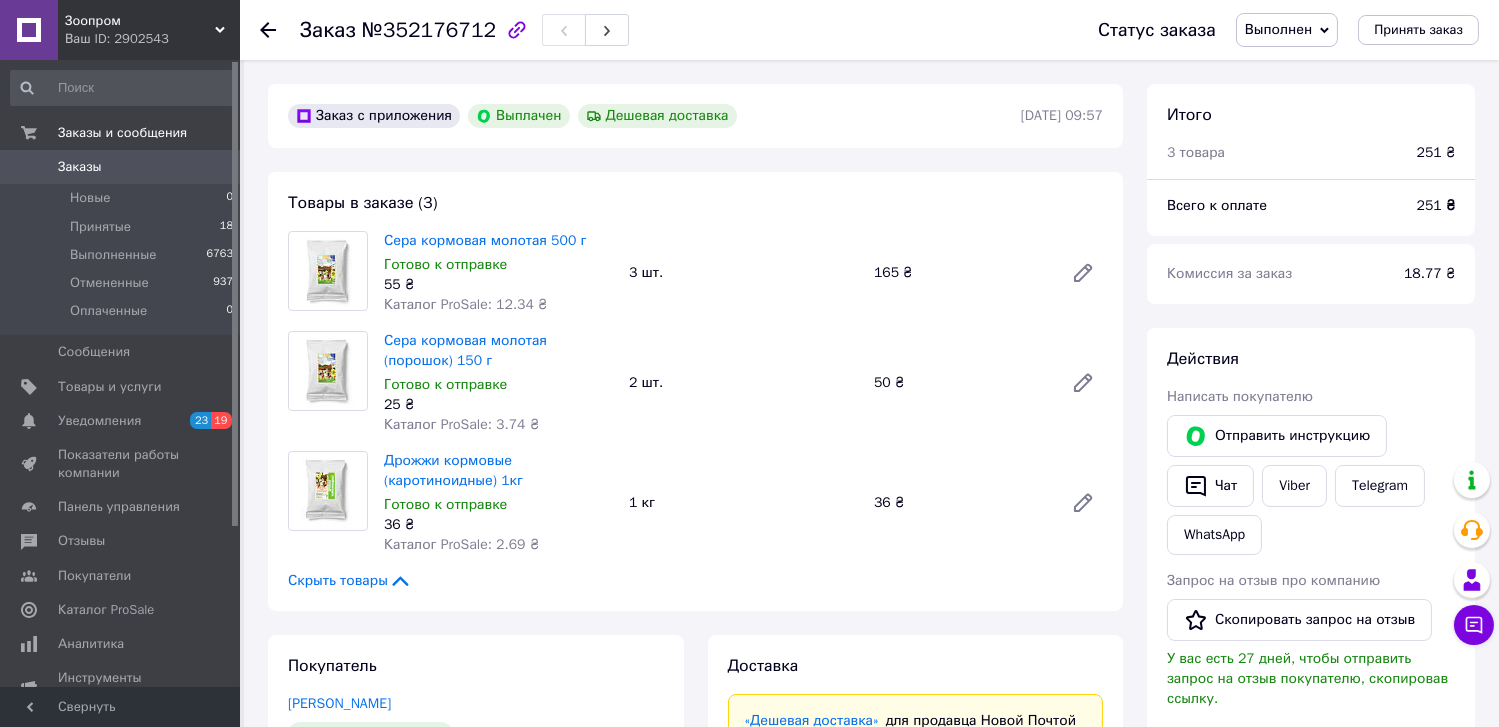 scroll, scrollTop: 68, scrollLeft: 0, axis: vertical 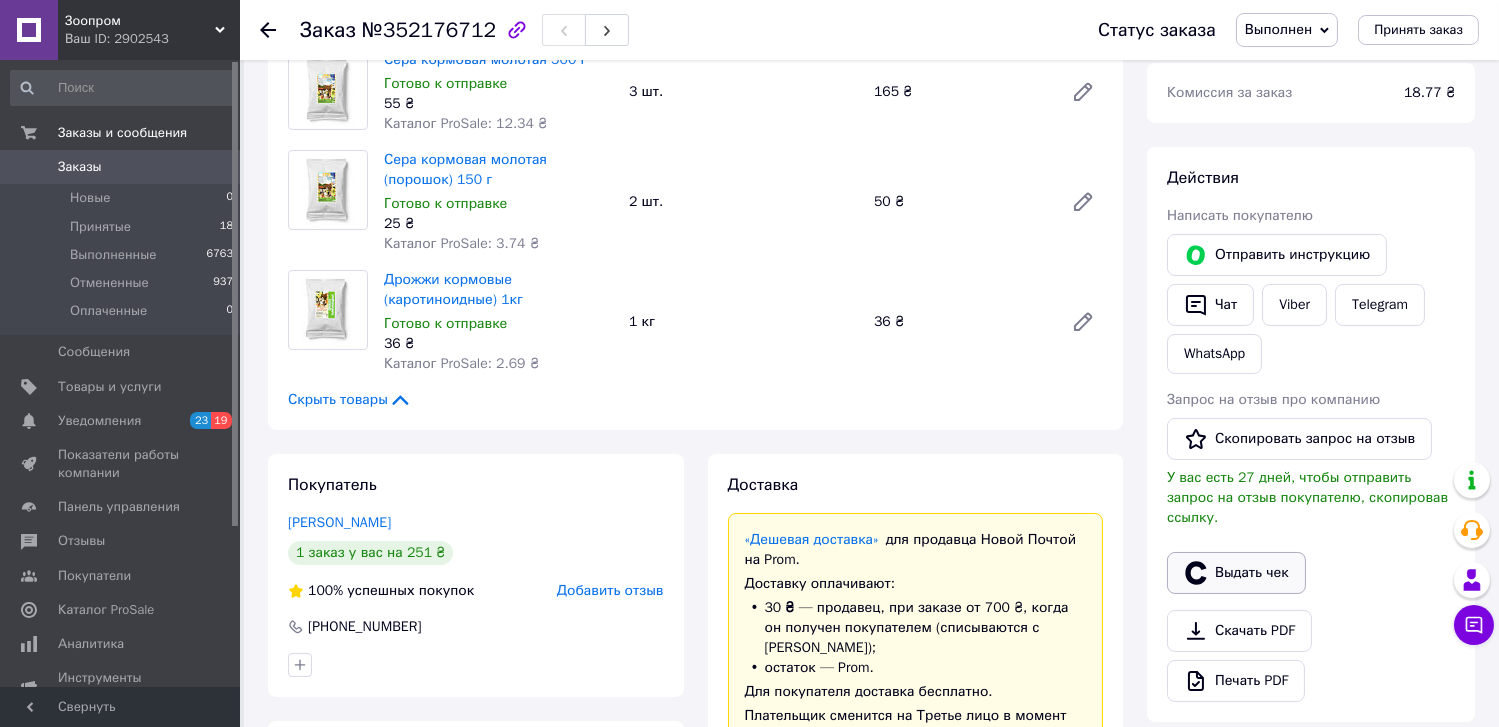 click on "Выдать чек" at bounding box center [1236, 573] 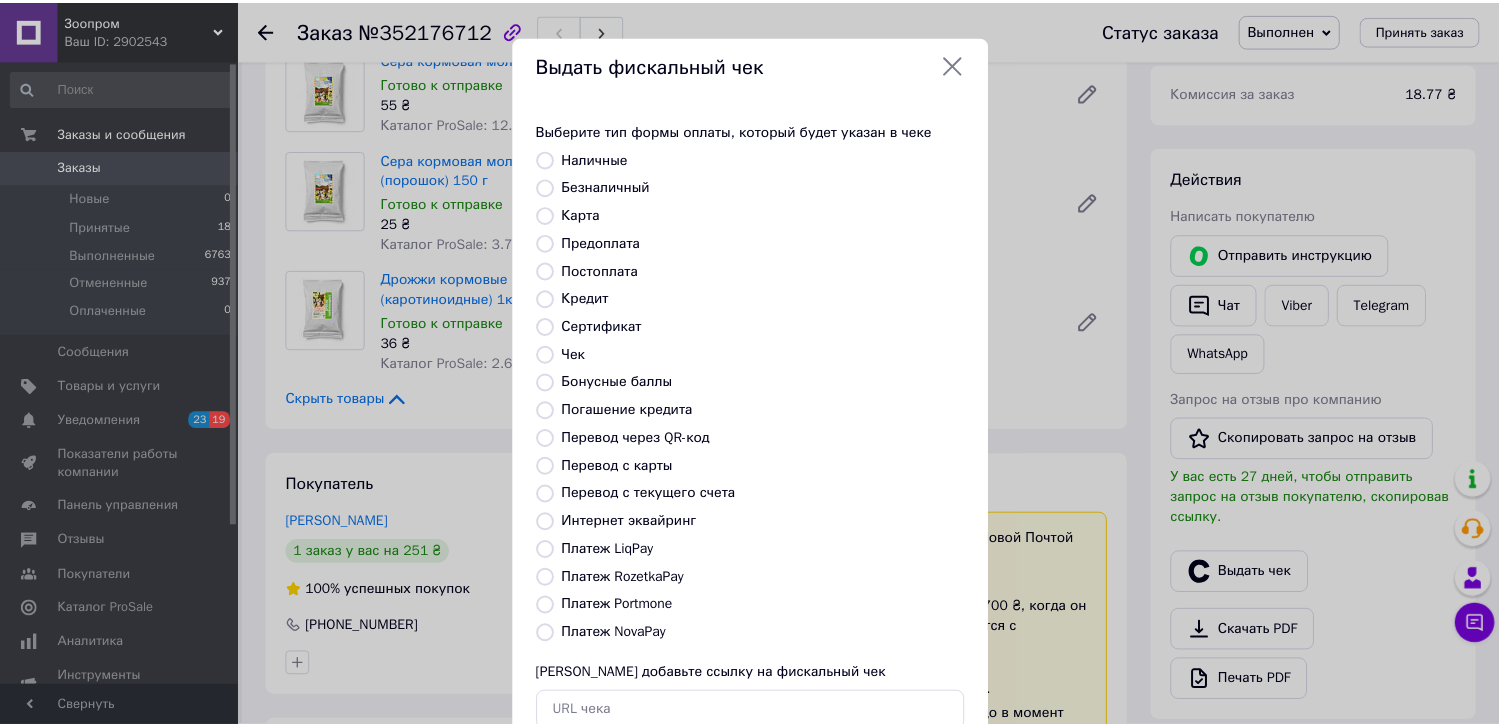 scroll, scrollTop: 90, scrollLeft: 0, axis: vertical 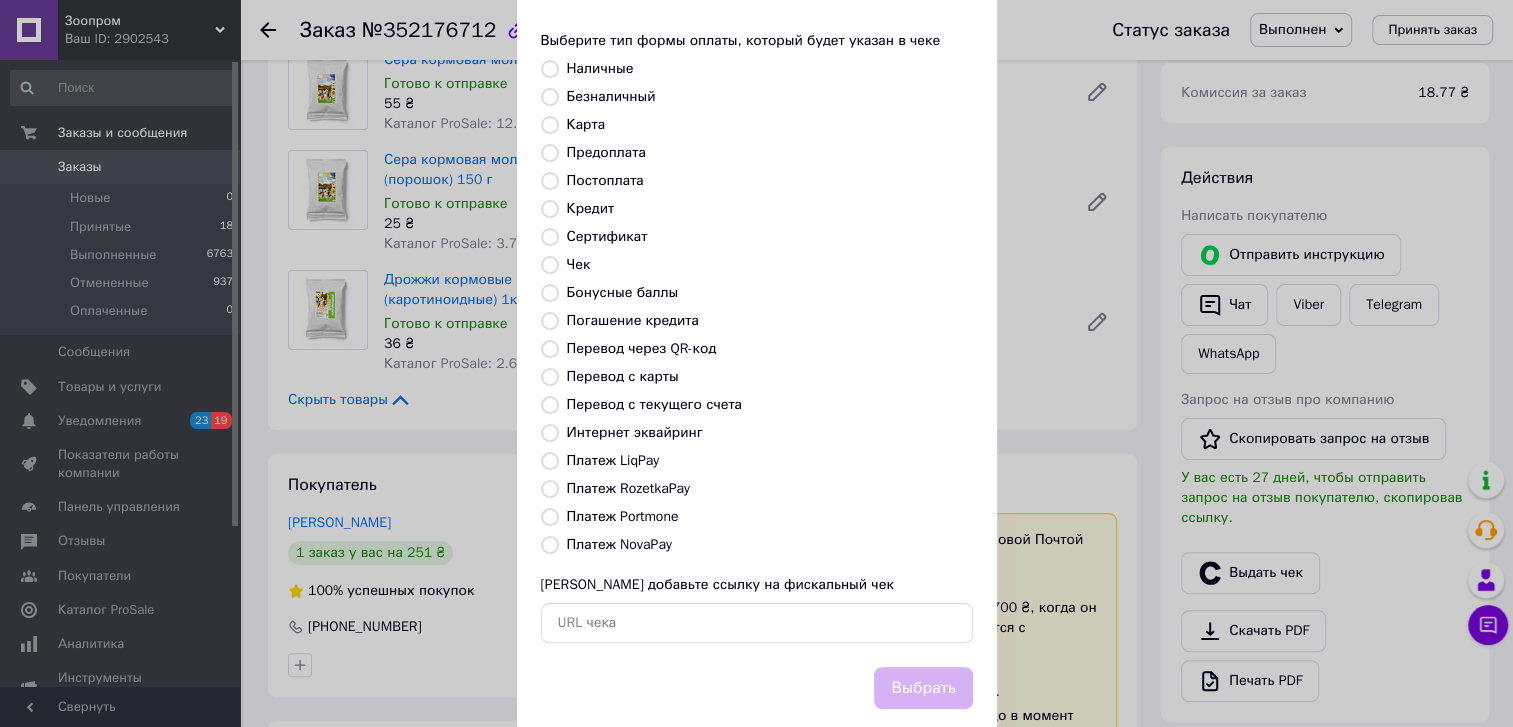 click on "Интернет эквайринг" at bounding box center [635, 432] 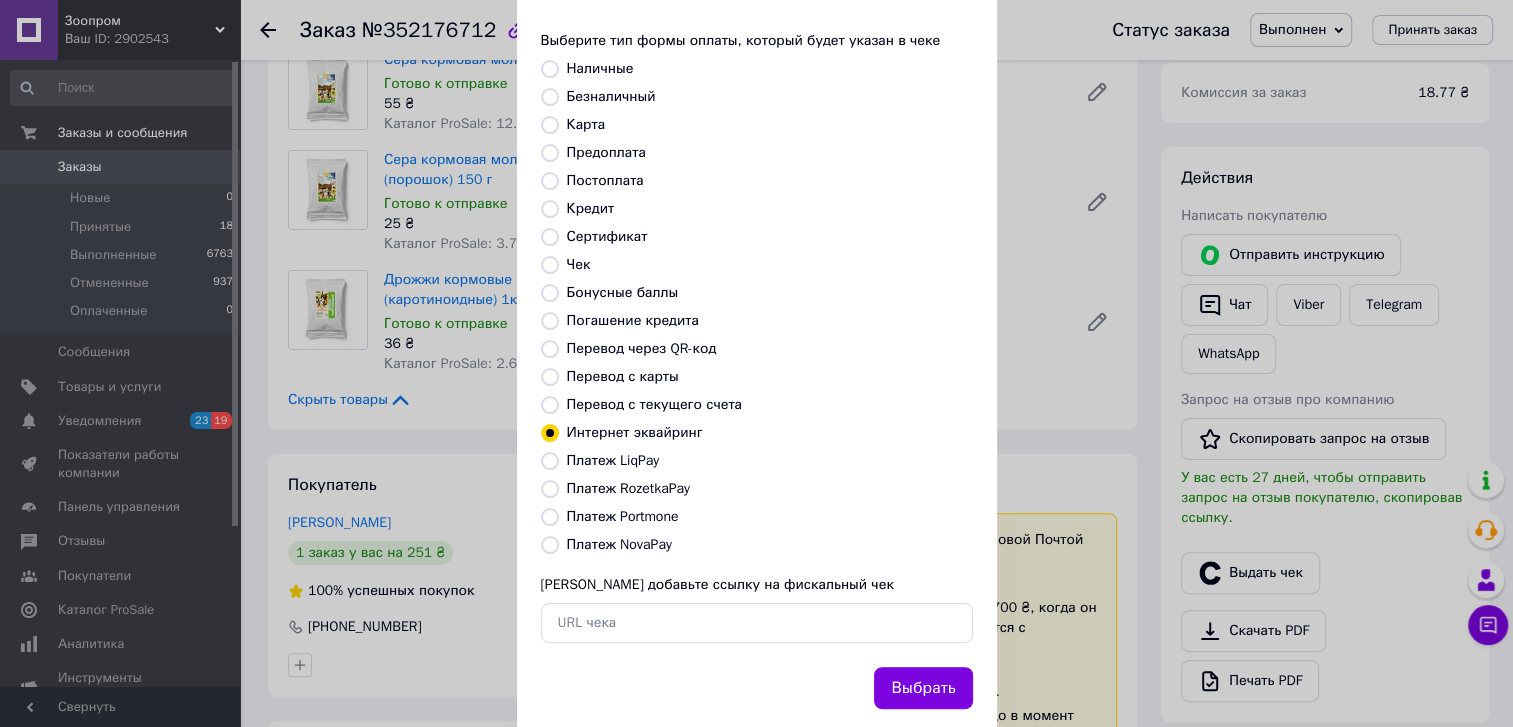 click on "Выбрать" at bounding box center [923, 688] 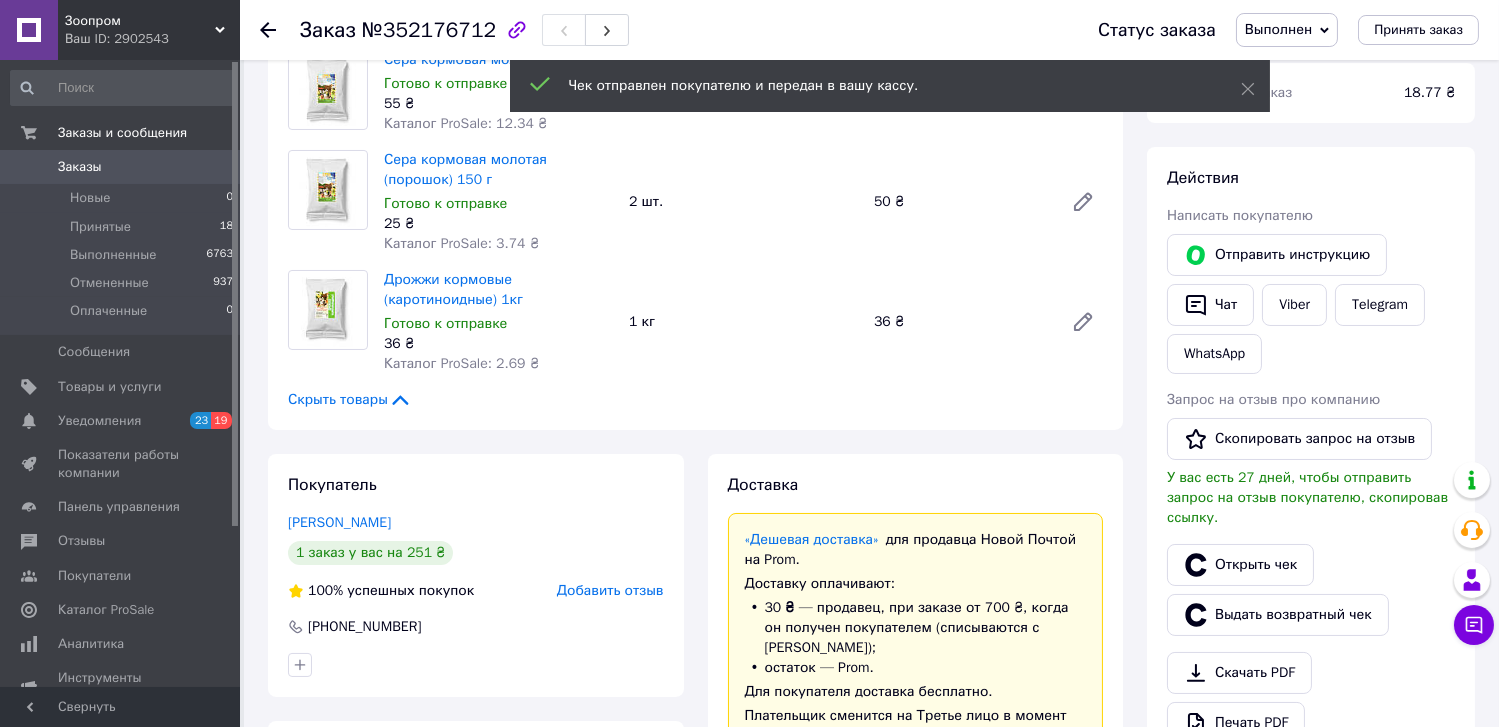 scroll, scrollTop: 0, scrollLeft: 0, axis: both 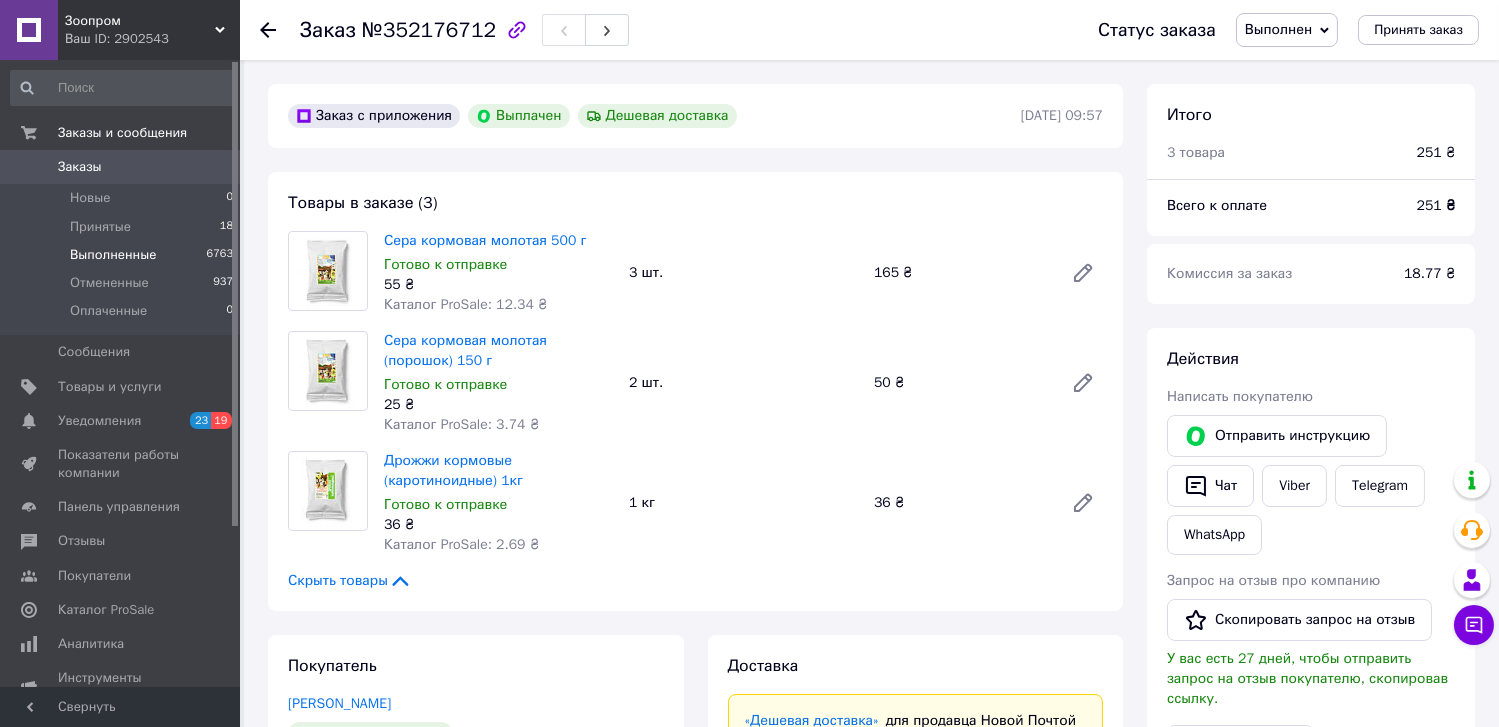 click on "Выполненные" at bounding box center (113, 255) 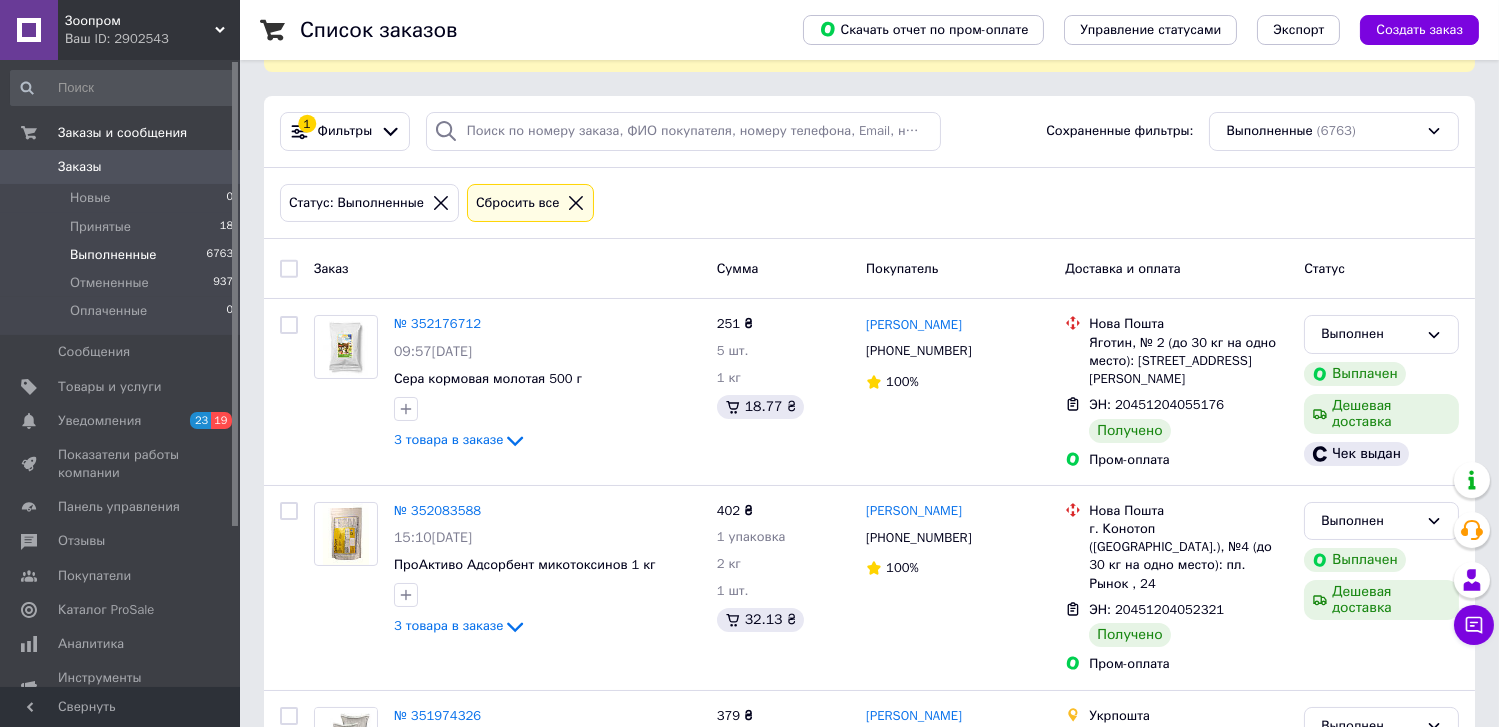 scroll, scrollTop: 181, scrollLeft: 0, axis: vertical 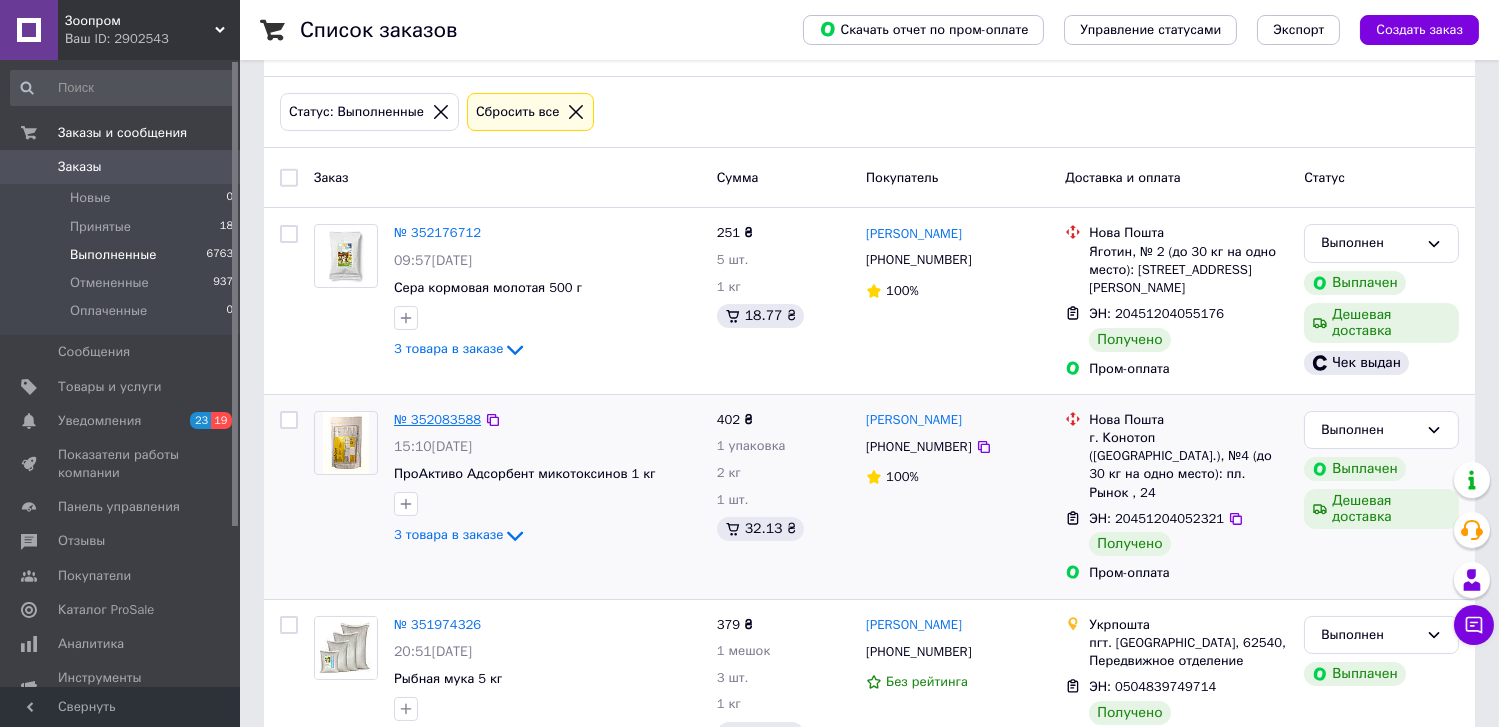 click on "№ 352083588" at bounding box center (437, 419) 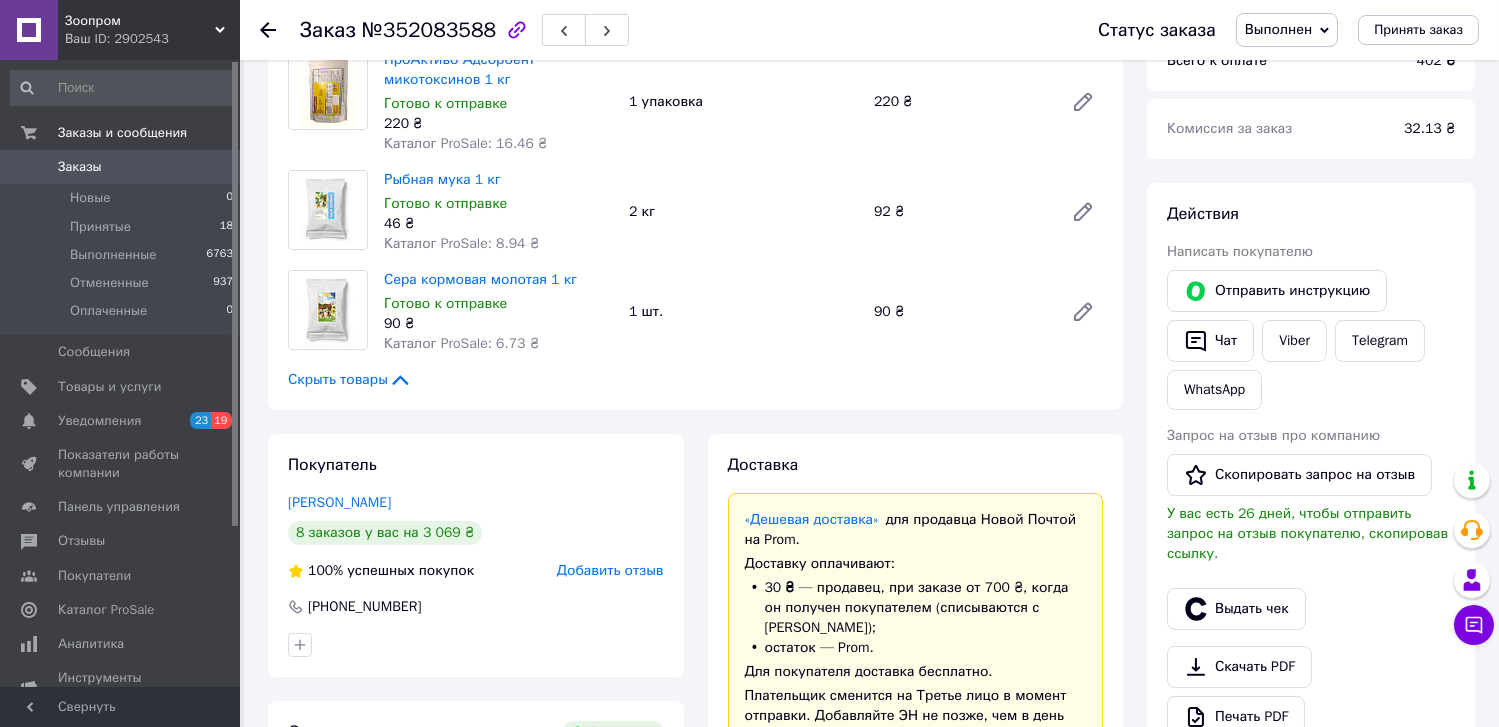 scroll, scrollTop: 203, scrollLeft: 0, axis: vertical 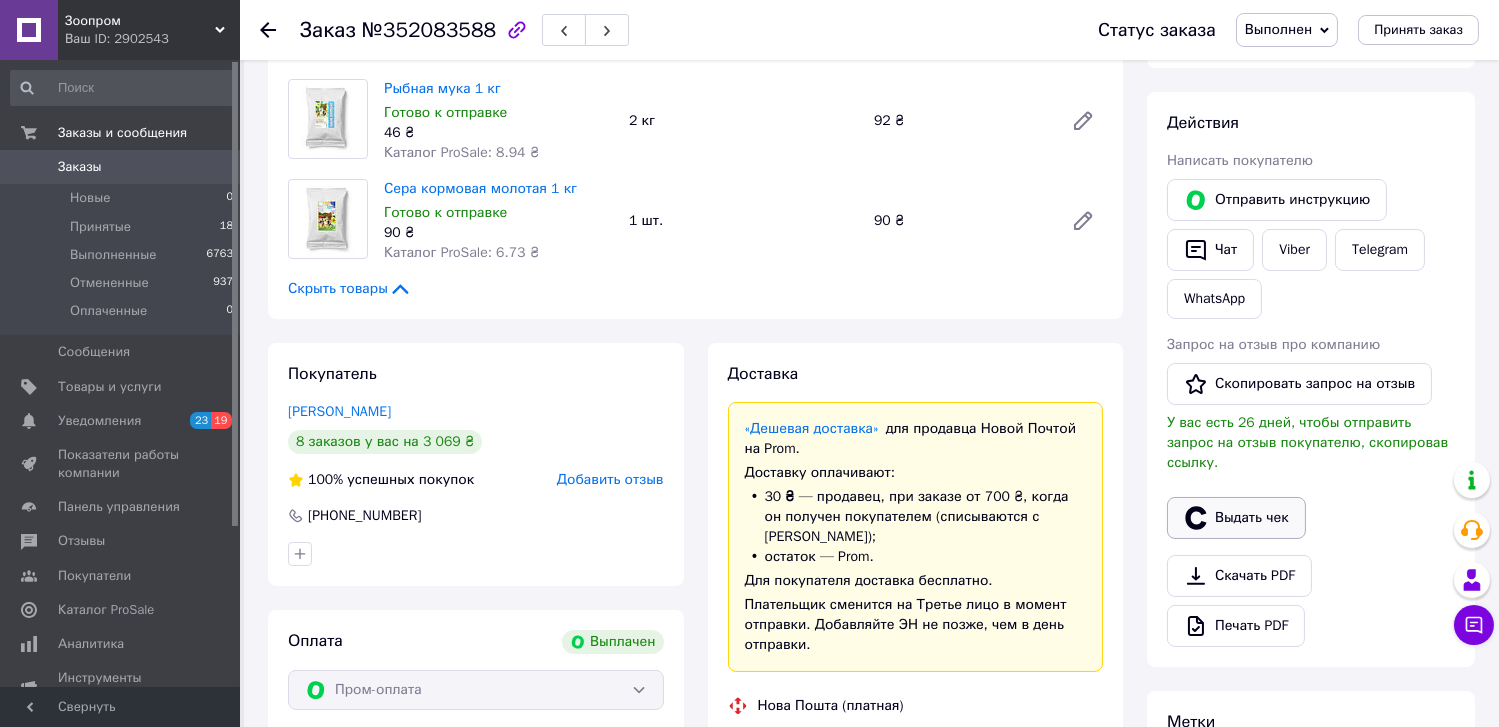 click on "Выдать чек" at bounding box center (1236, 518) 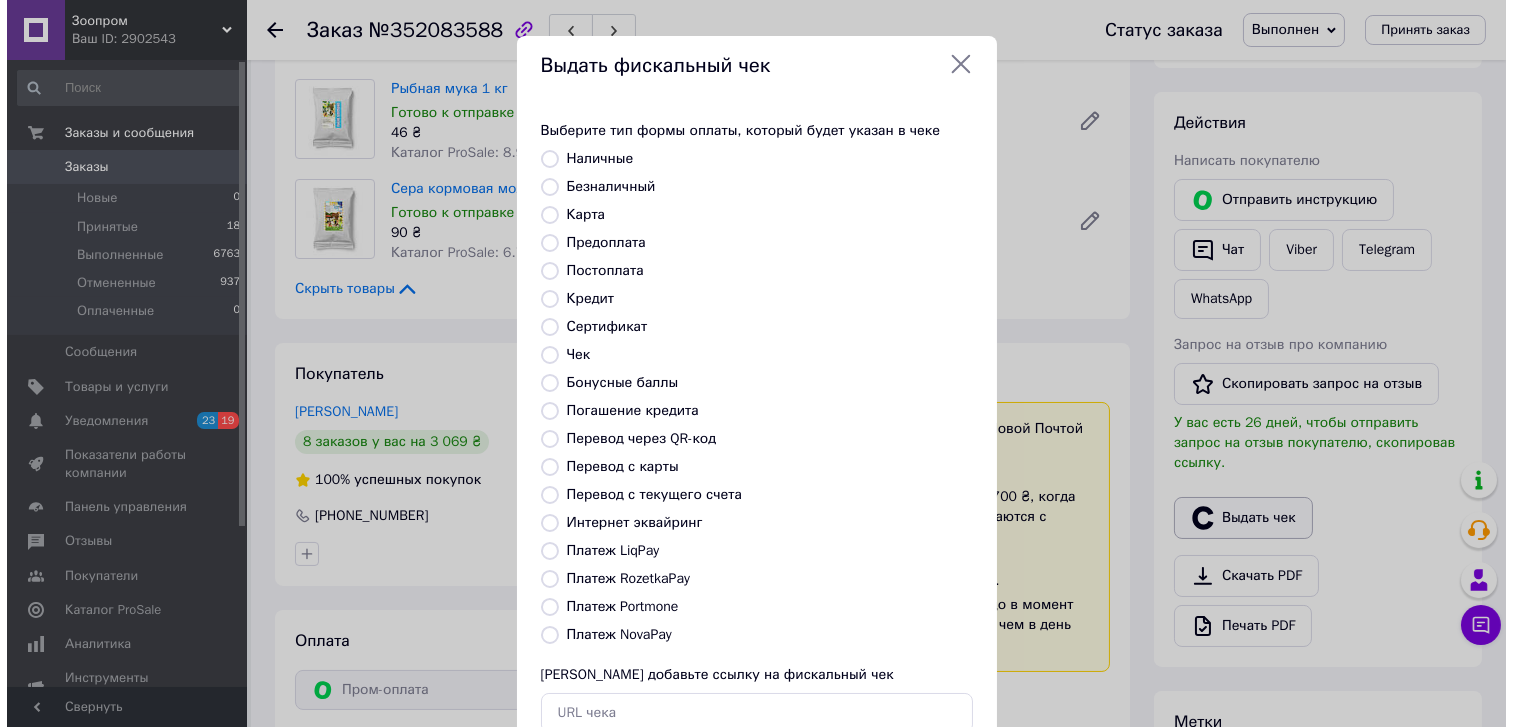 scroll, scrollTop: 183, scrollLeft: 0, axis: vertical 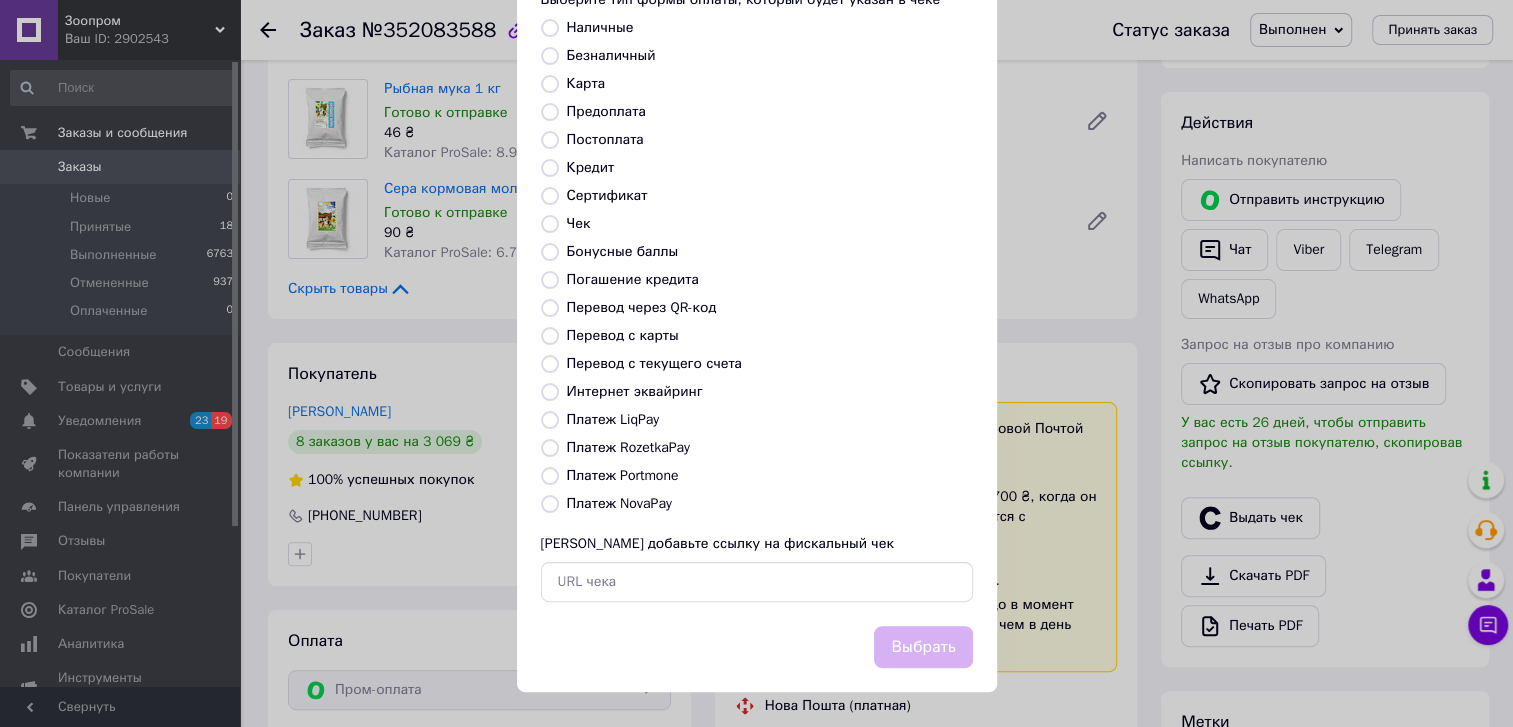 click on "Интернет эквайринг" at bounding box center (550, 392) 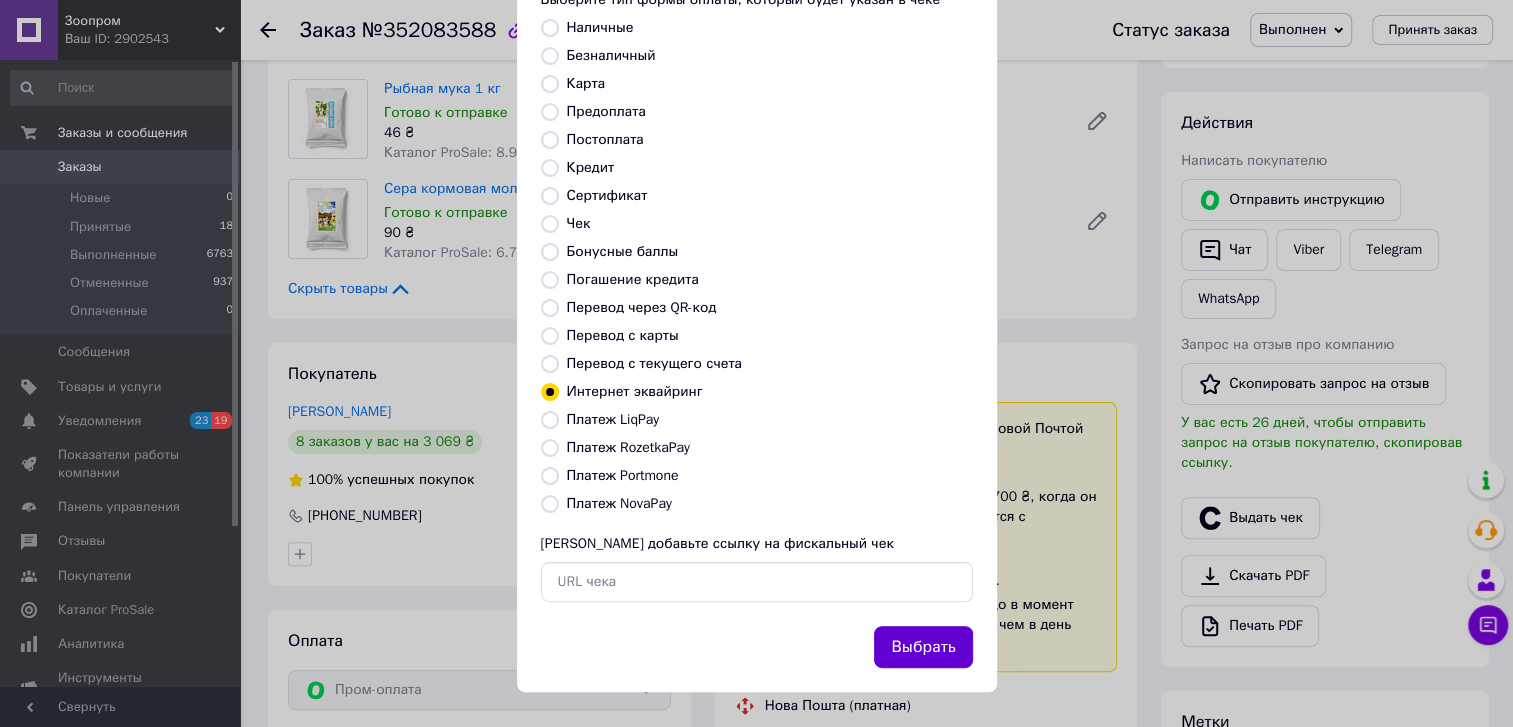 click on "Выбрать" at bounding box center (923, 647) 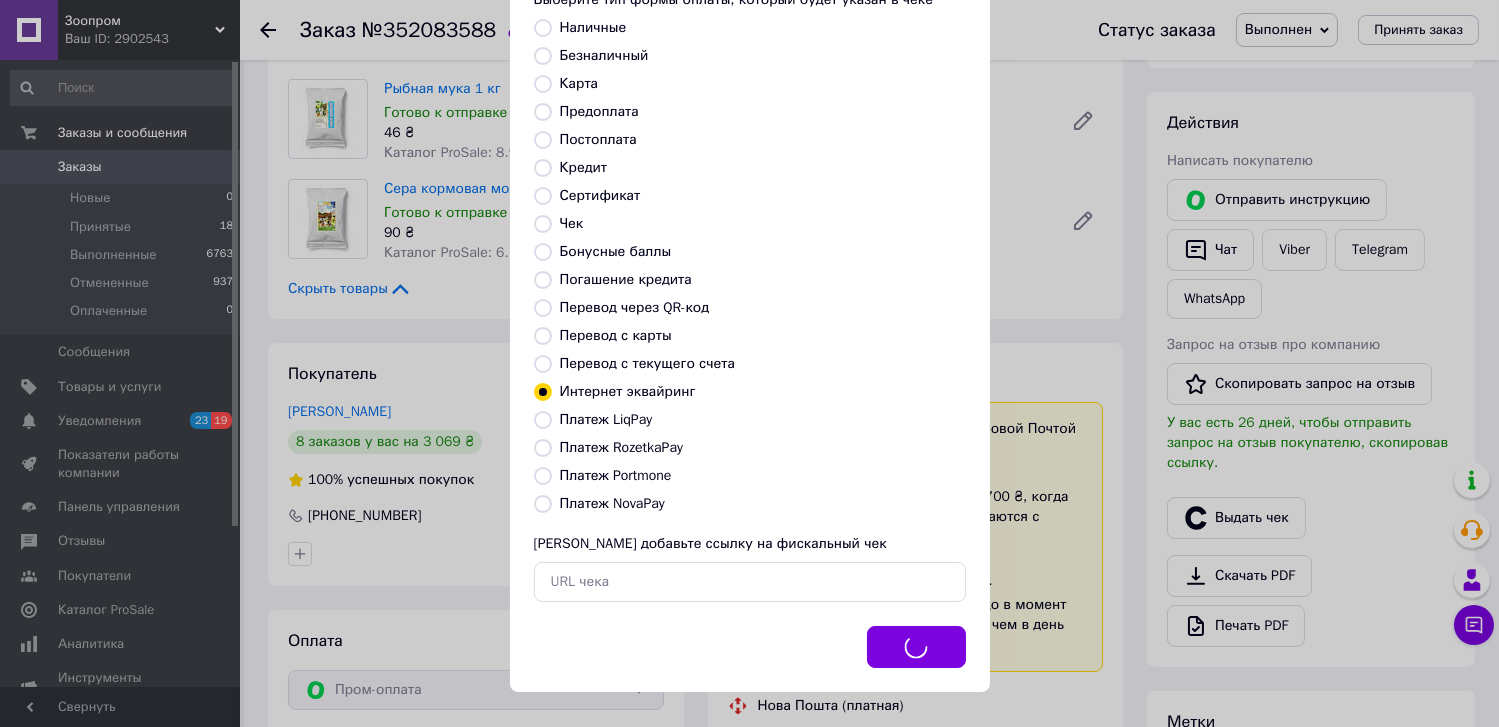 scroll, scrollTop: 203, scrollLeft: 0, axis: vertical 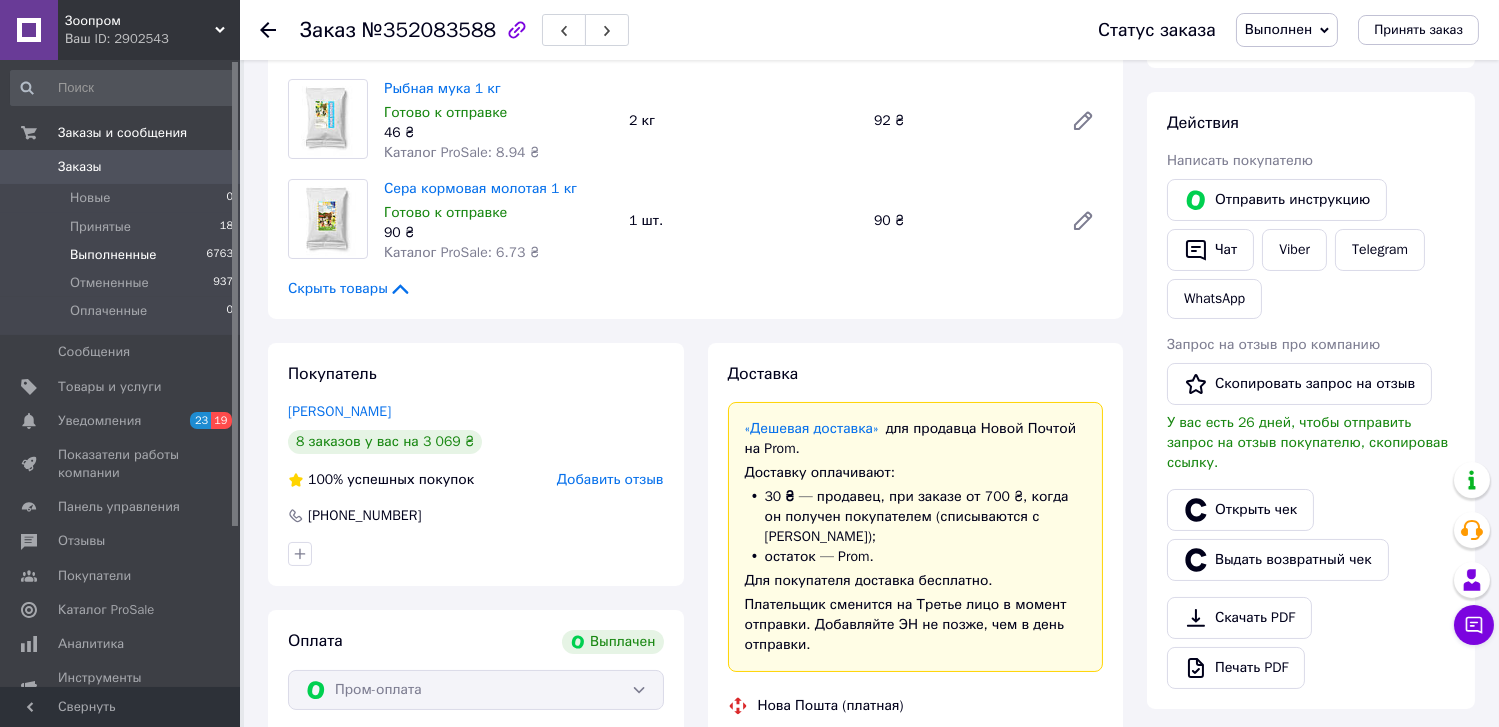 click on "Выполненные" at bounding box center [113, 255] 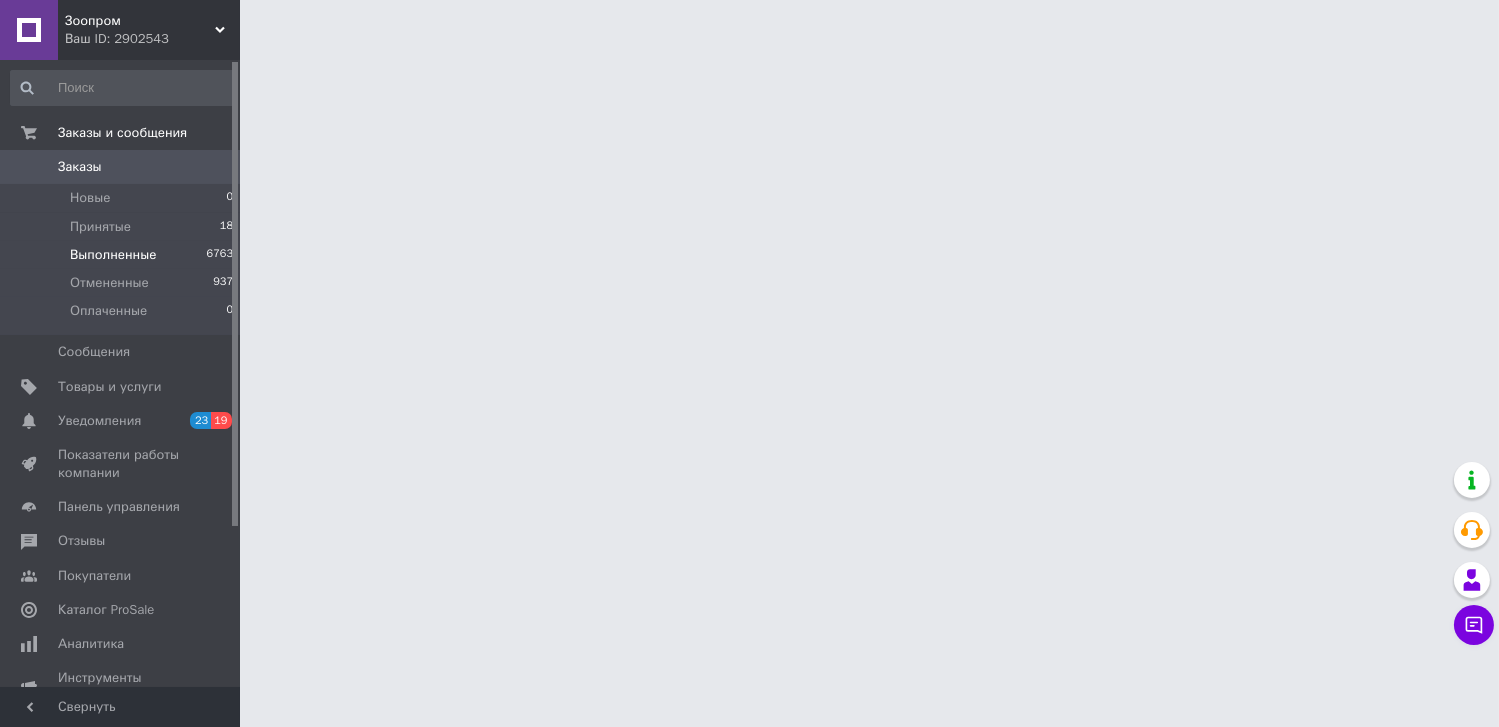 scroll, scrollTop: 0, scrollLeft: 0, axis: both 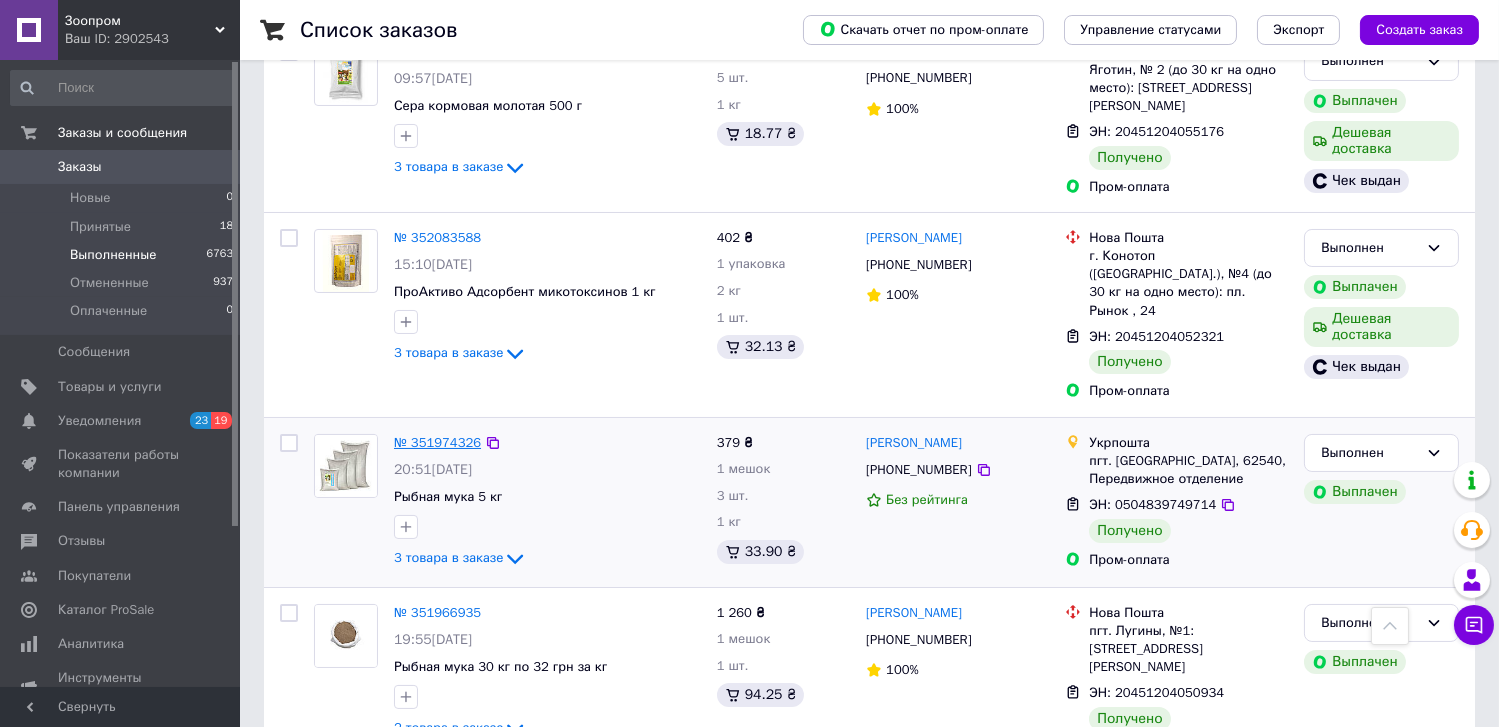 click on "№ 351974326" at bounding box center (437, 442) 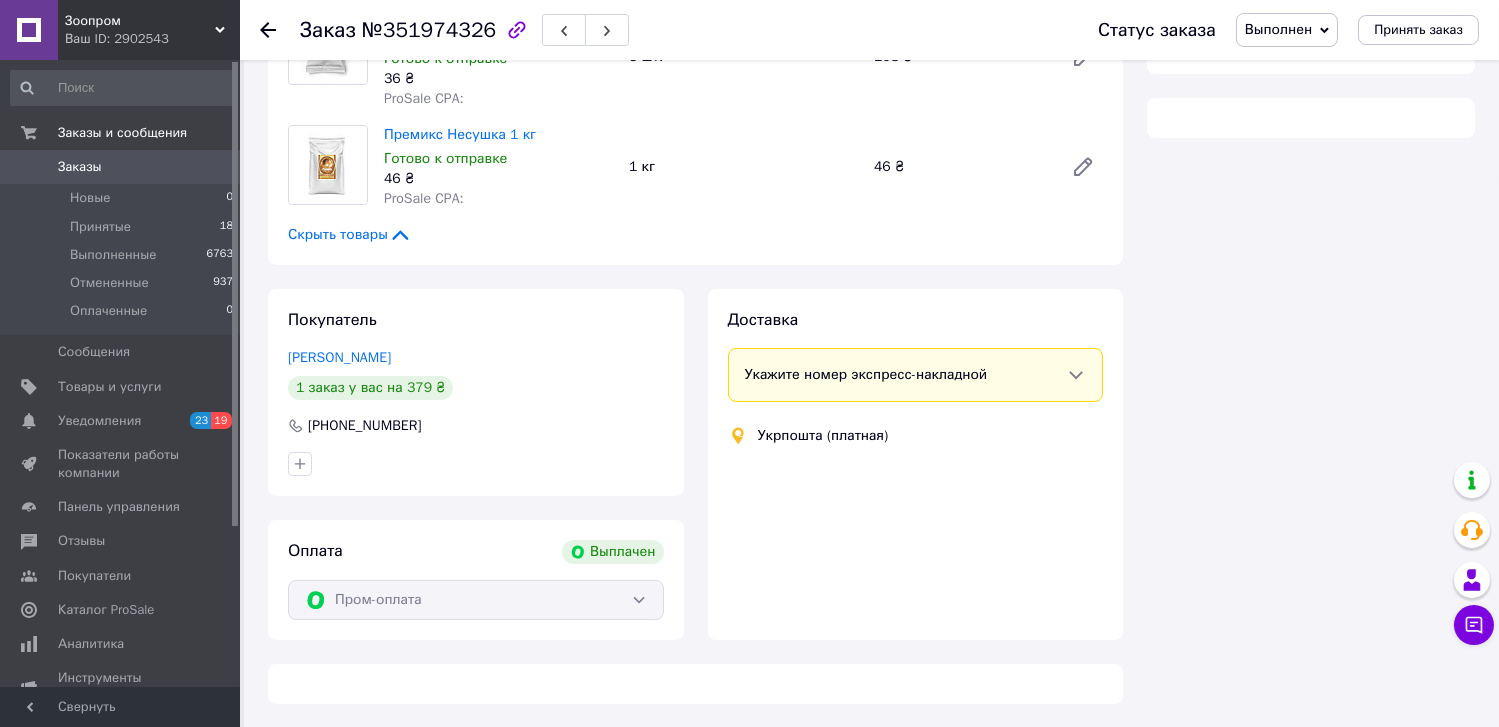 scroll, scrollTop: 363, scrollLeft: 0, axis: vertical 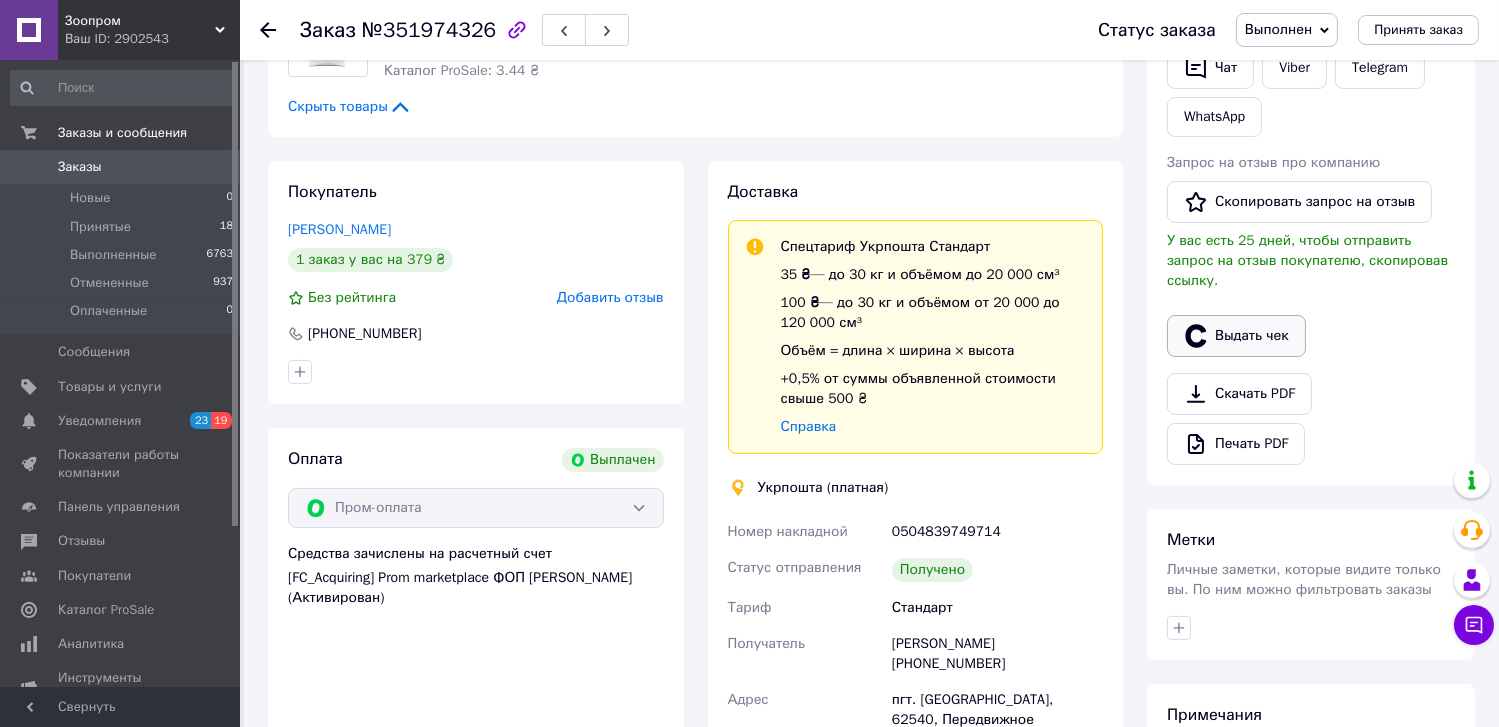 click on "Выдать чек" at bounding box center (1236, 336) 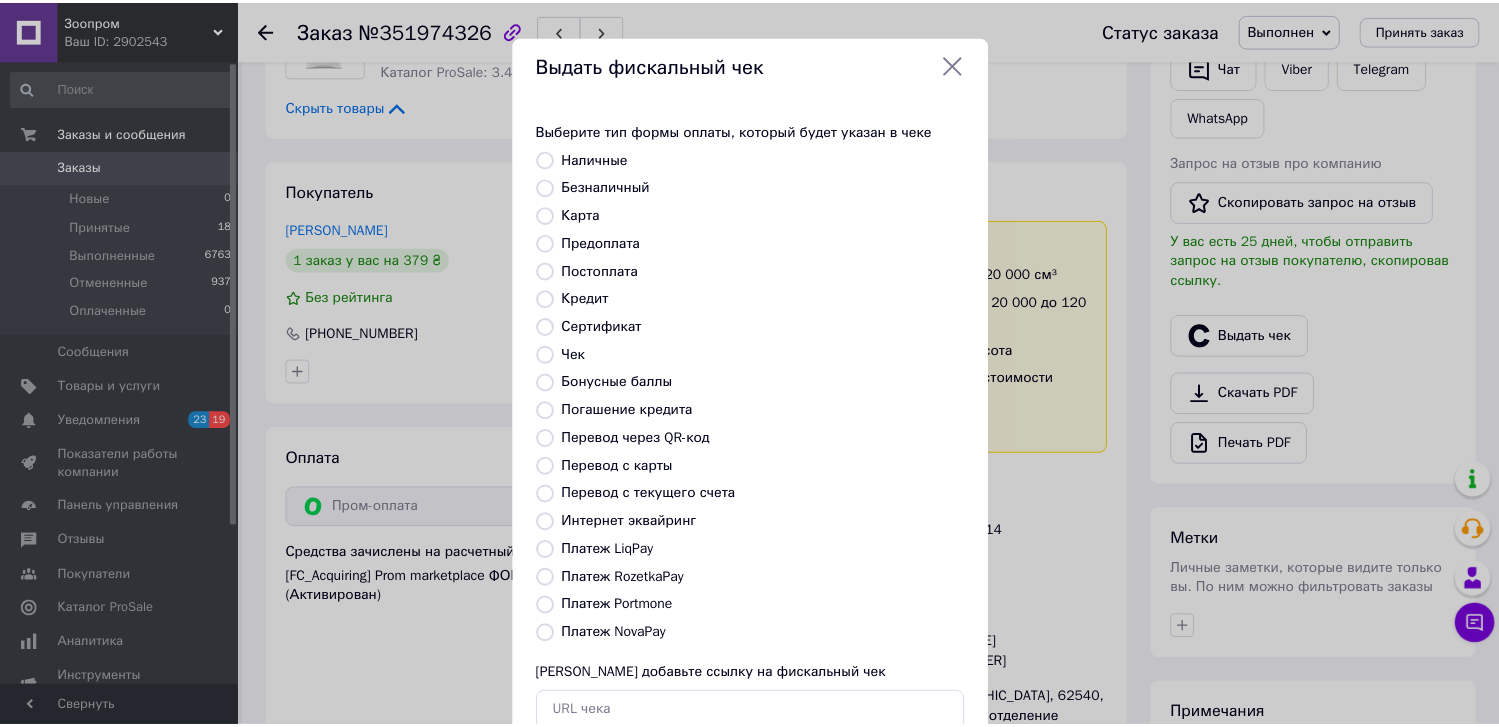 scroll, scrollTop: 90, scrollLeft: 0, axis: vertical 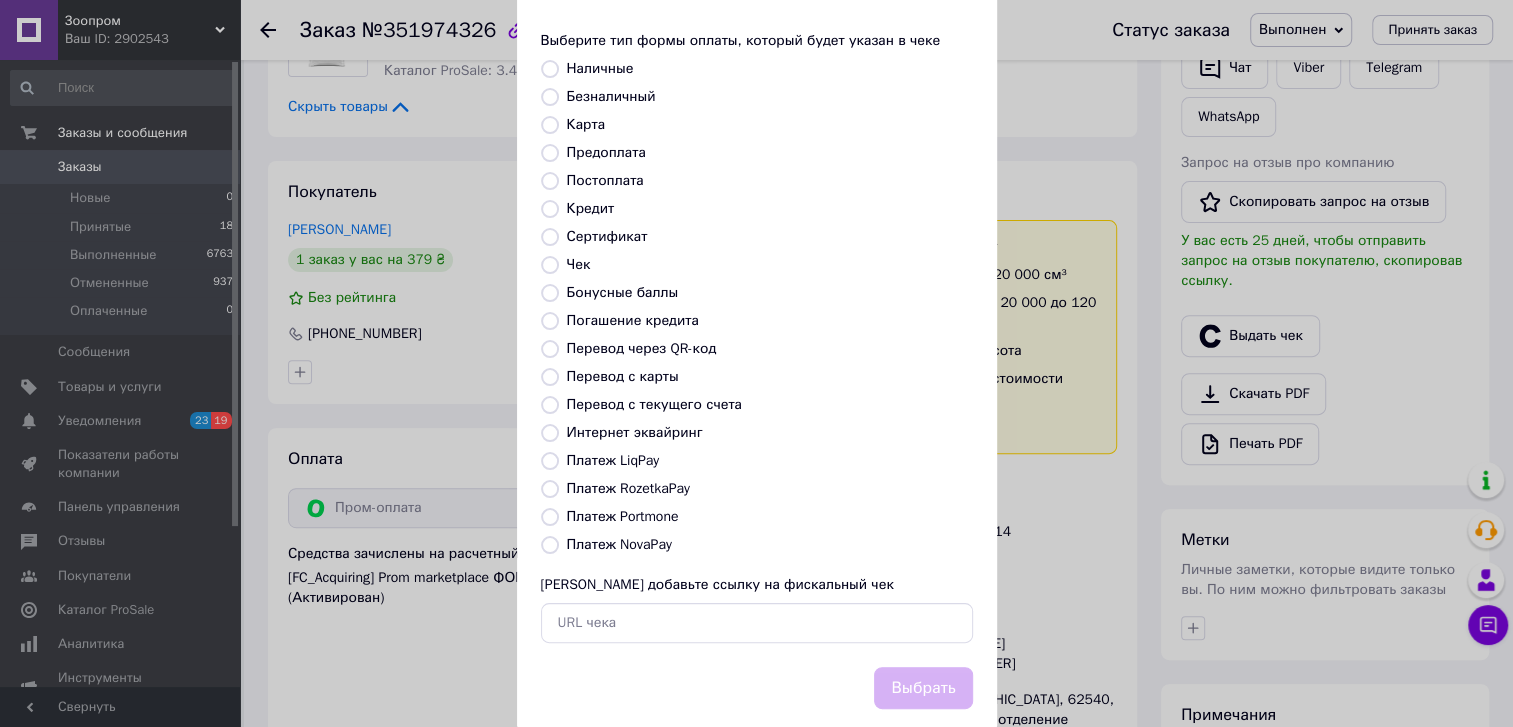 click on "Интернет эквайринг" at bounding box center [550, 433] 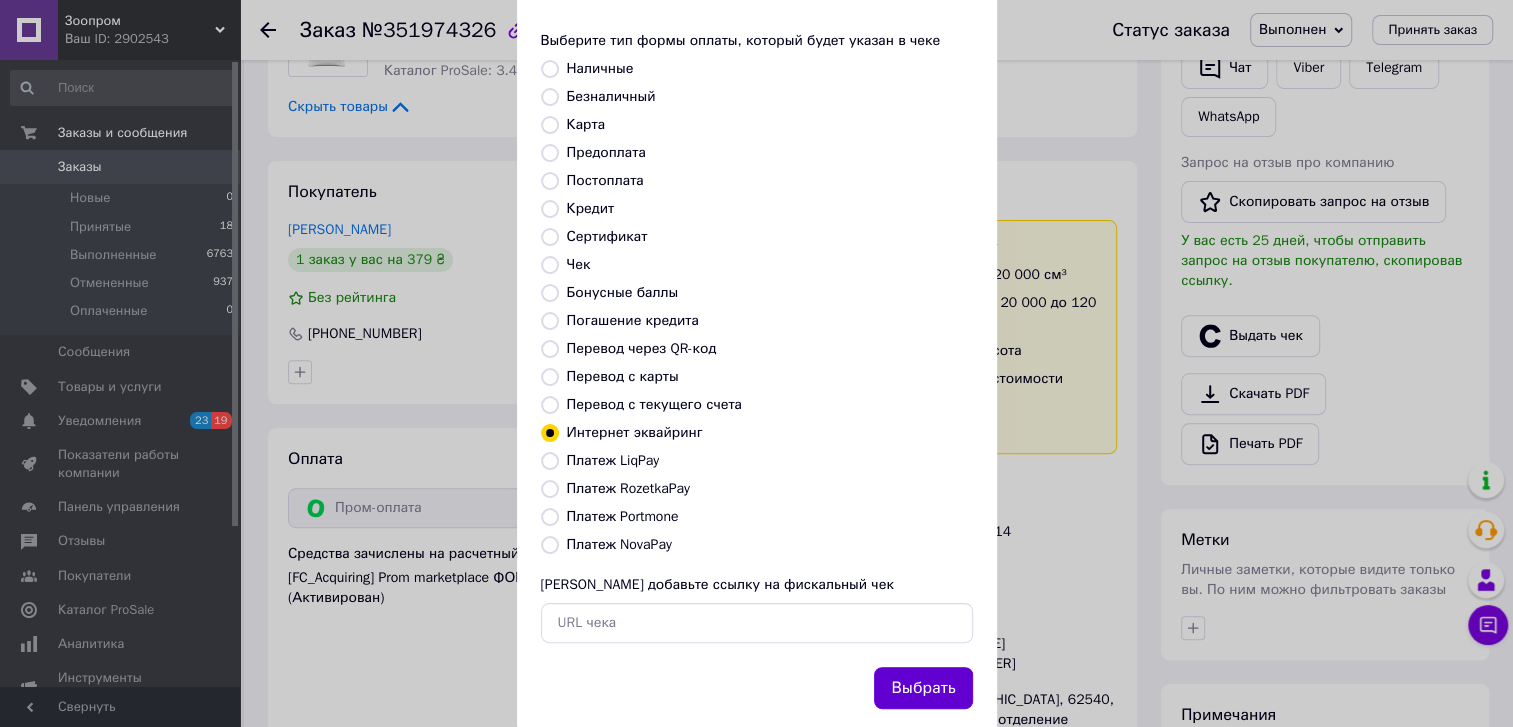 click on "Выбрать" at bounding box center [923, 688] 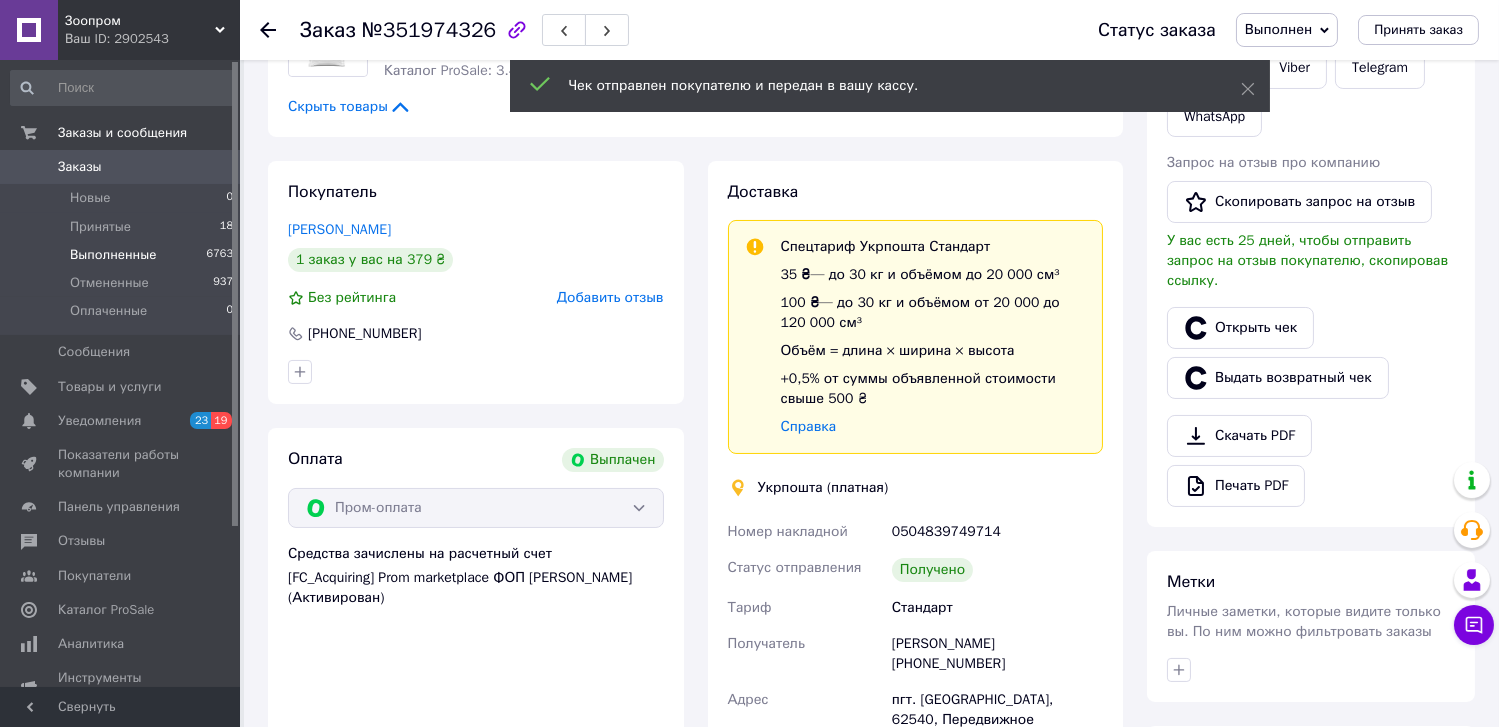 click on "Выполненные" at bounding box center (113, 255) 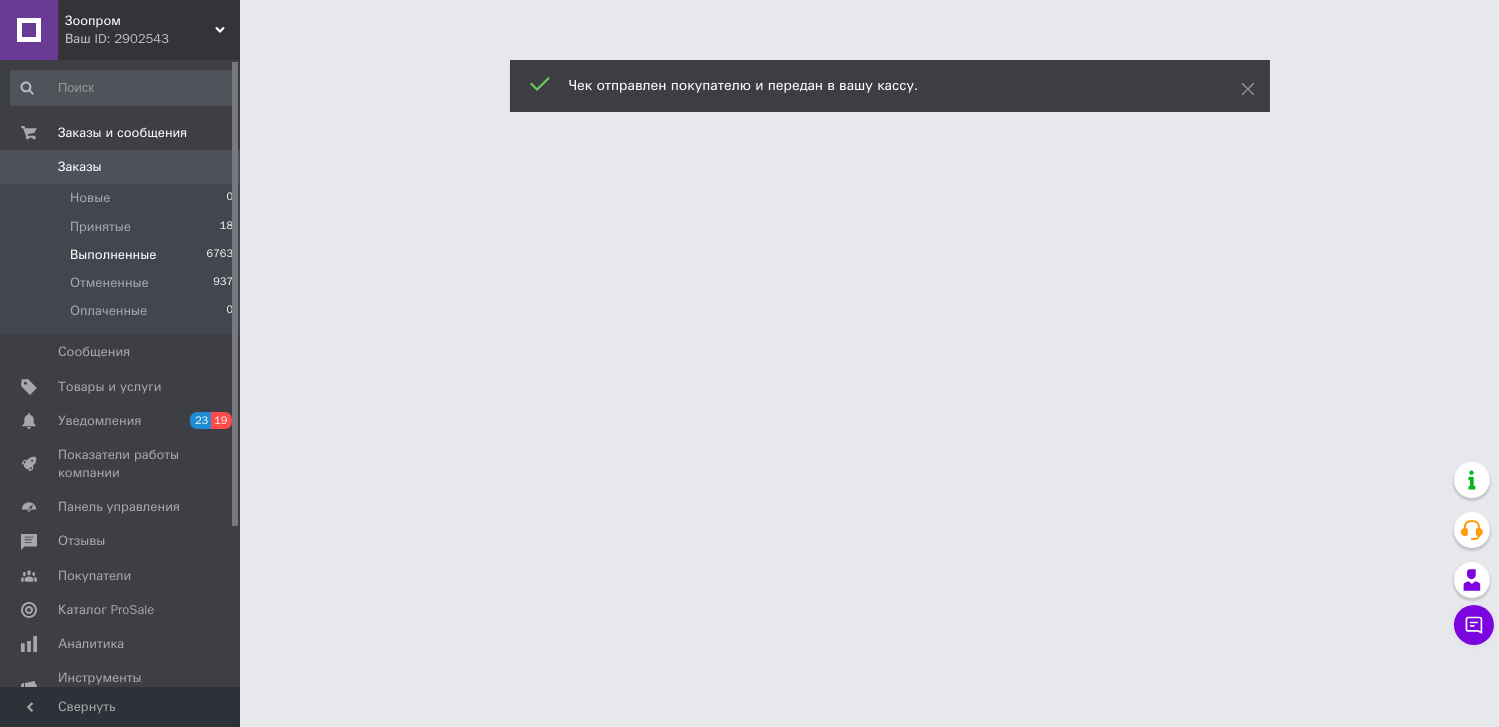 scroll, scrollTop: 0, scrollLeft: 0, axis: both 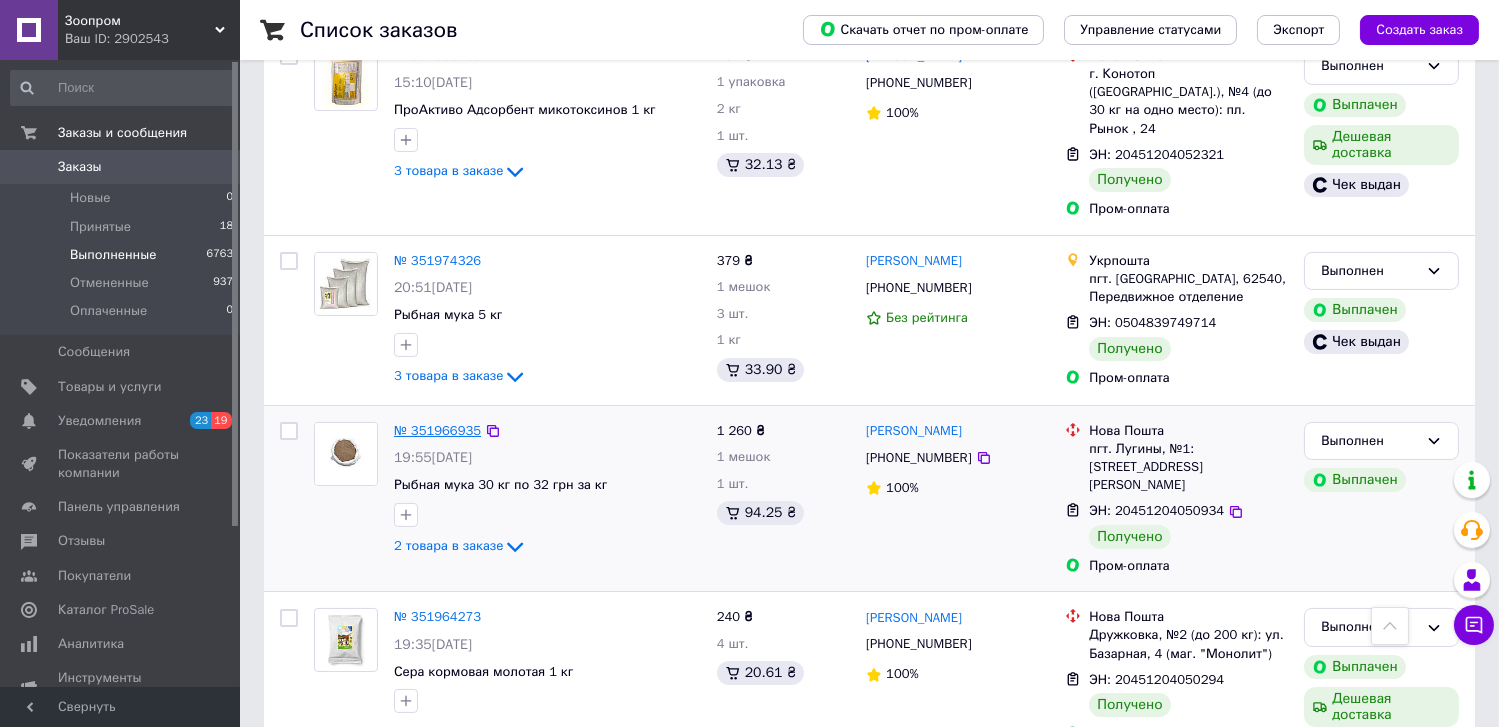 click on "№ 351966935" at bounding box center [437, 430] 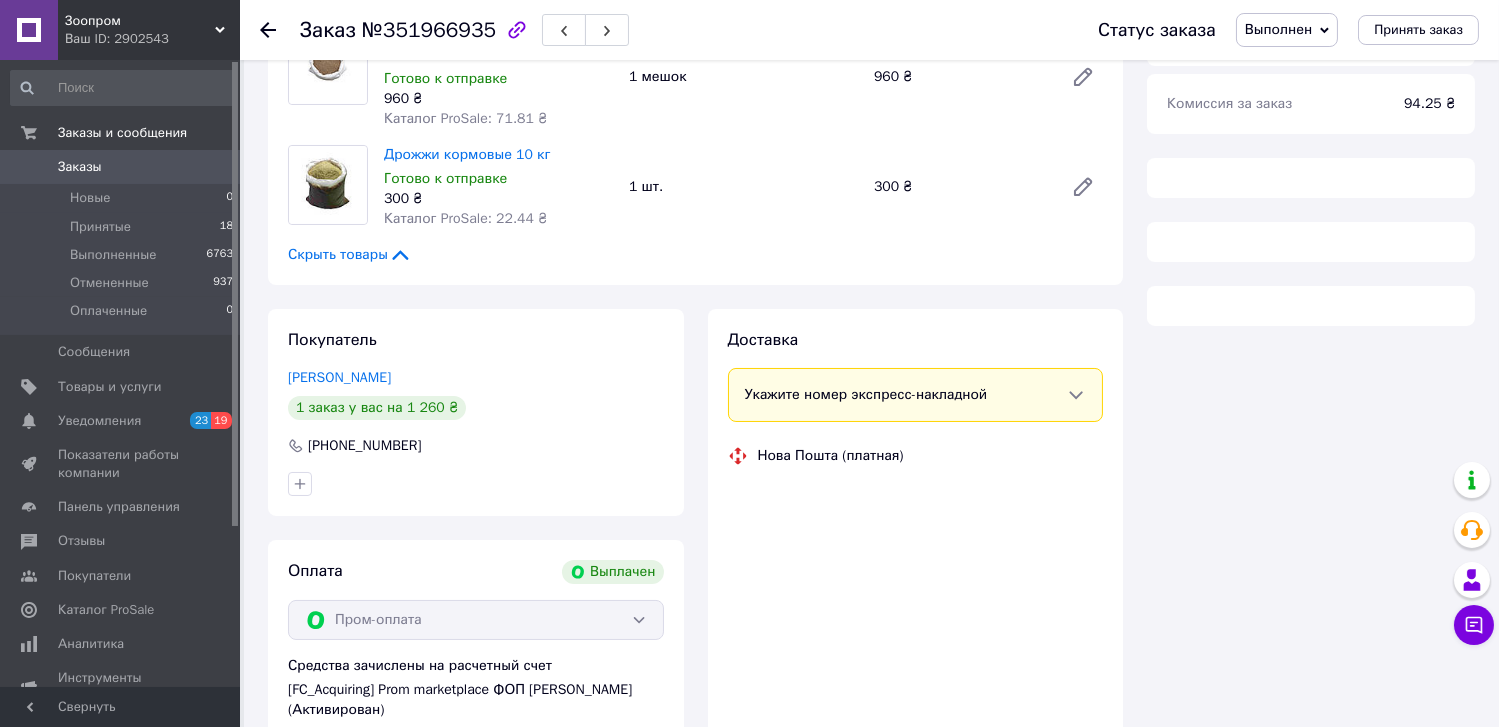 scroll, scrollTop: 545, scrollLeft: 0, axis: vertical 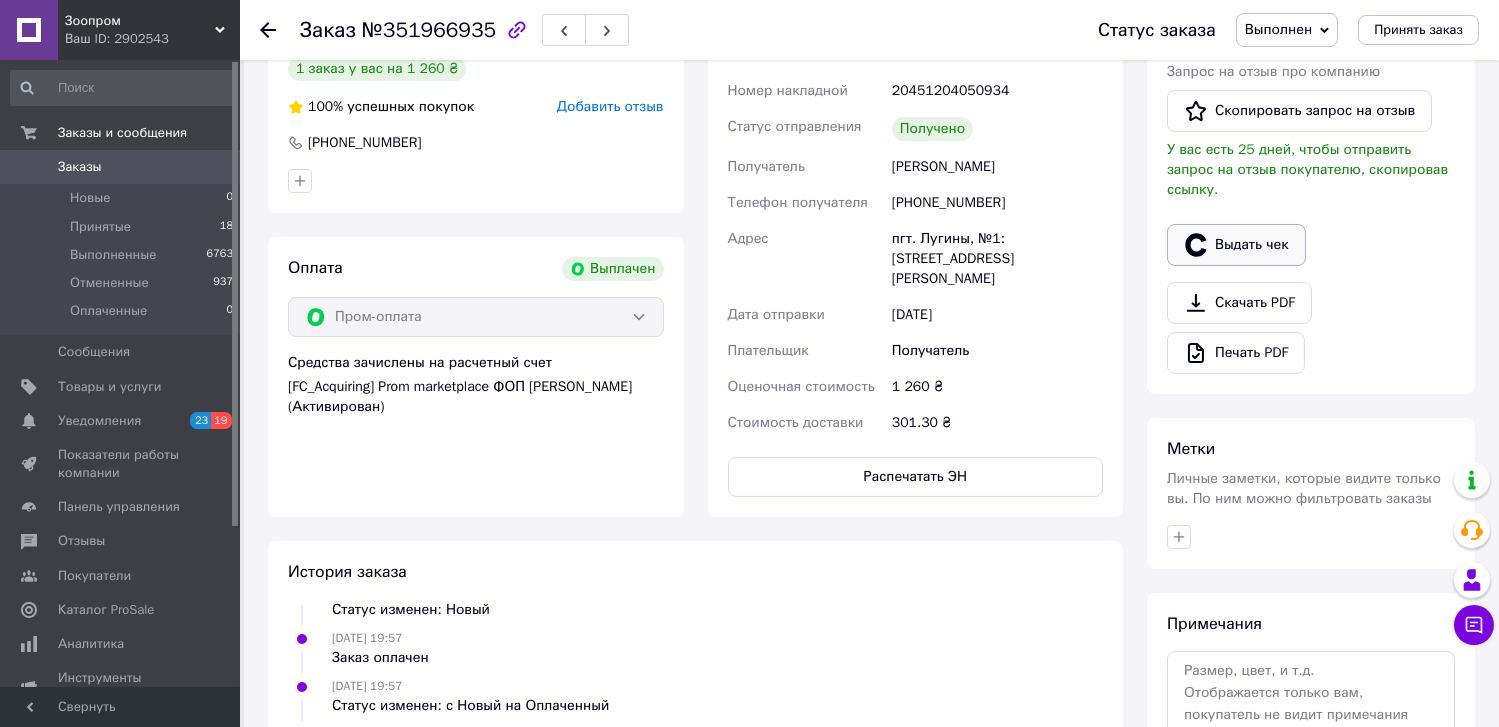 click on "Выдать чек" at bounding box center [1236, 245] 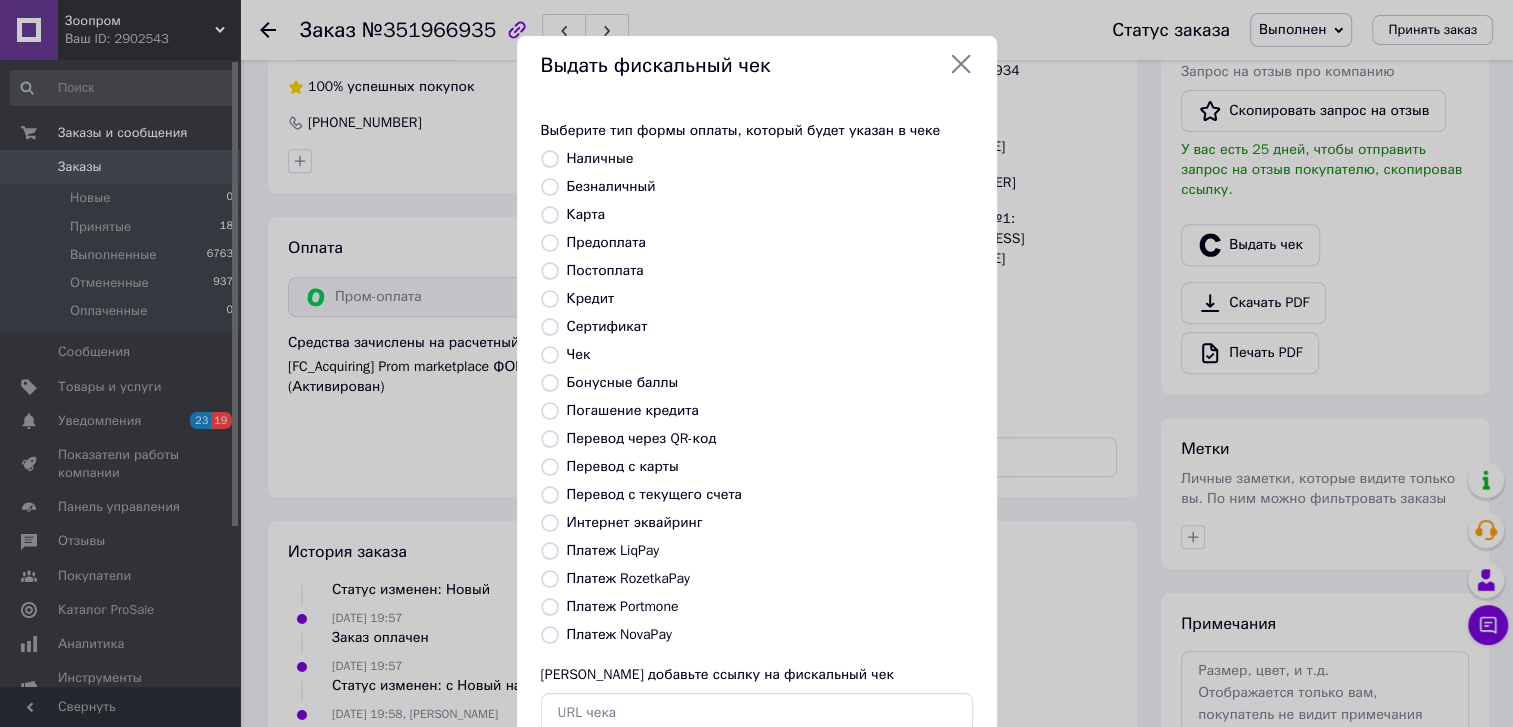 click on "Интернет эквайринг" at bounding box center [635, 522] 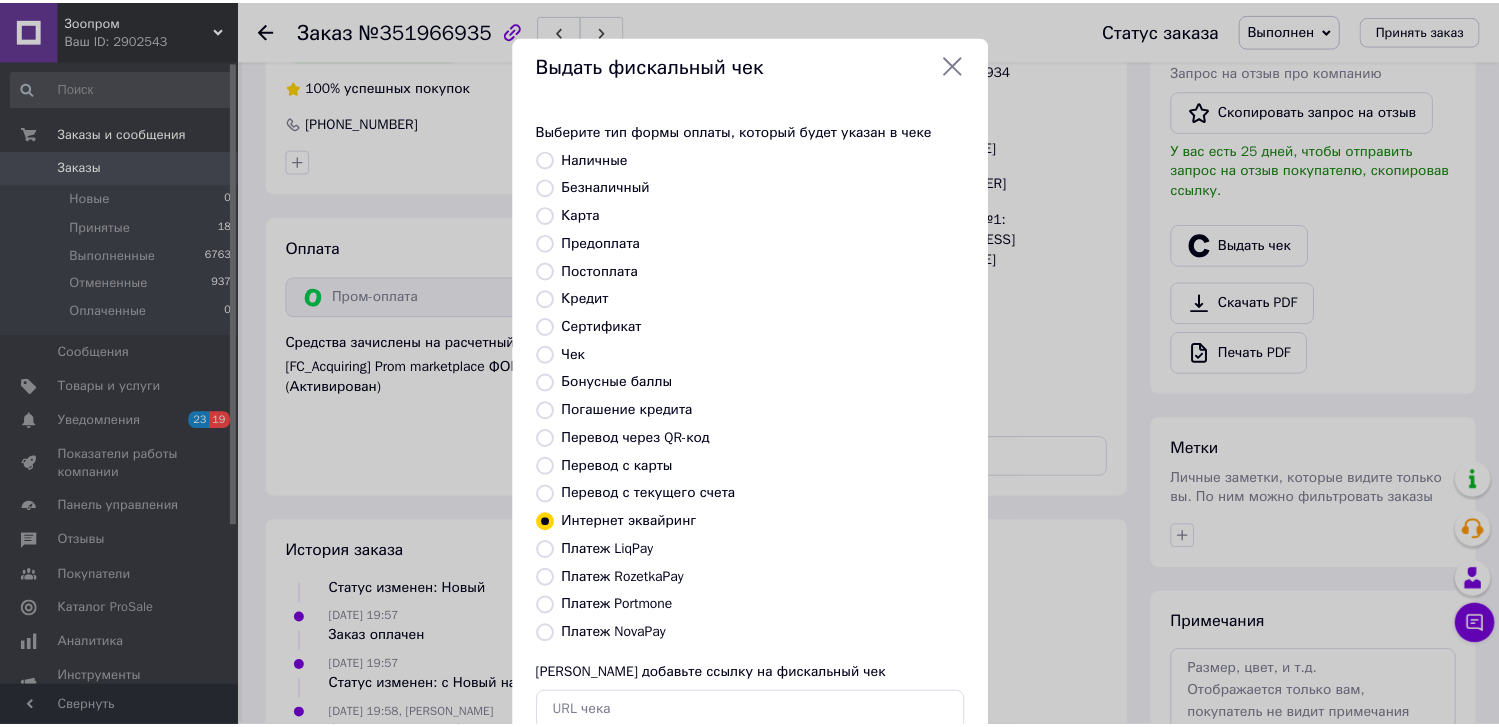 scroll, scrollTop: 131, scrollLeft: 0, axis: vertical 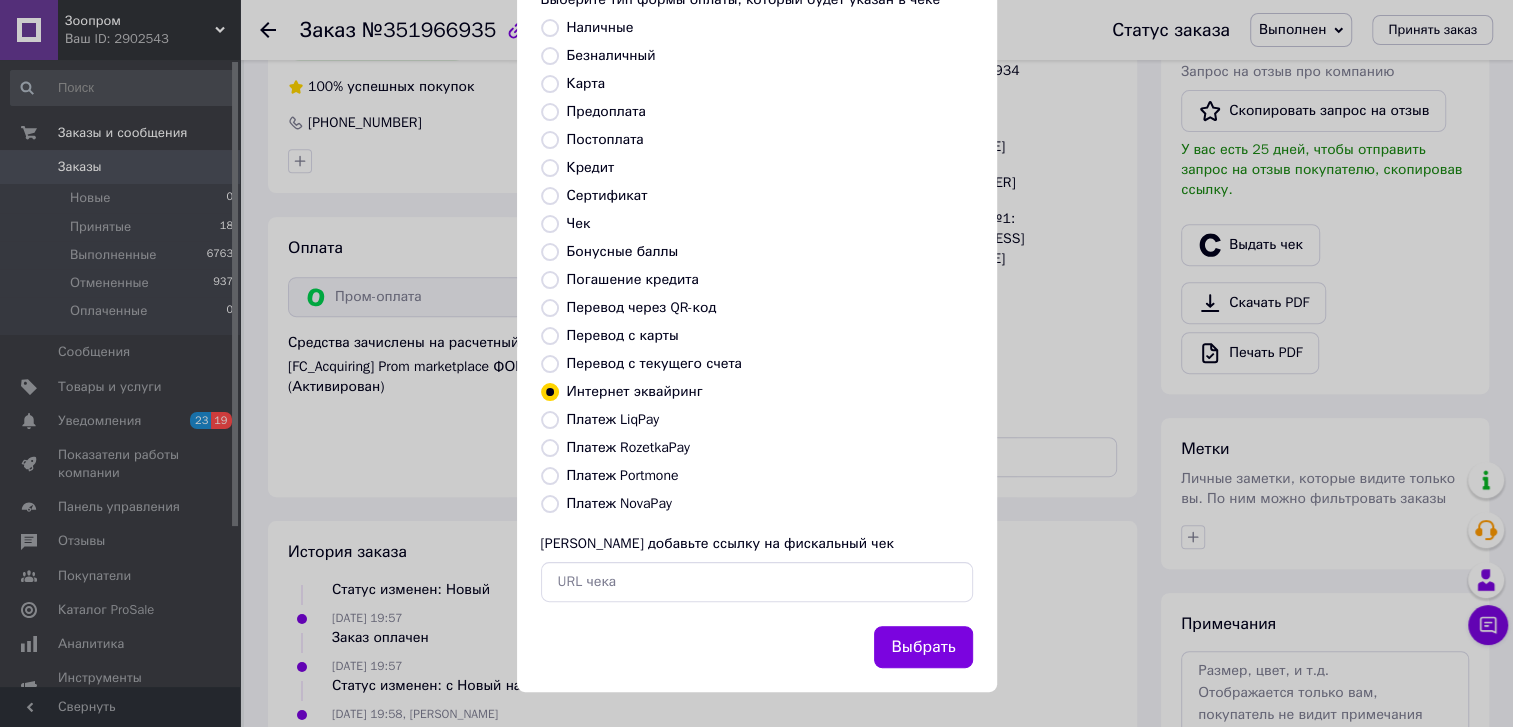 click on "Выбрать" at bounding box center [923, 647] 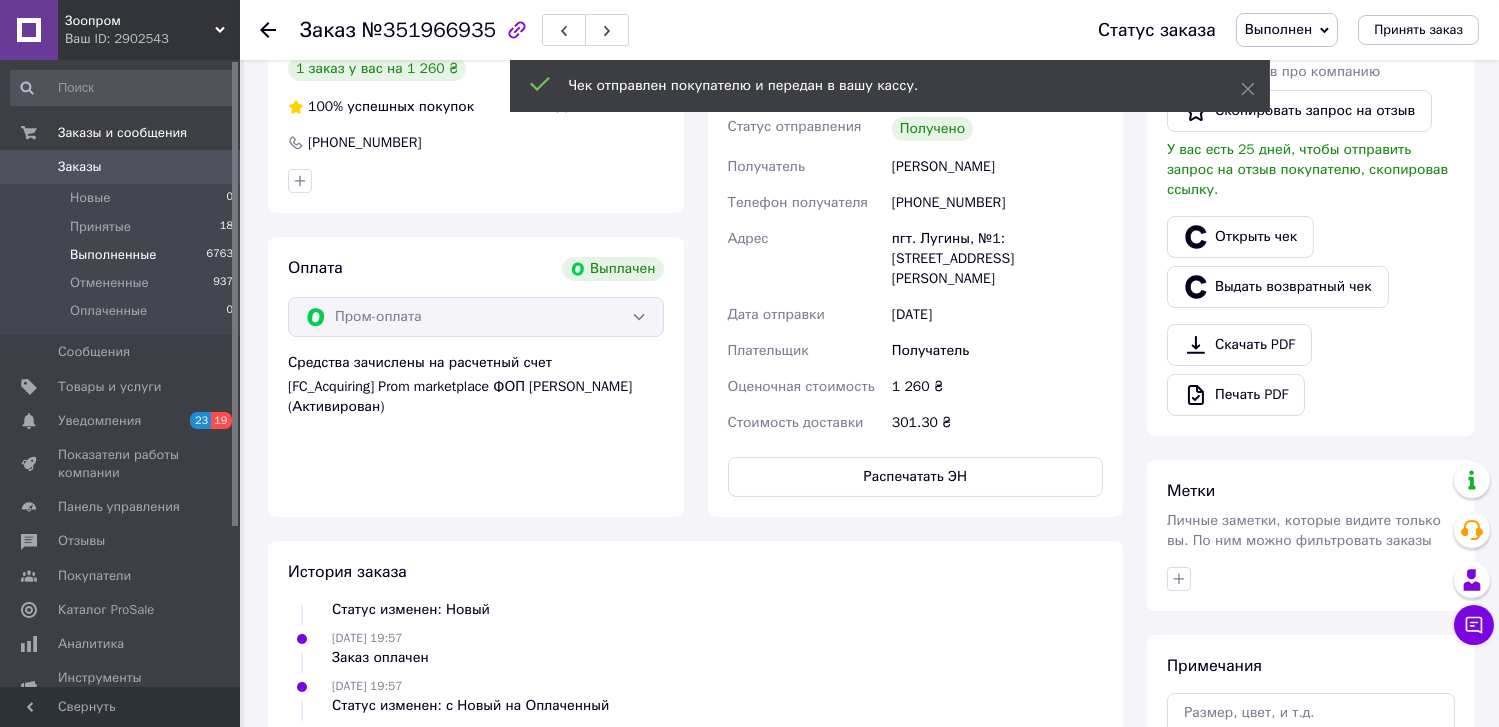 click on "Выполненные" at bounding box center (113, 255) 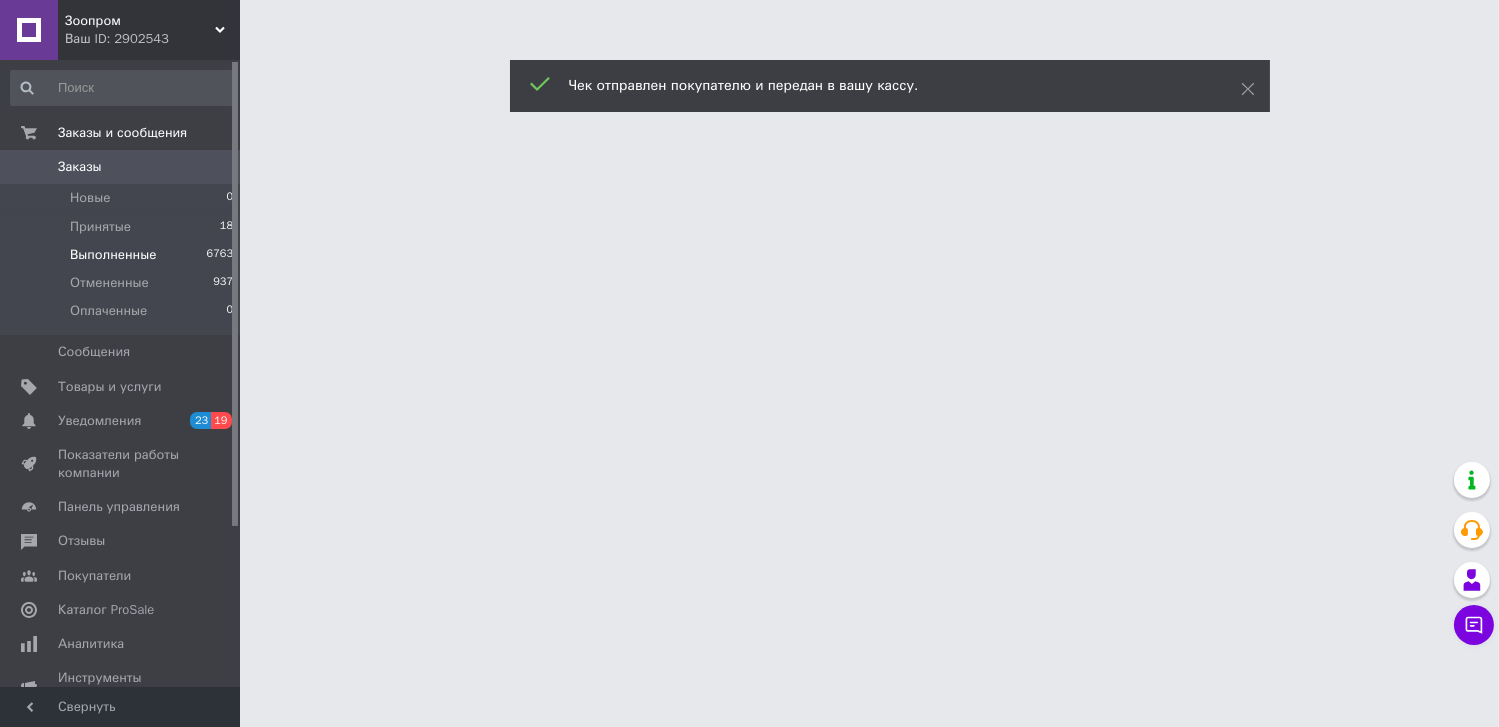 scroll, scrollTop: 0, scrollLeft: 0, axis: both 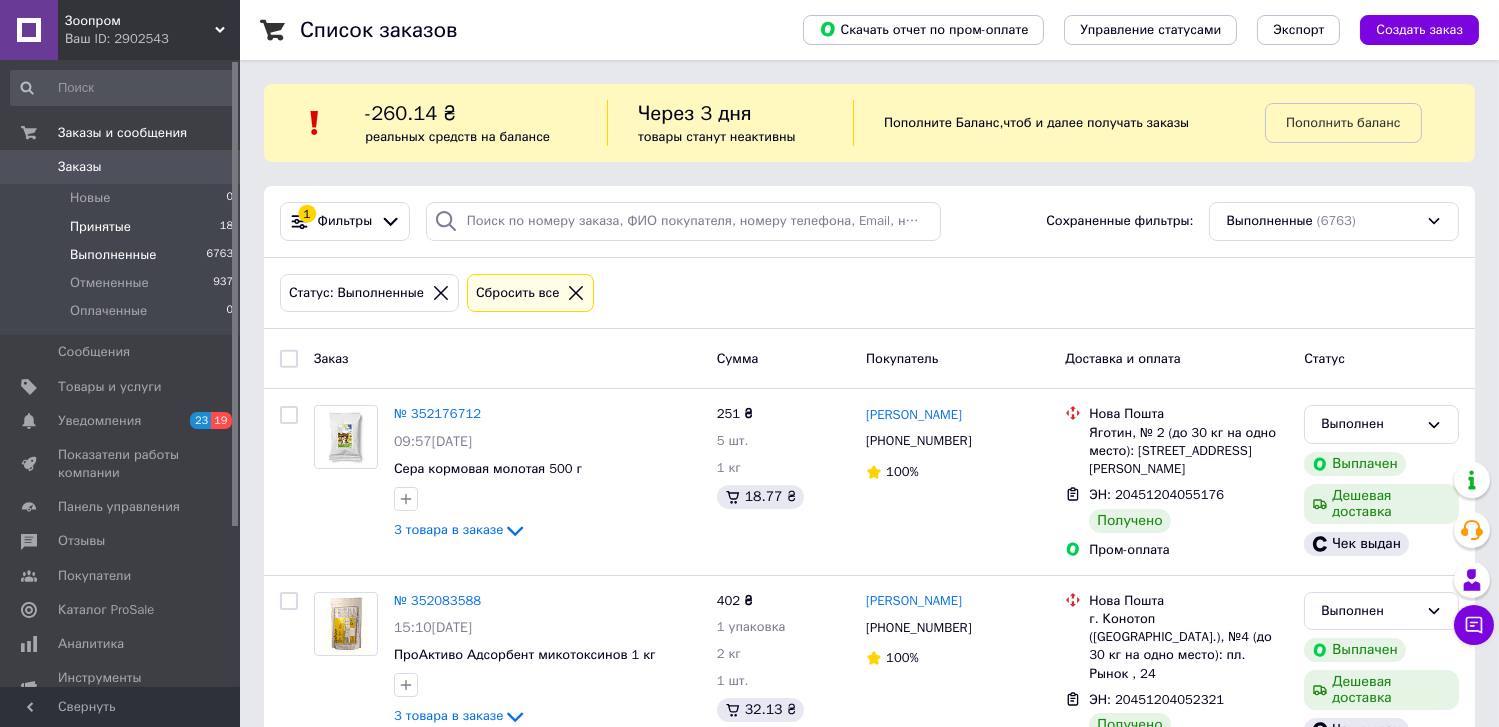 click on "Принятые" at bounding box center [100, 227] 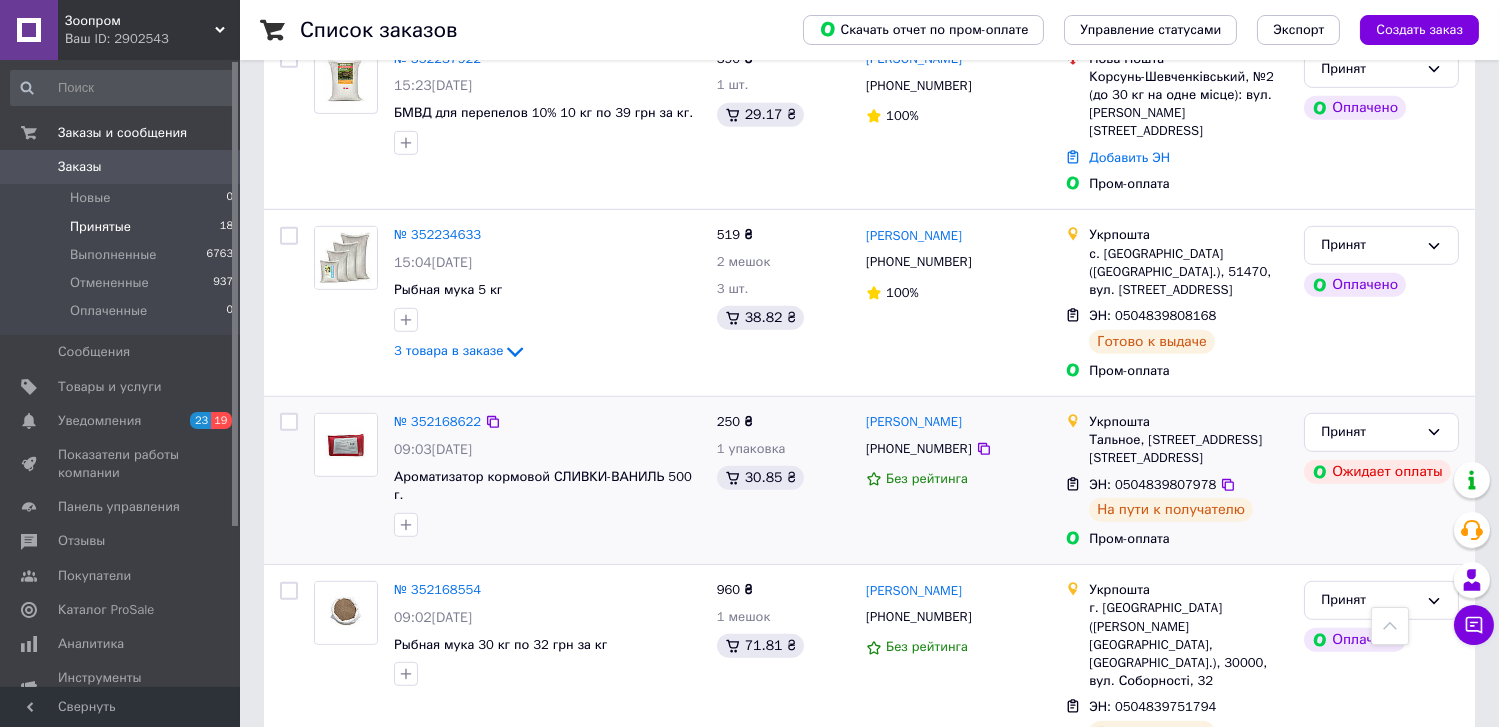 scroll, scrollTop: 2964, scrollLeft: 0, axis: vertical 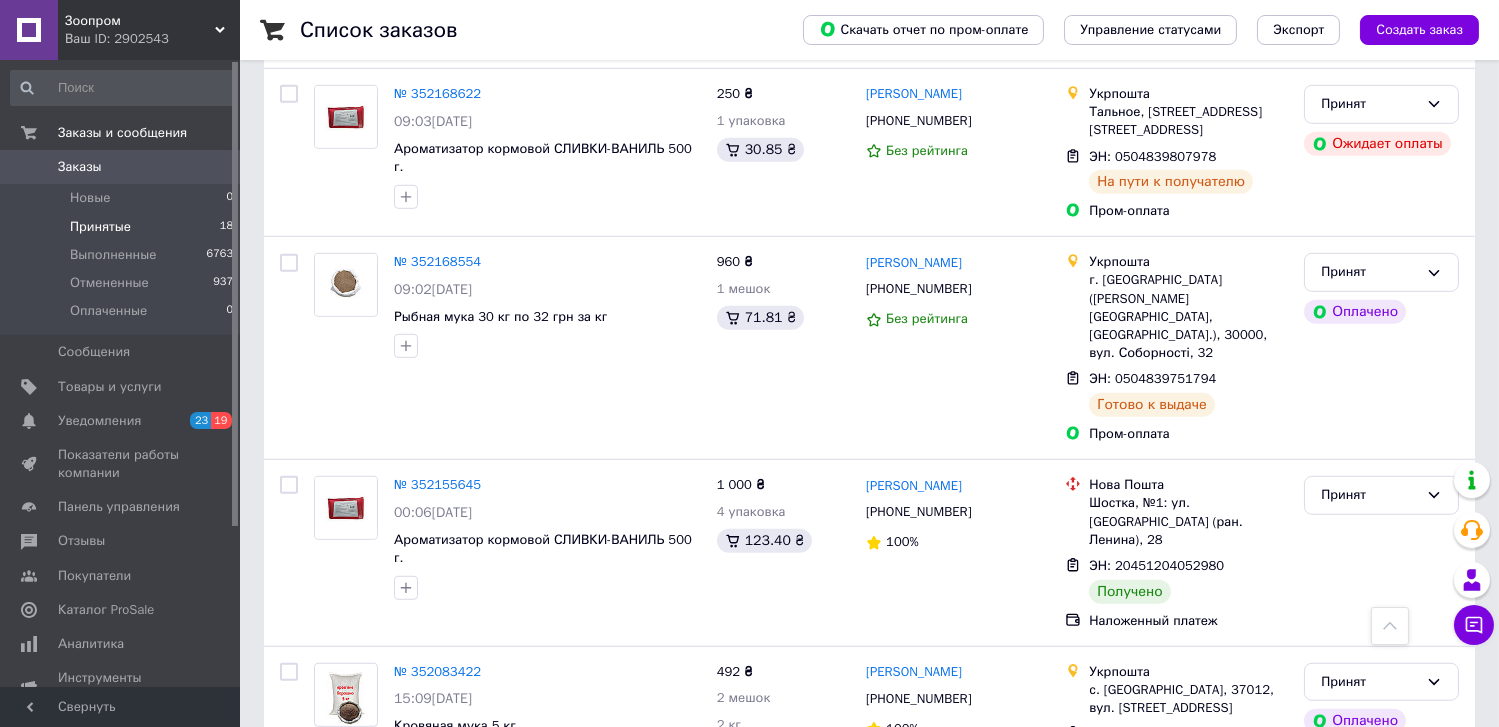 click on "№ 351977195" at bounding box center (437, 841) 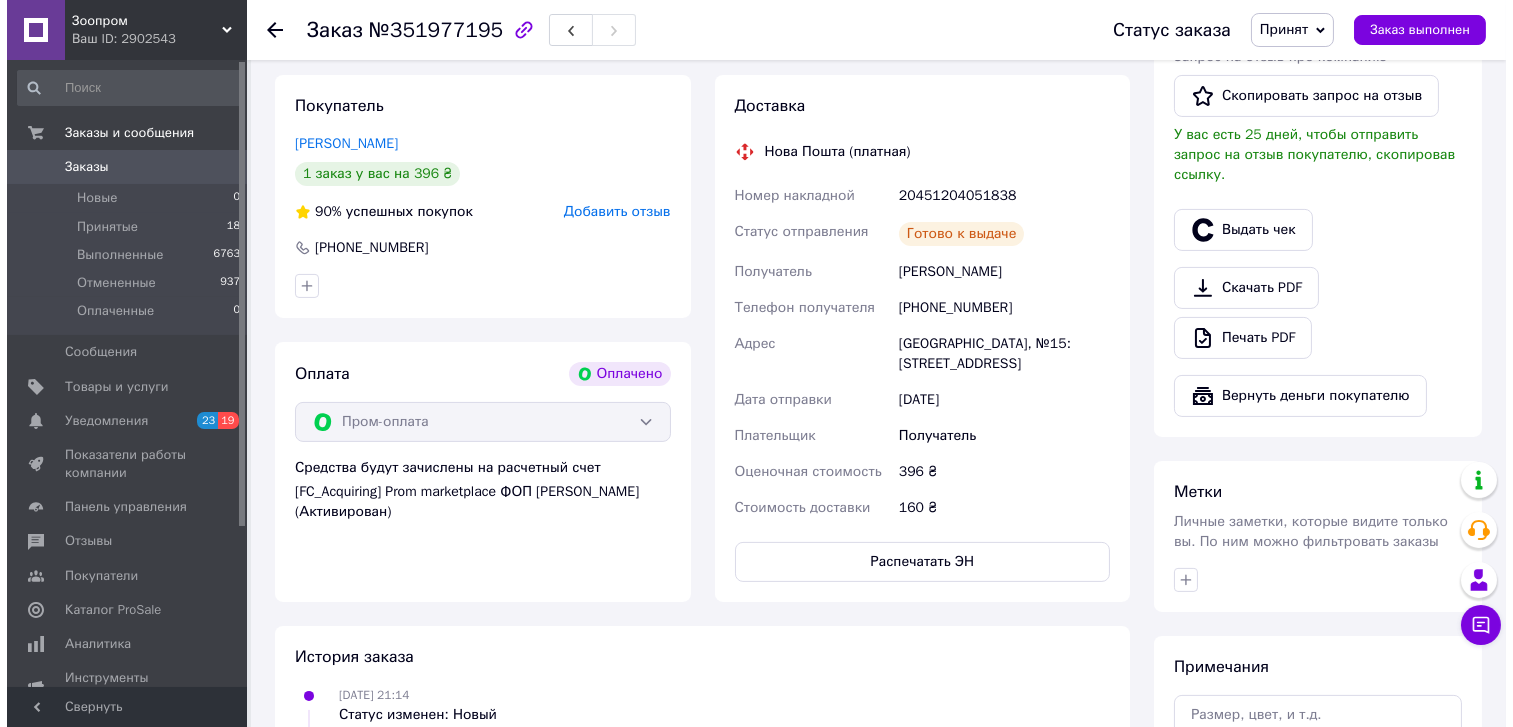 scroll, scrollTop: 1026, scrollLeft: 0, axis: vertical 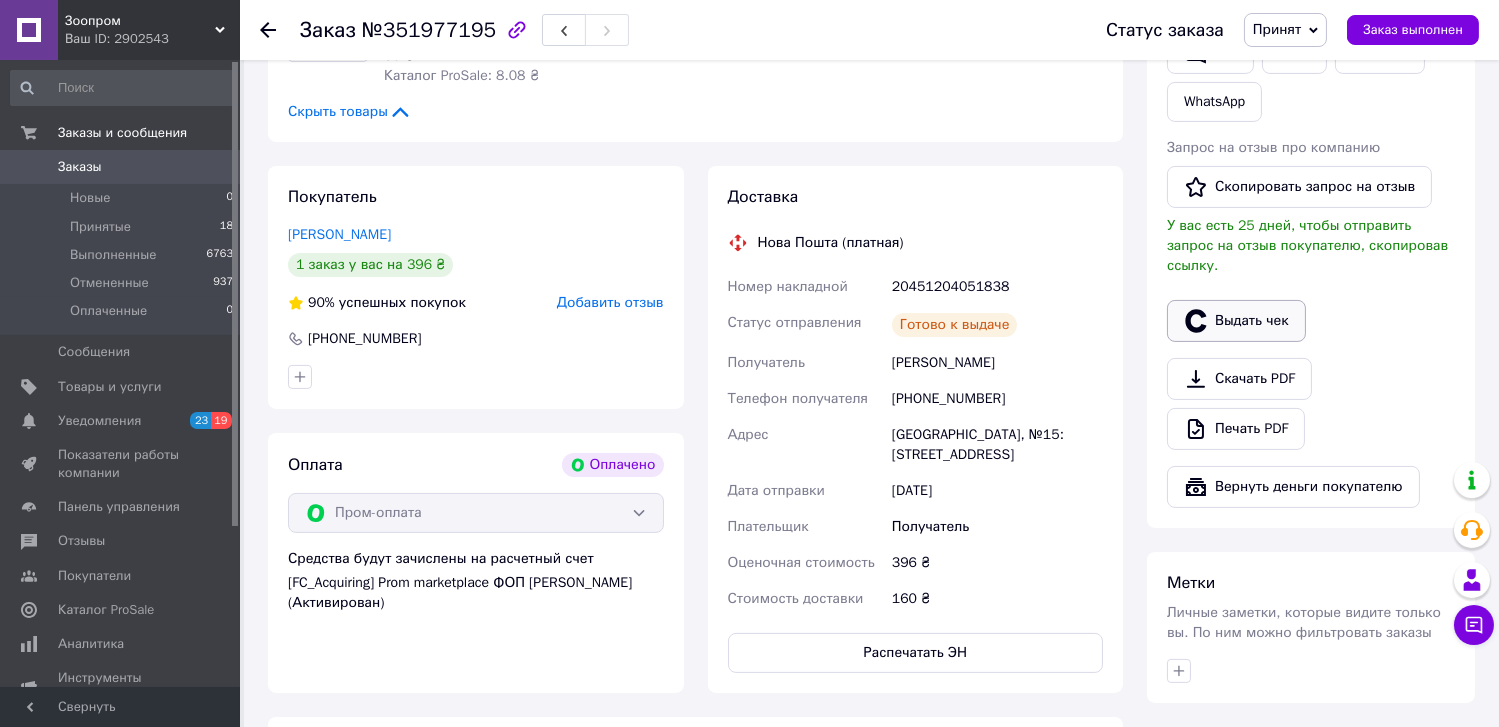 click on "Выдать чек" at bounding box center (1236, 321) 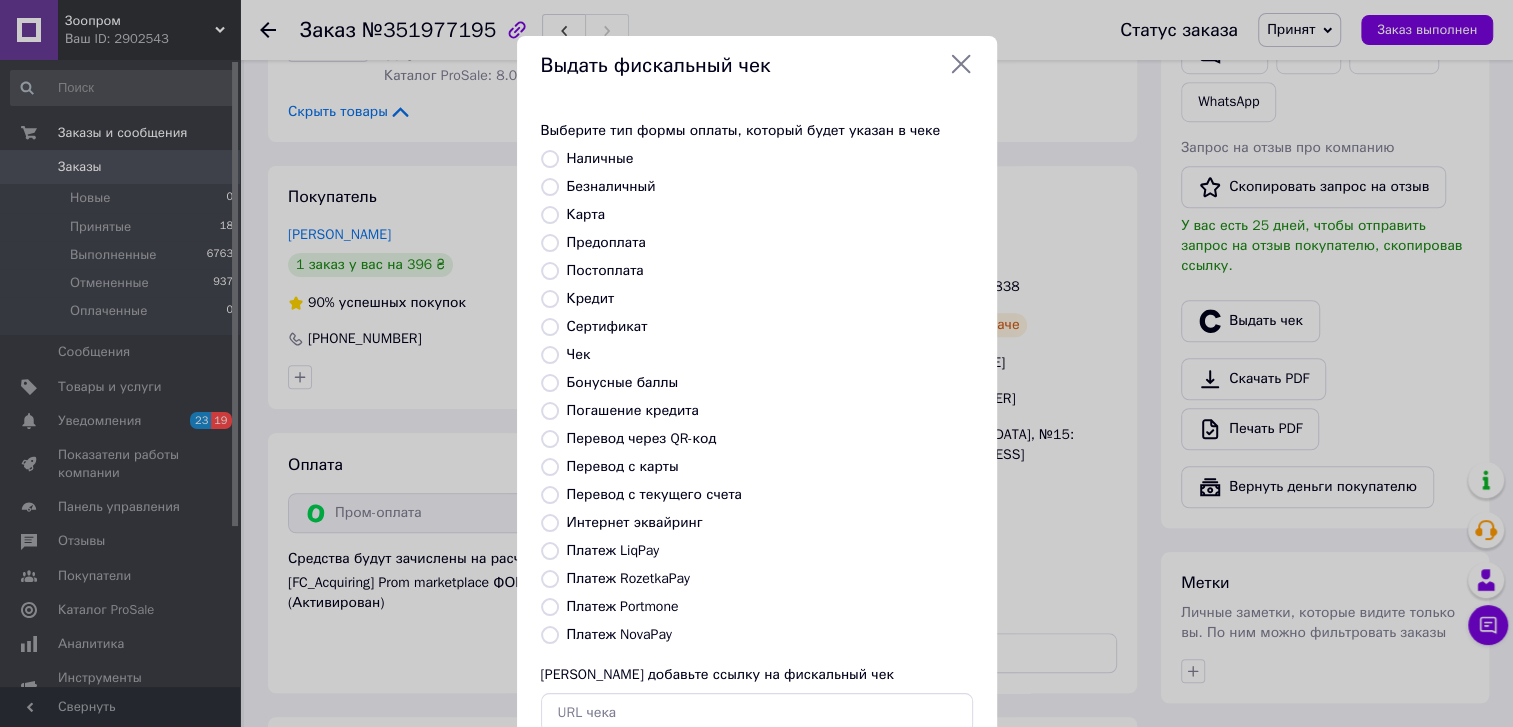 click on "Интернет эквайринг" at bounding box center [635, 522] 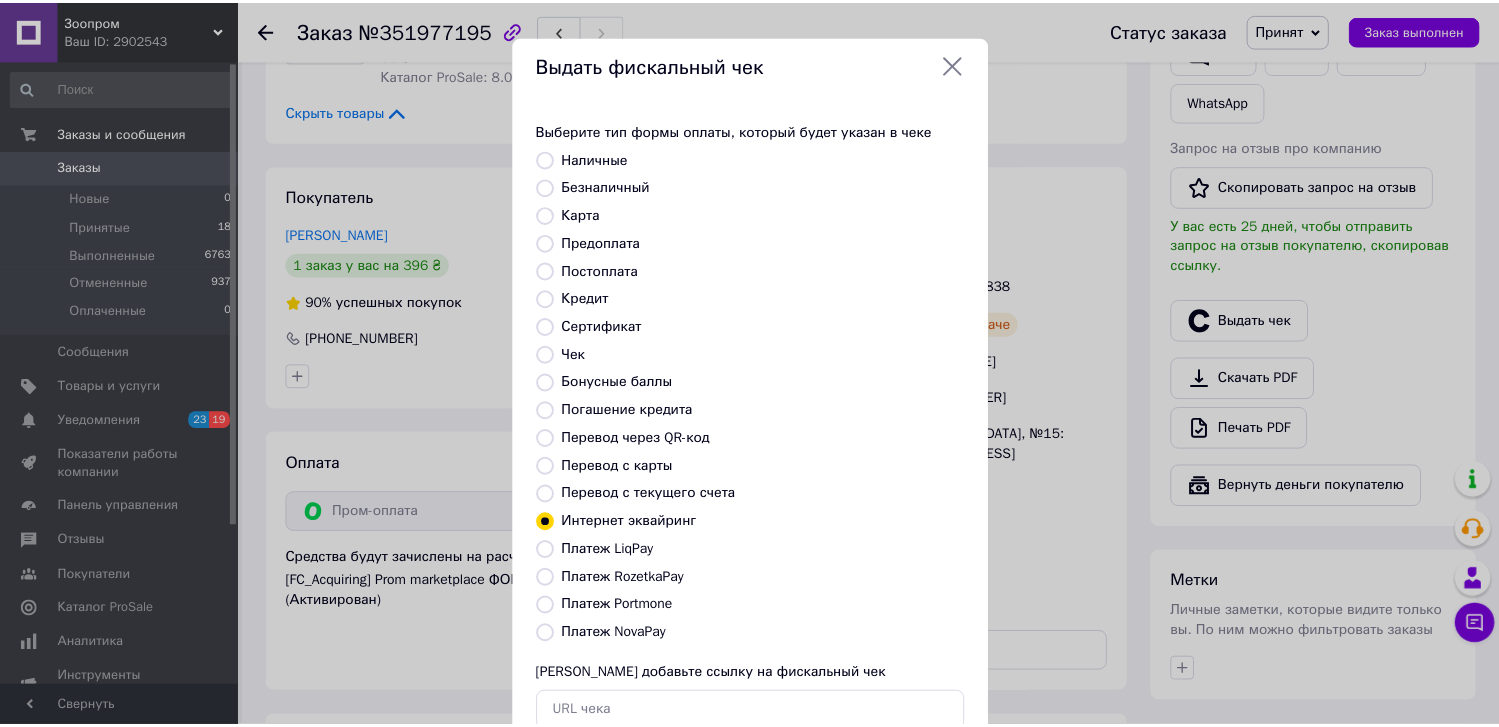 scroll, scrollTop: 131, scrollLeft: 0, axis: vertical 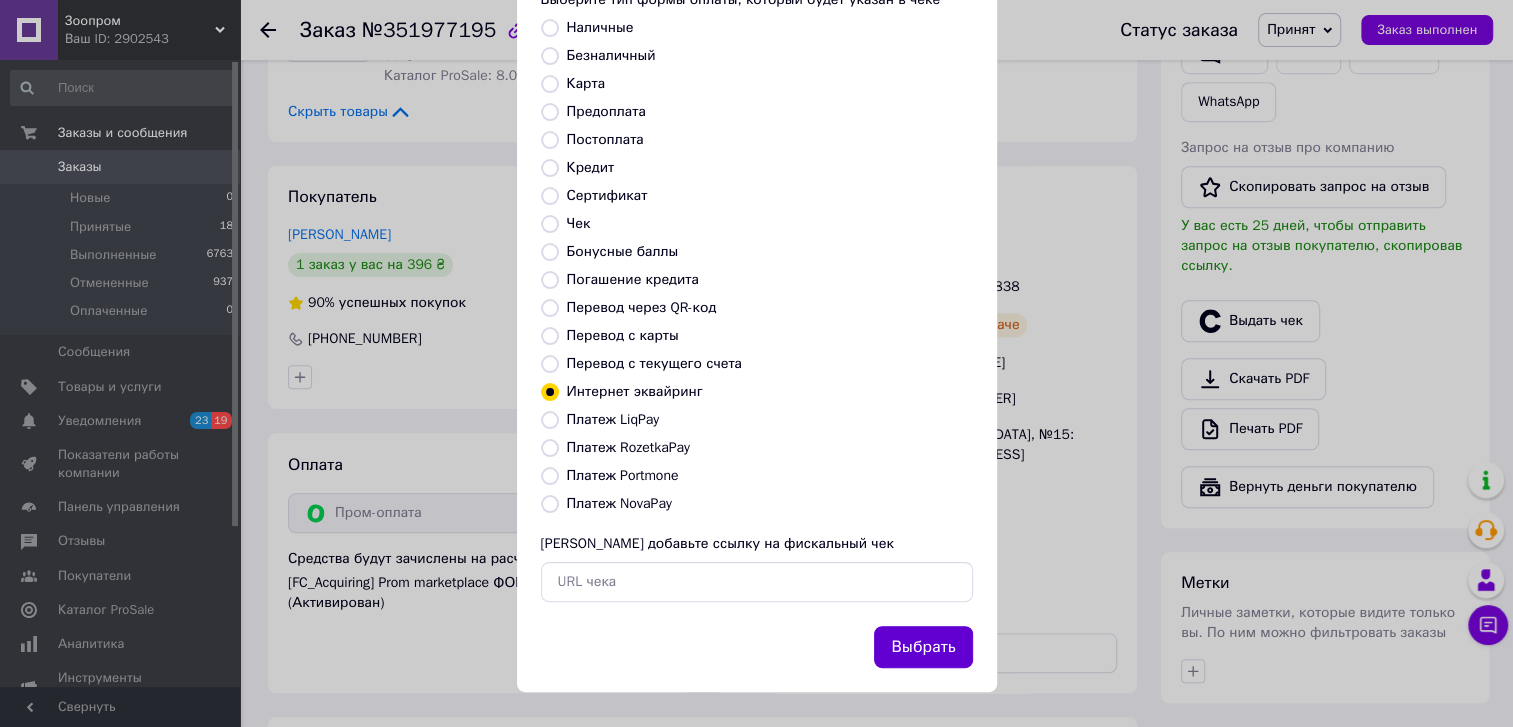 click on "Выбрать" at bounding box center (923, 647) 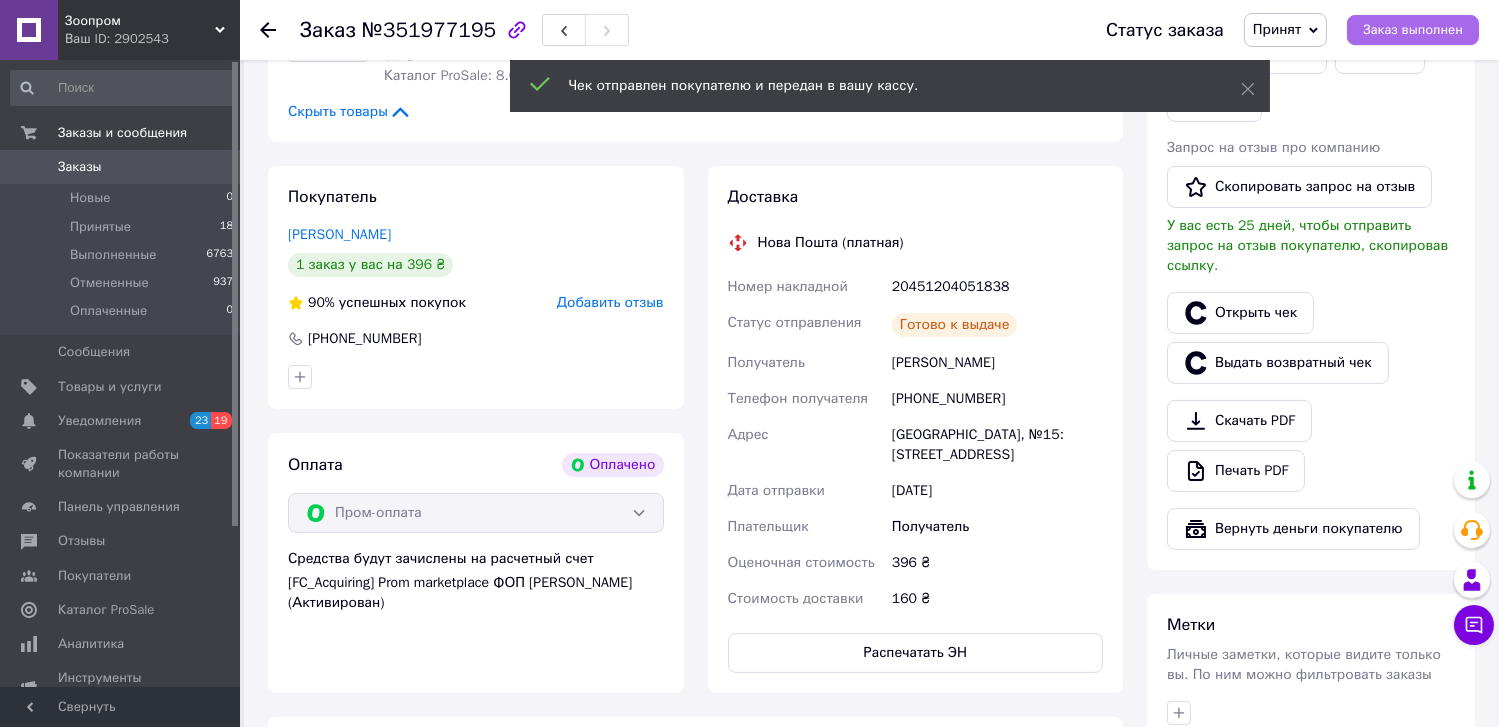 click on "Заказ выполнен" at bounding box center [1413, 30] 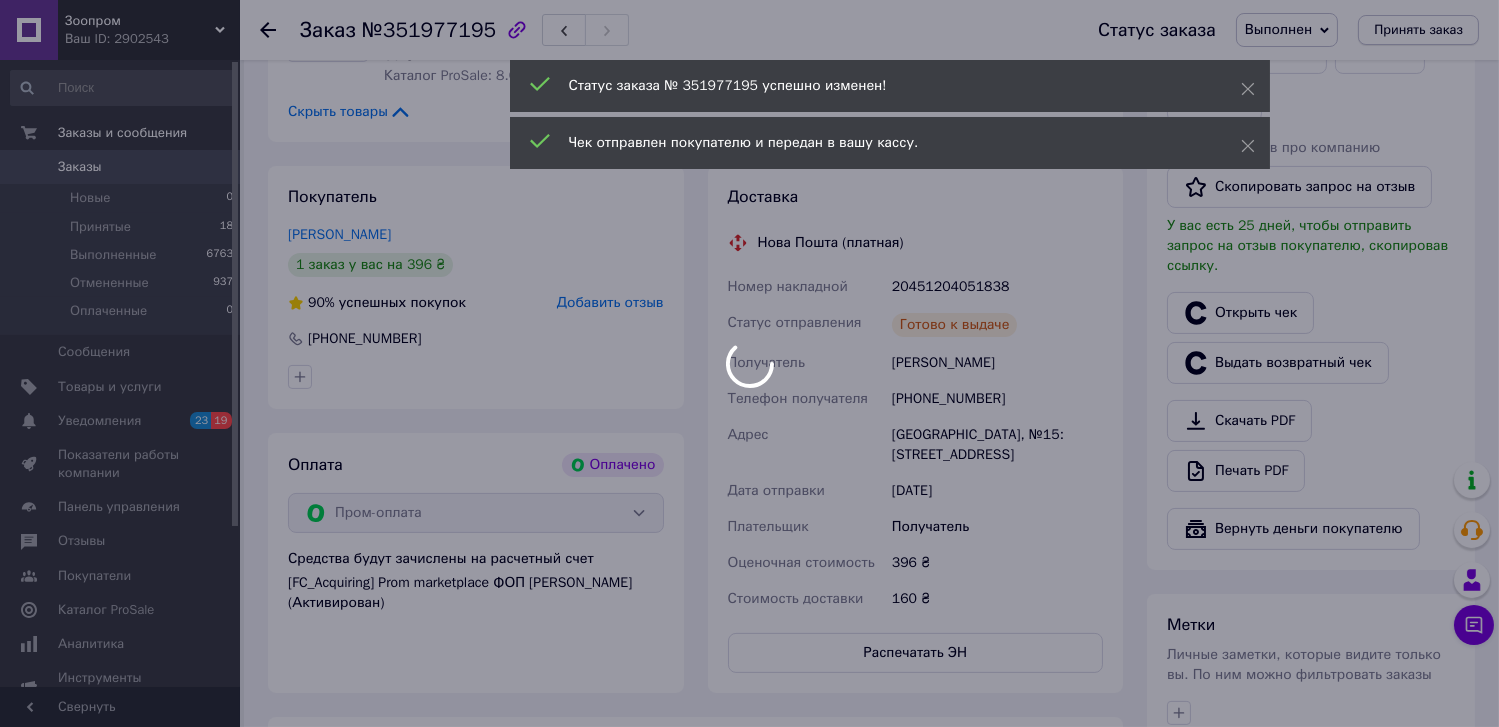 scroll, scrollTop: 40, scrollLeft: 0, axis: vertical 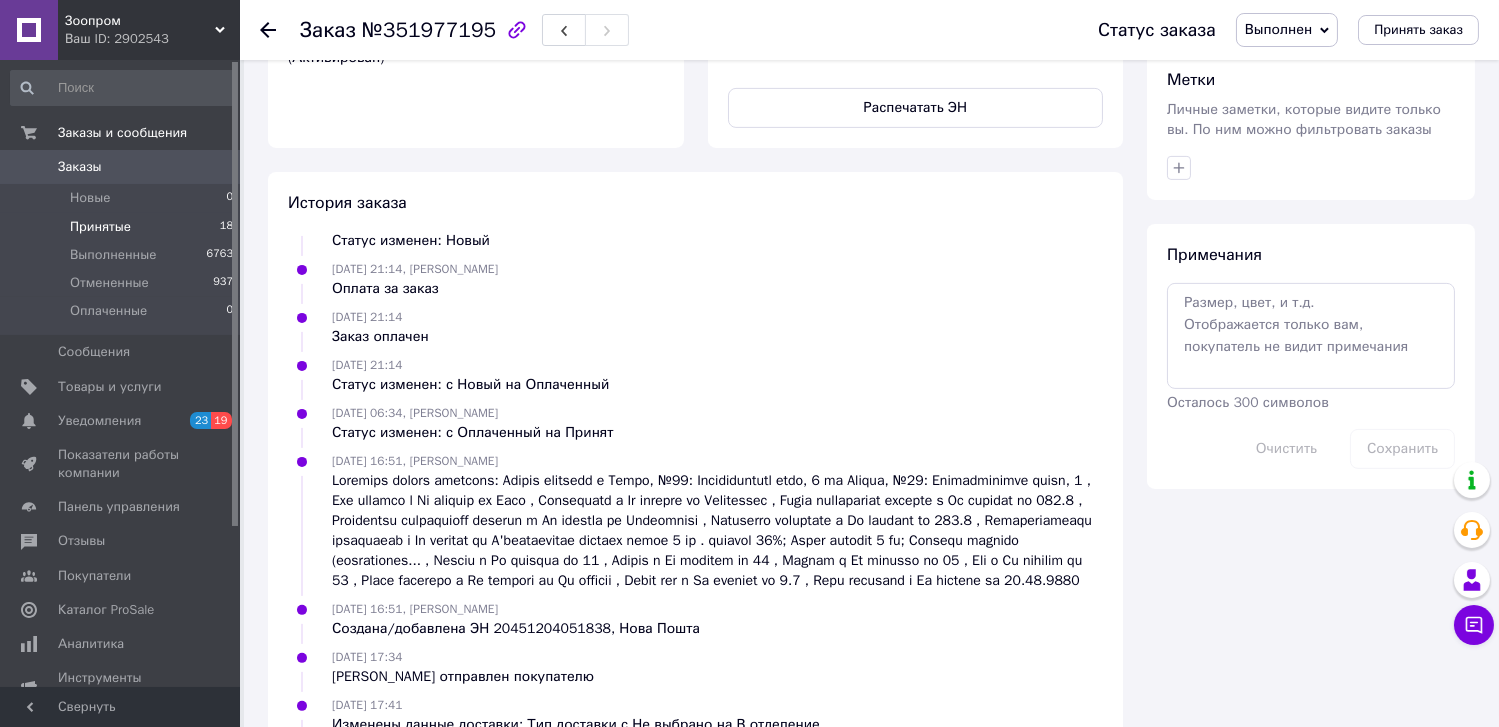 click on "Принятые" at bounding box center (100, 227) 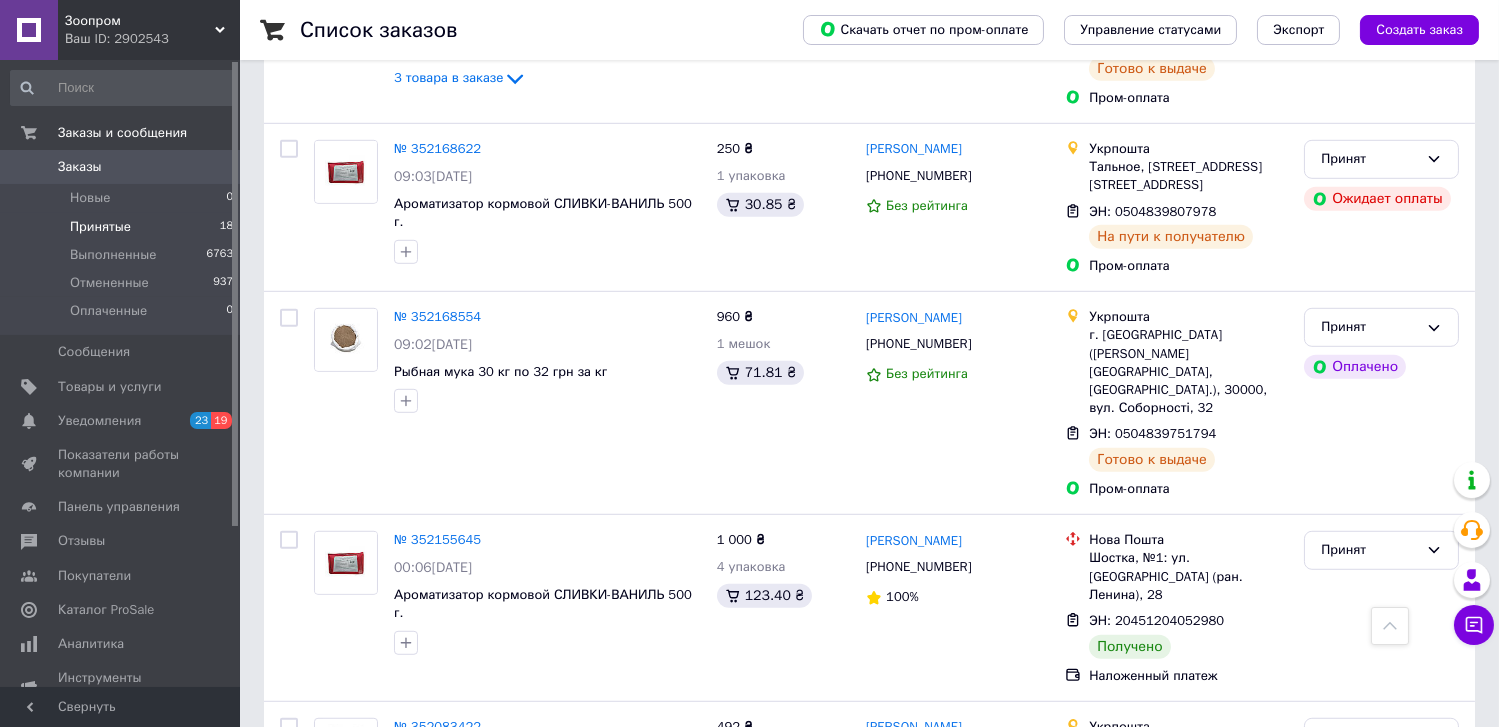 scroll, scrollTop: 2964, scrollLeft: 0, axis: vertical 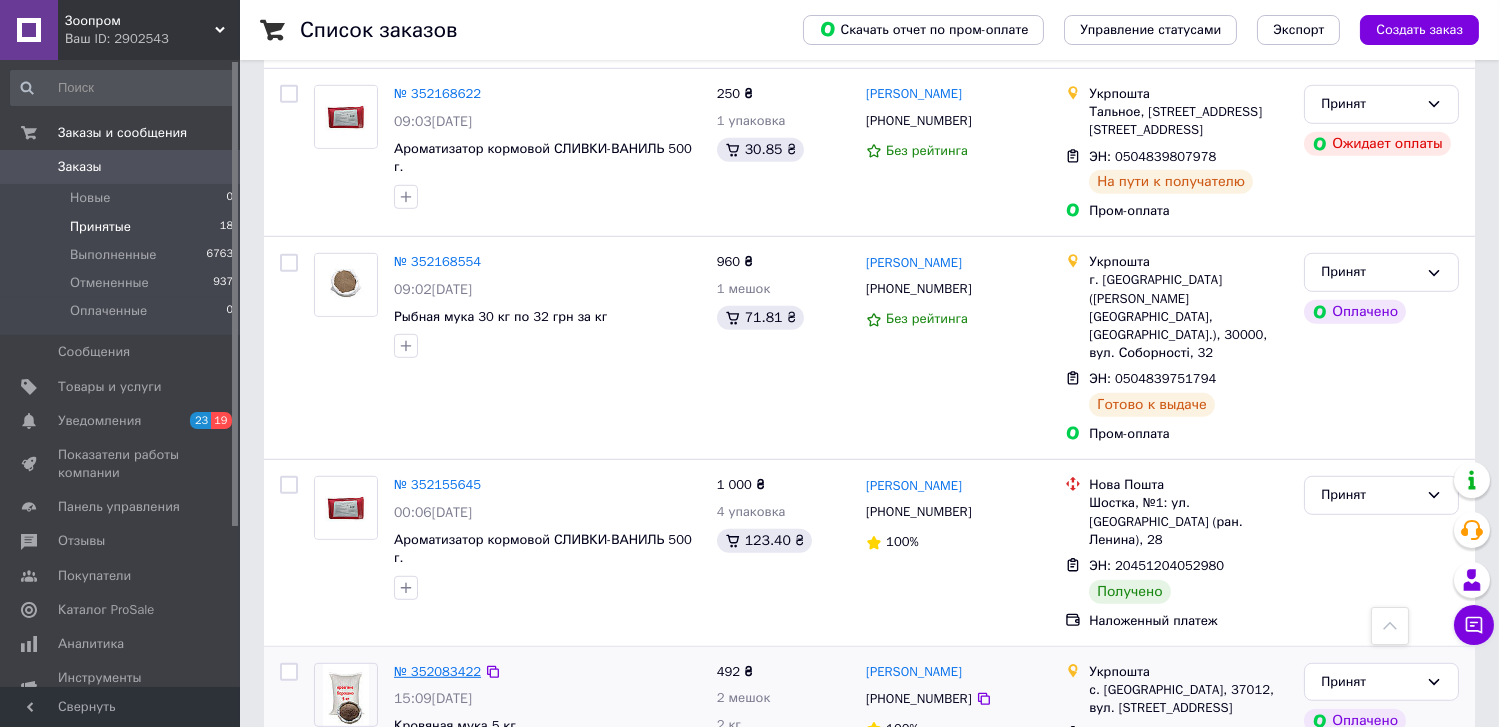 click on "№ 352083422" at bounding box center [437, 671] 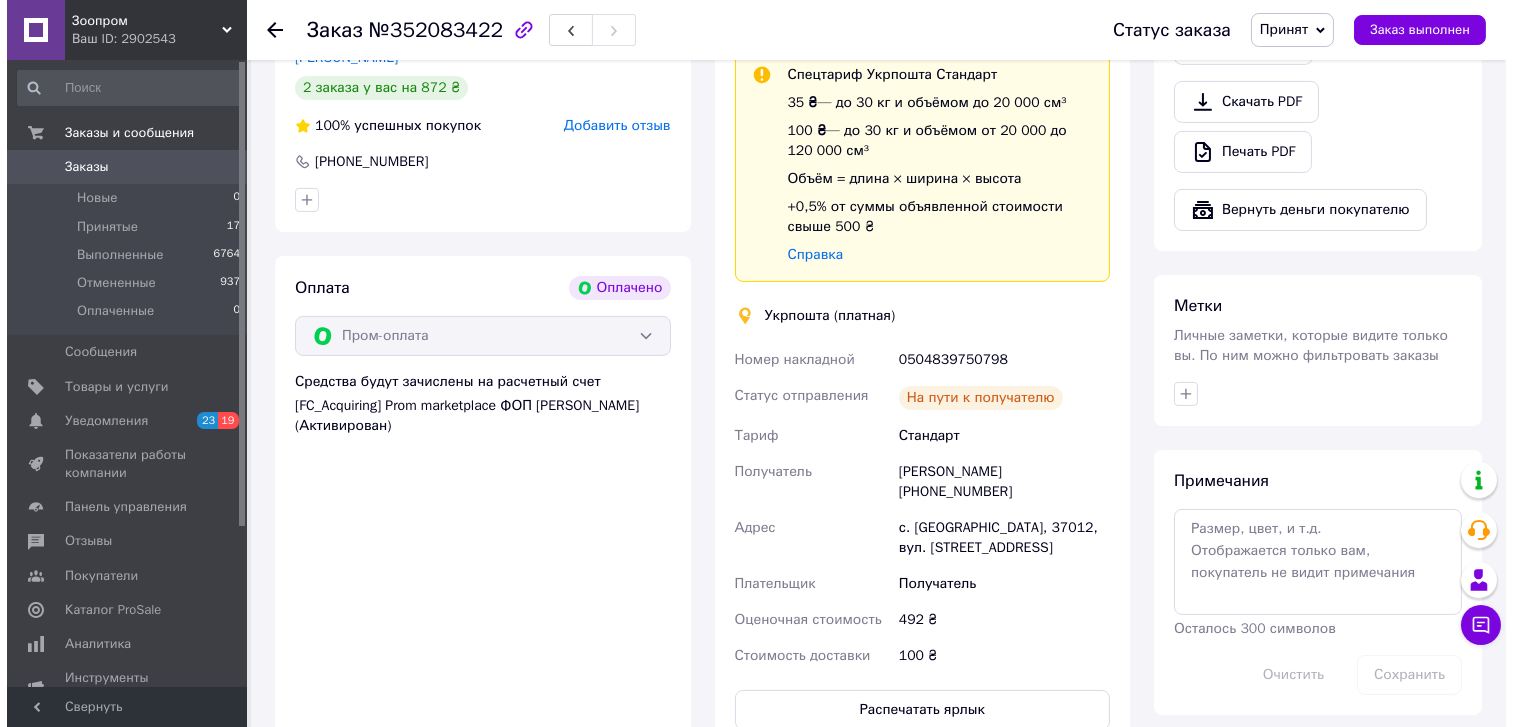 scroll, scrollTop: 1121, scrollLeft: 0, axis: vertical 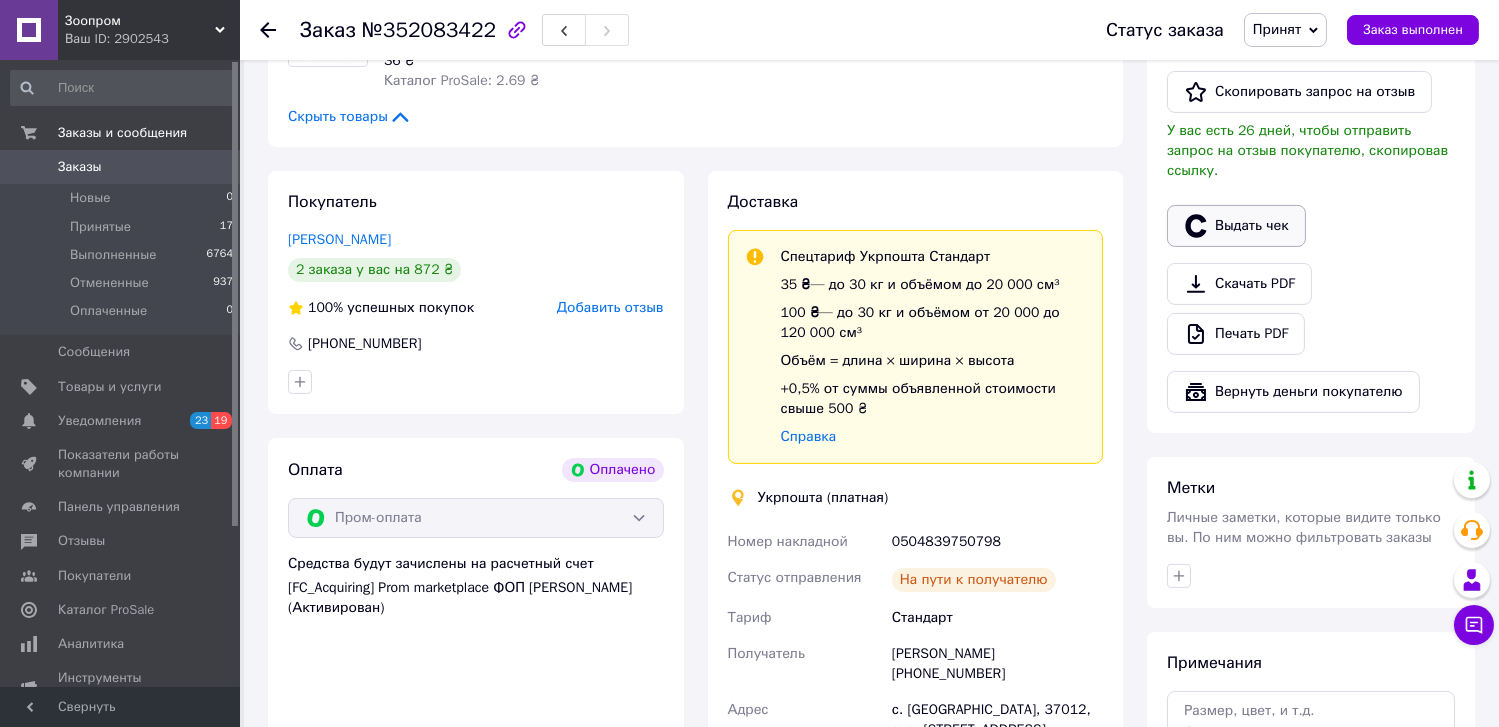 click on "Выдать чек" at bounding box center (1236, 226) 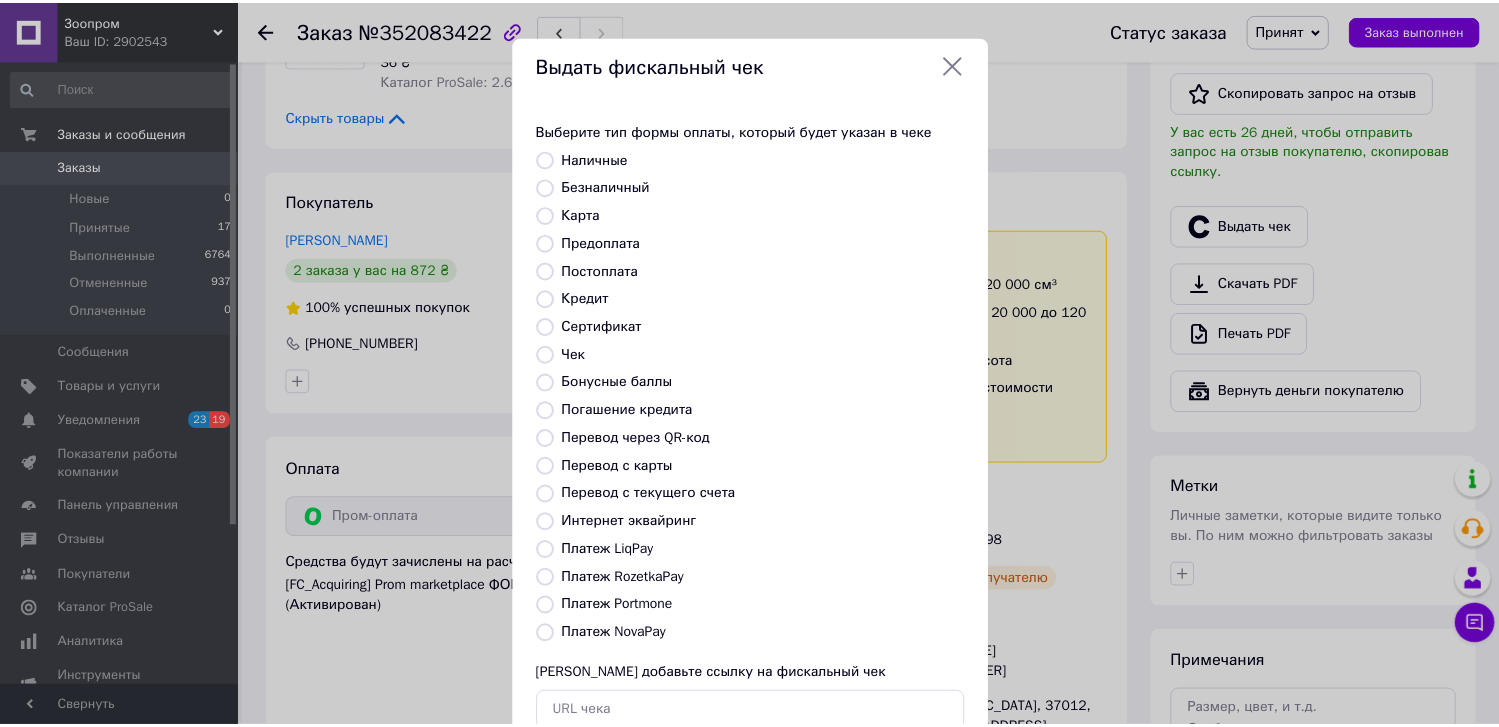 scroll, scrollTop: 131, scrollLeft: 0, axis: vertical 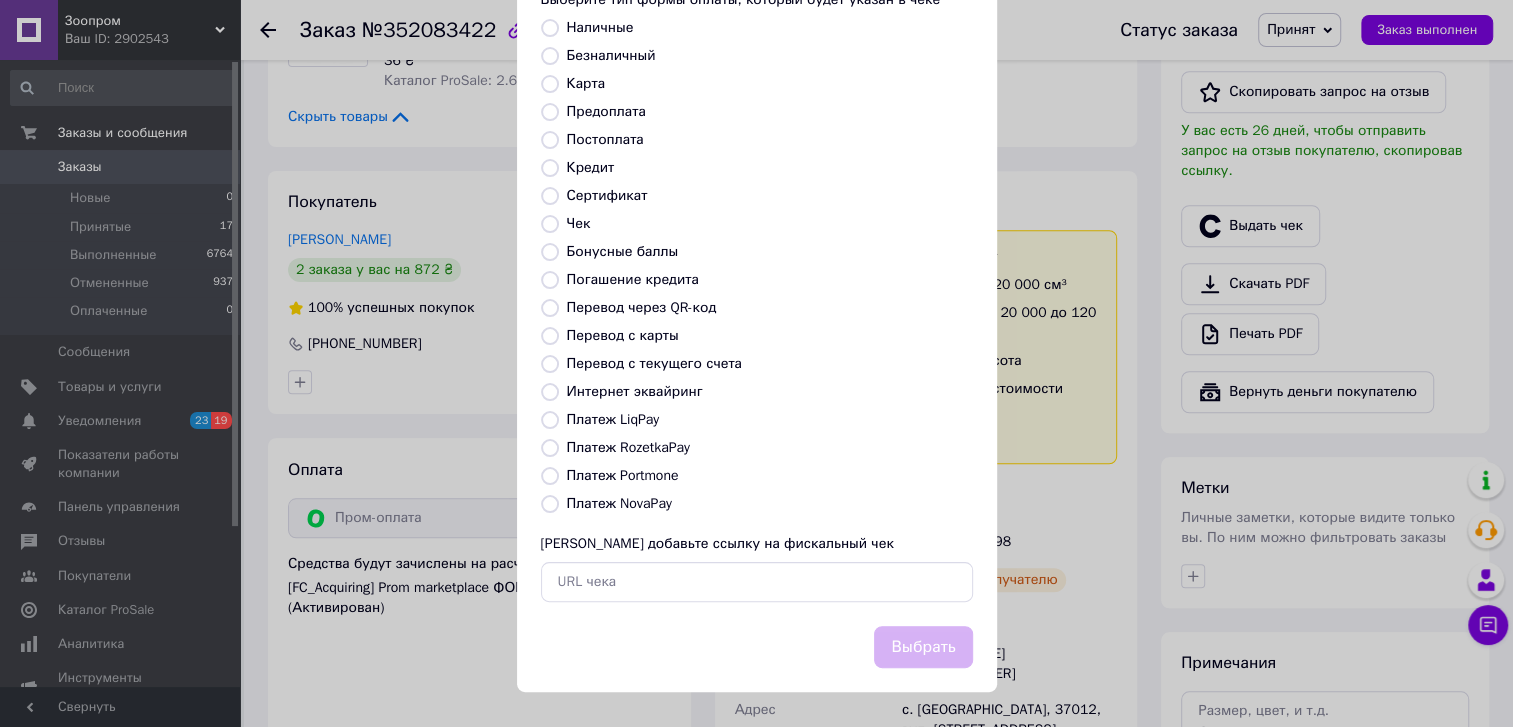 click on "Интернет эквайринг" at bounding box center [550, 392] 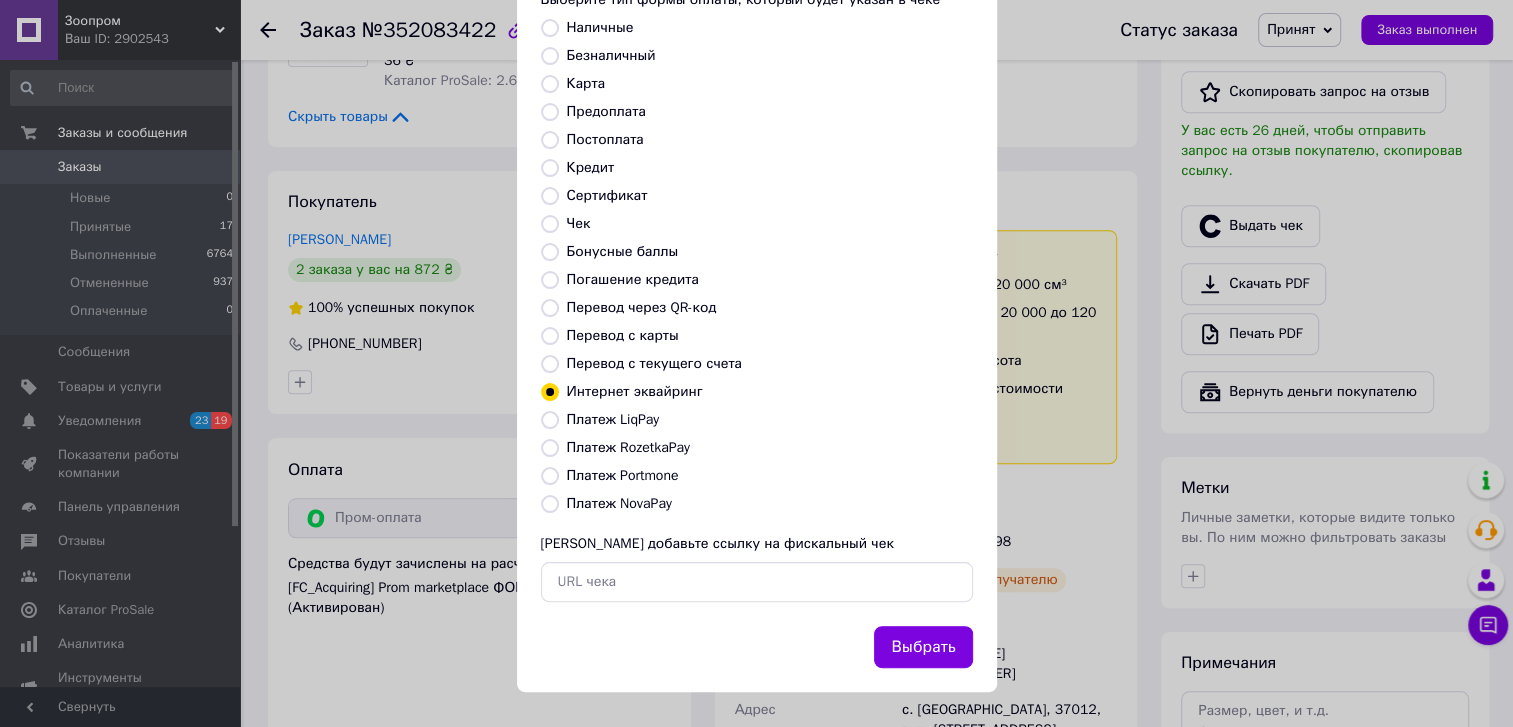 click on "Выбрать" at bounding box center (923, 647) 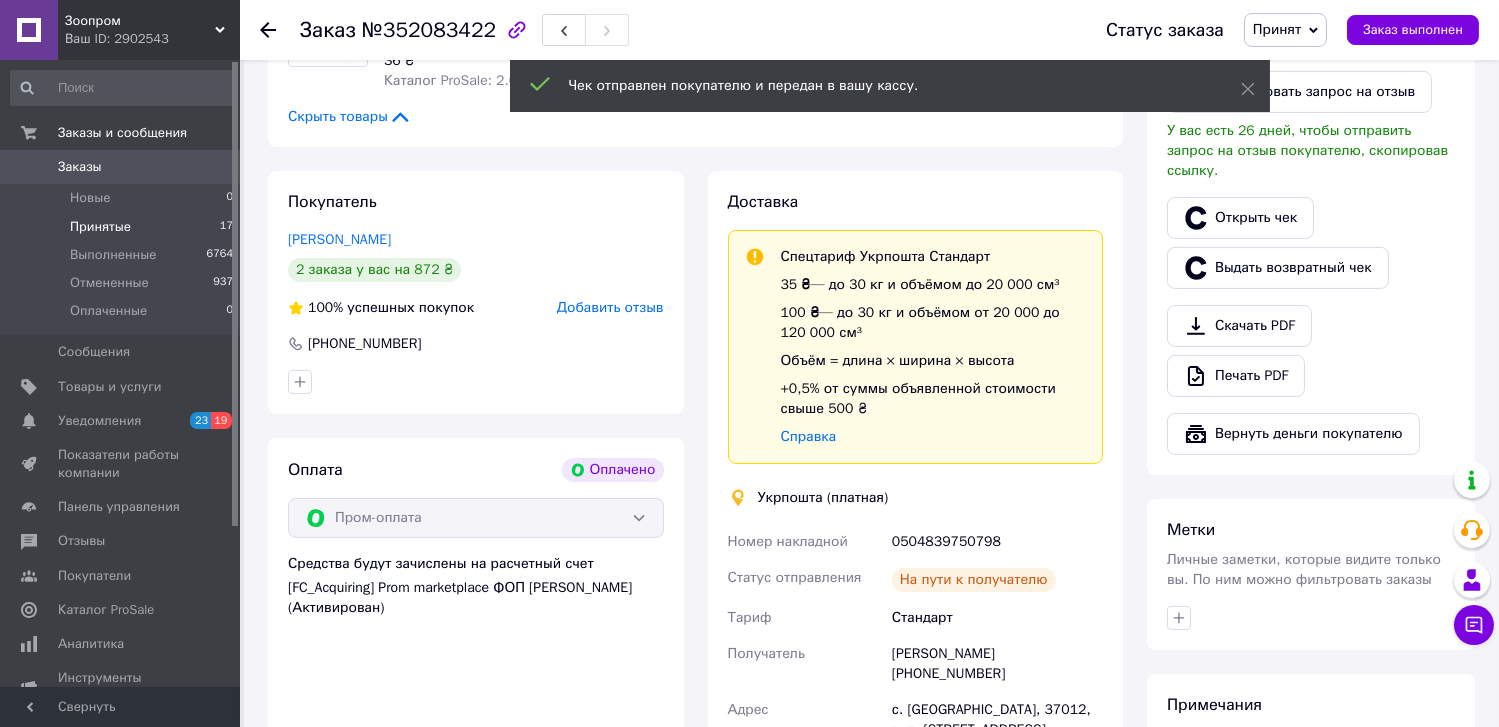 click on "Принятые" at bounding box center [100, 227] 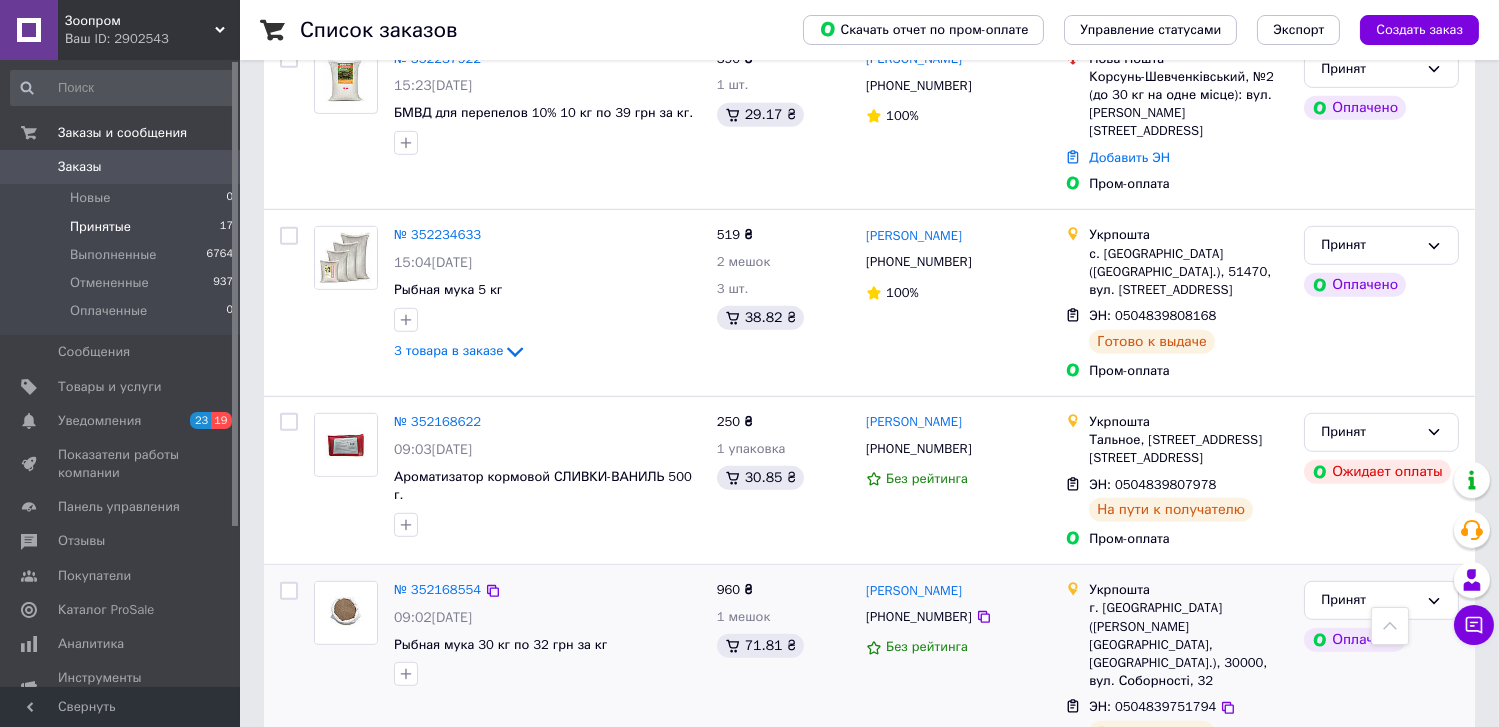 scroll, scrollTop: 2794, scrollLeft: 0, axis: vertical 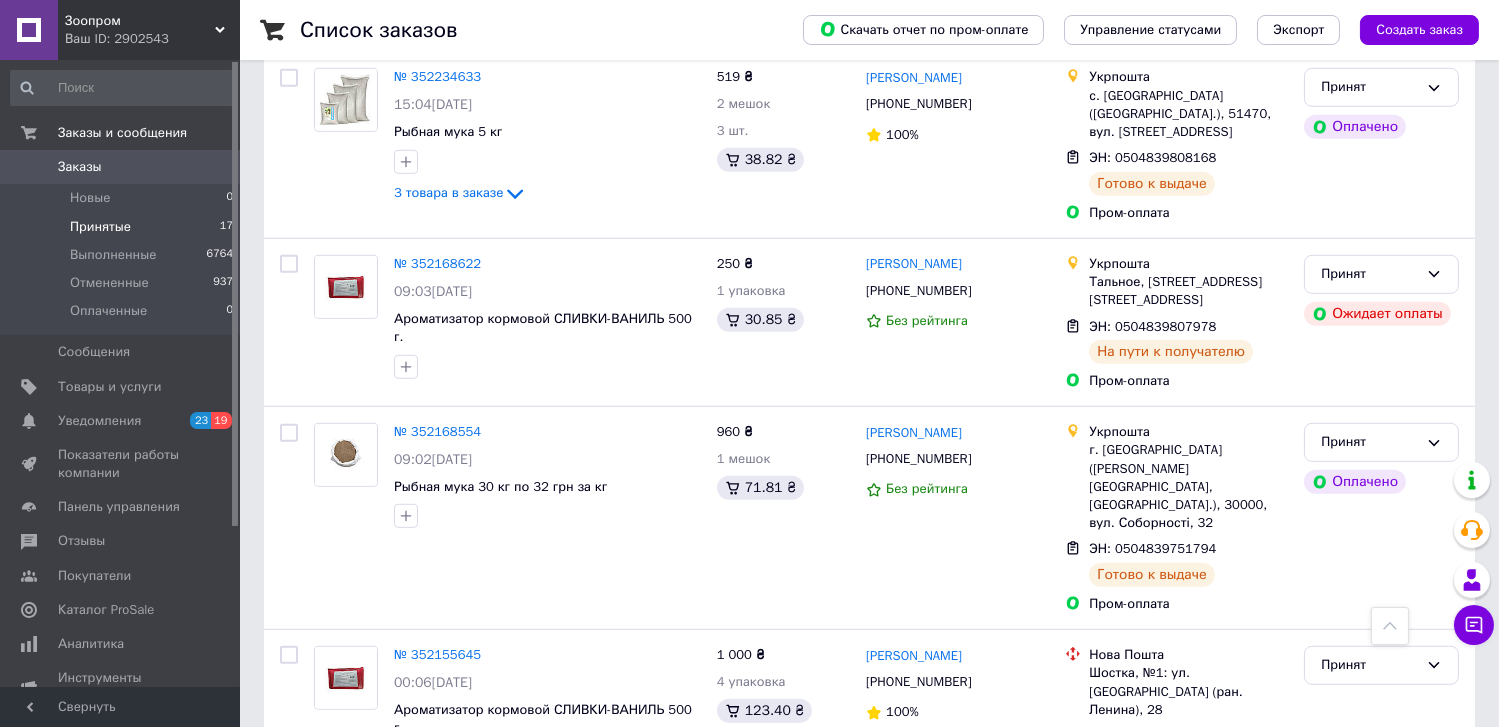 click on "Принят" at bounding box center (1369, 852) 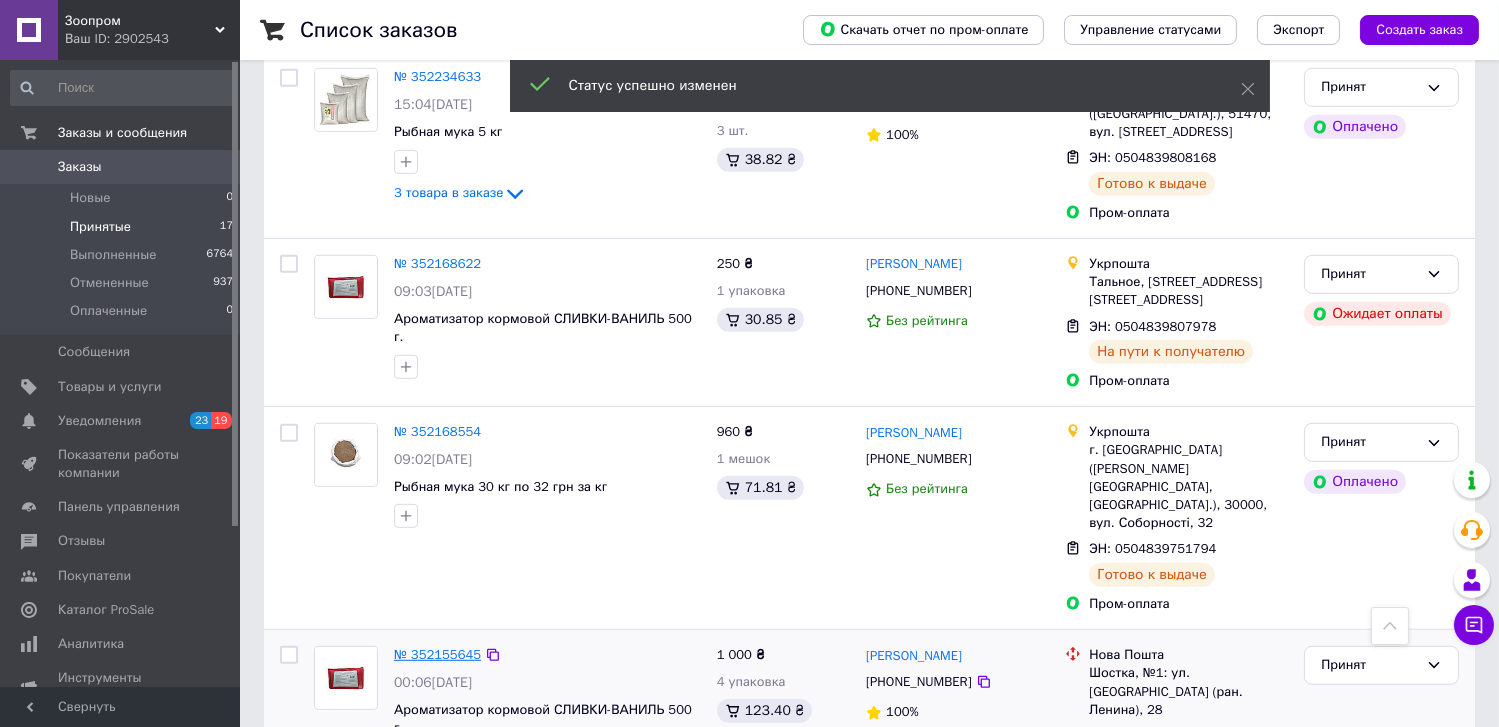 click on "№ 352155645" at bounding box center [437, 654] 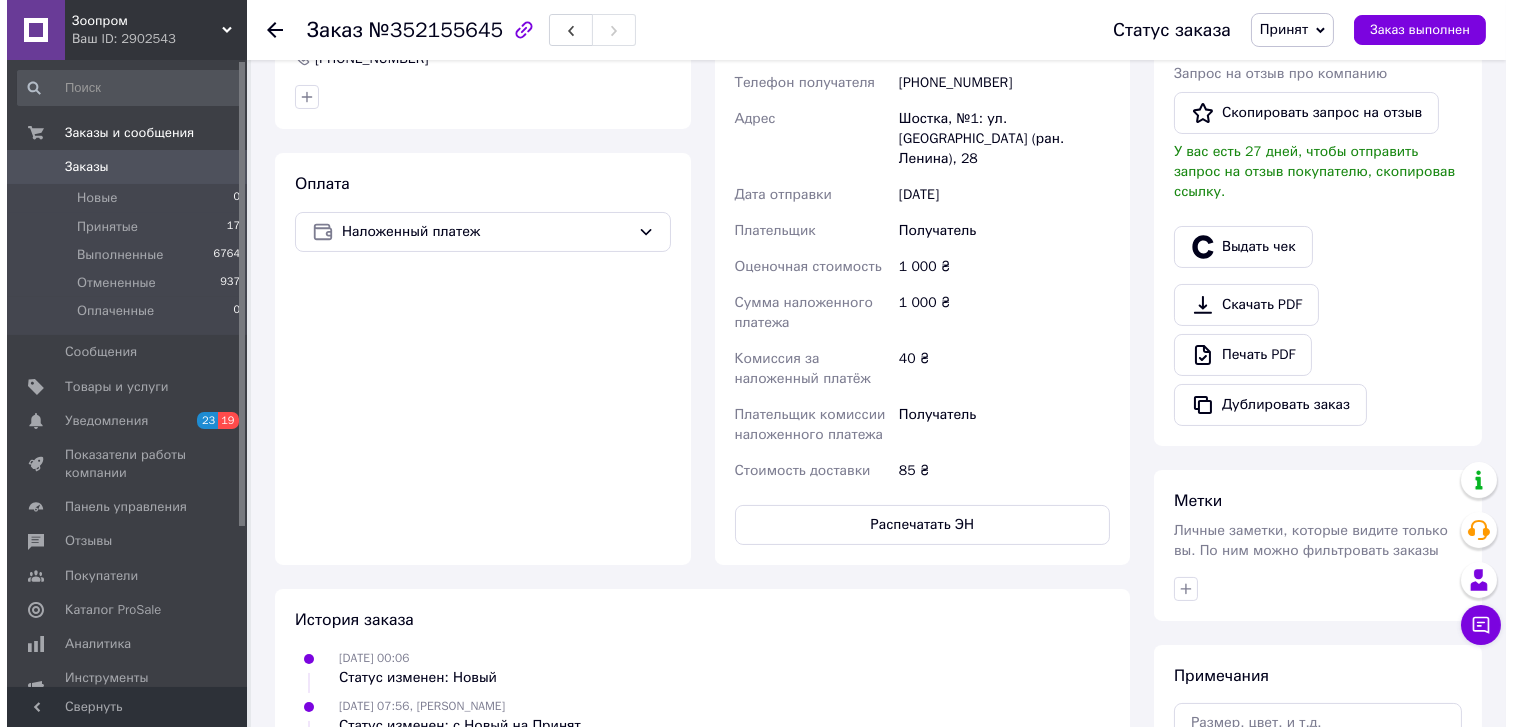 scroll, scrollTop: 438, scrollLeft: 0, axis: vertical 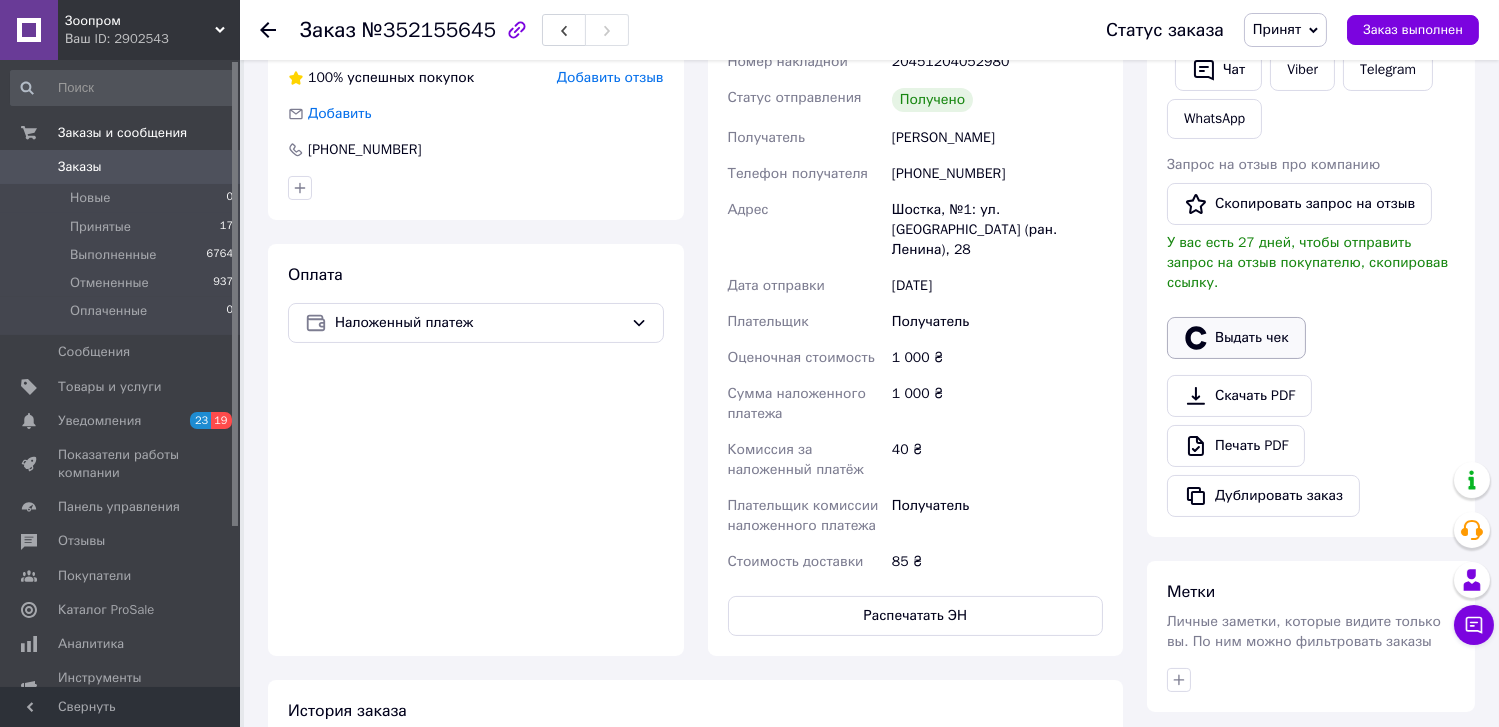 click on "Выдать чек" at bounding box center [1236, 338] 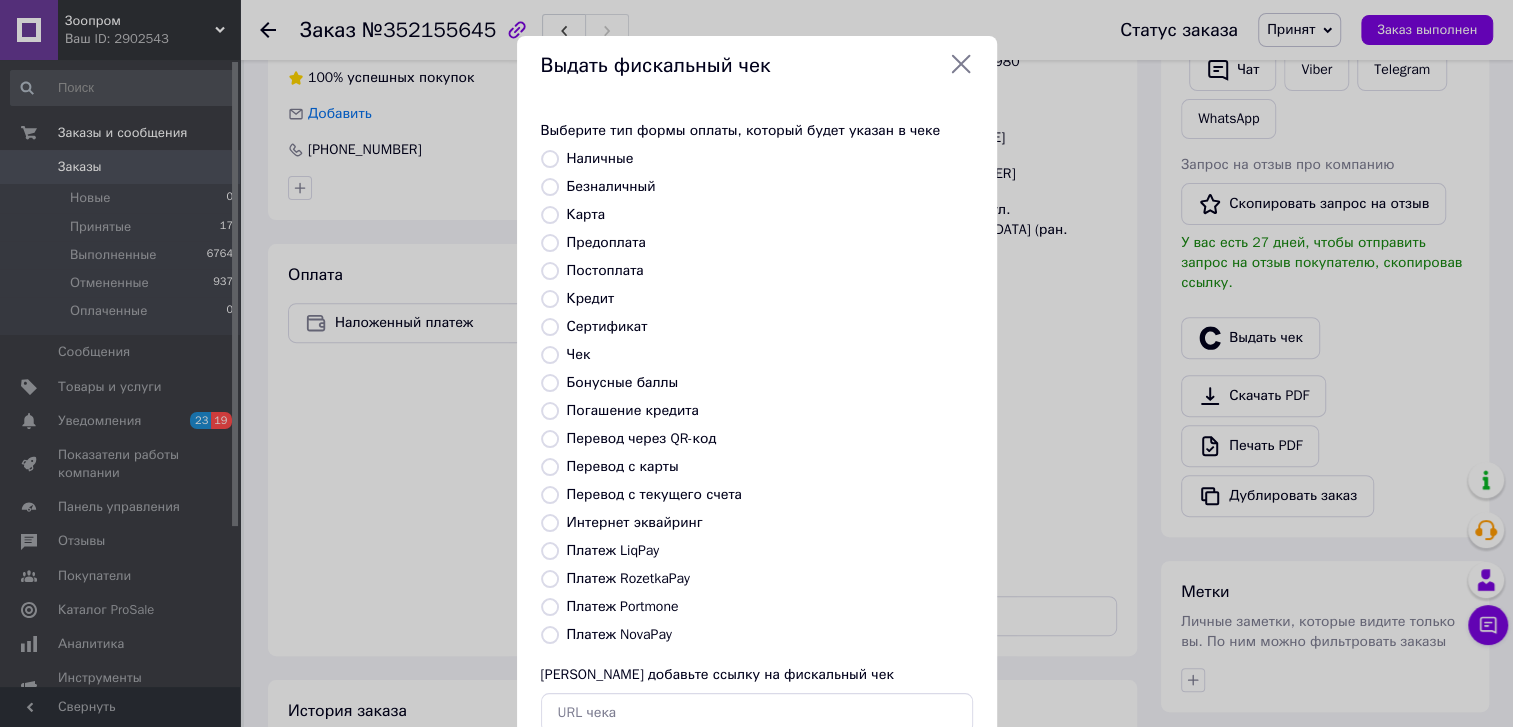 click on "Платеж NovaPay" at bounding box center [619, 634] 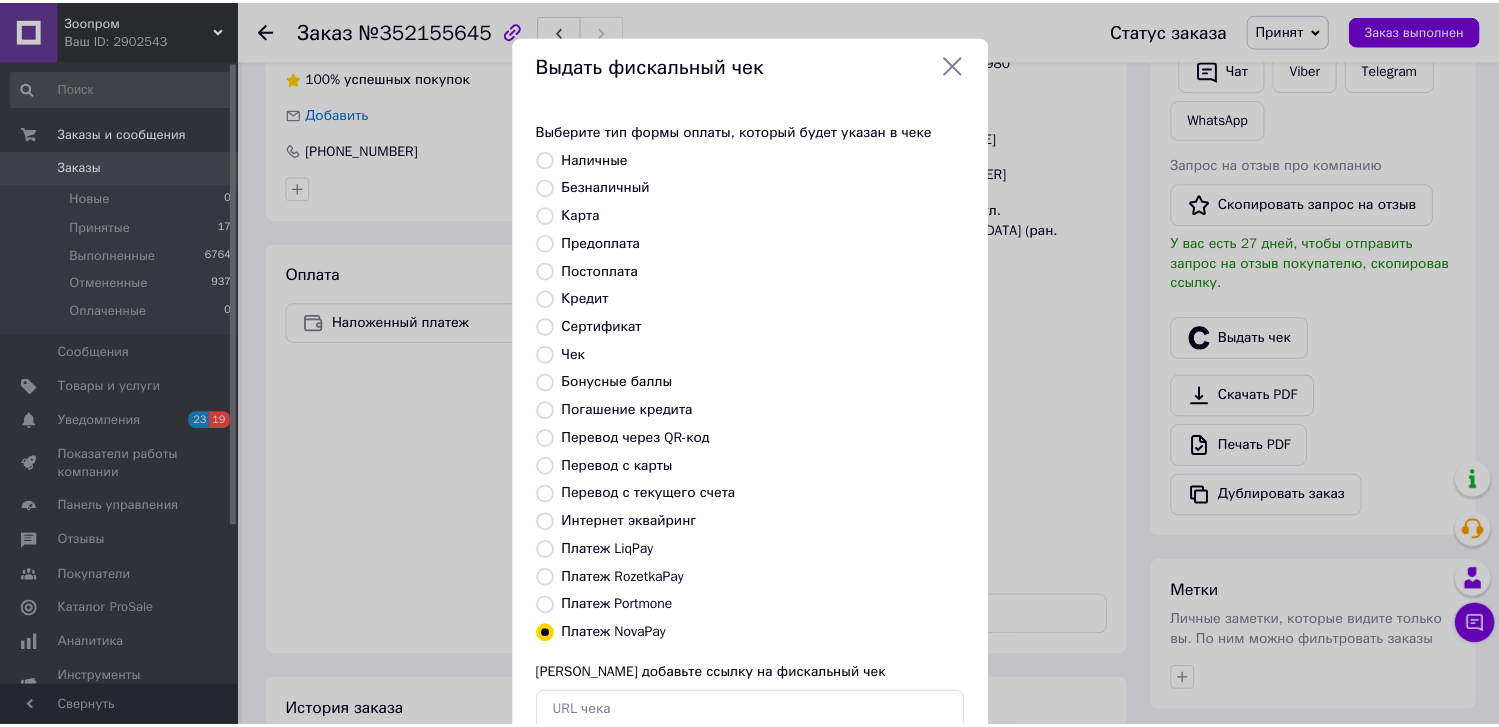 scroll, scrollTop: 131, scrollLeft: 0, axis: vertical 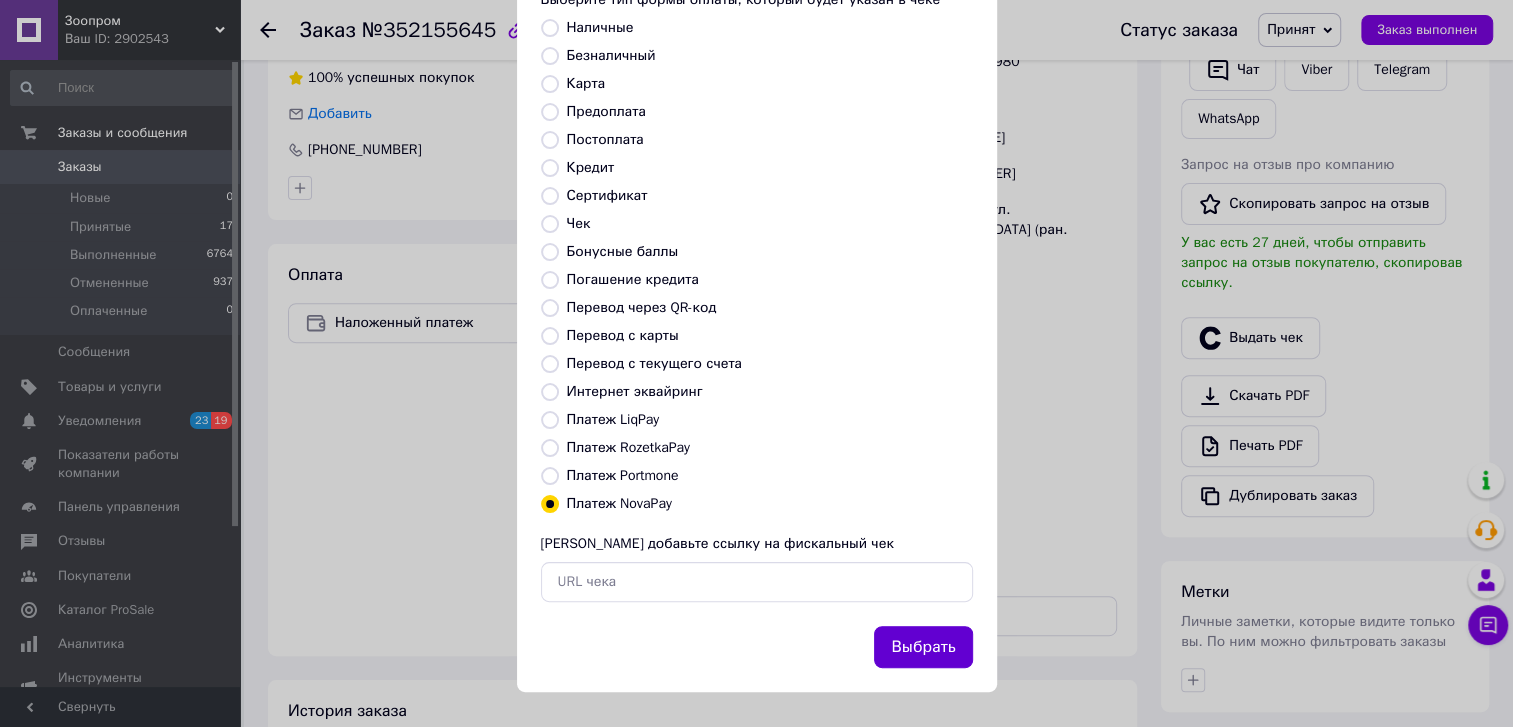 click on "Выбрать" at bounding box center [923, 647] 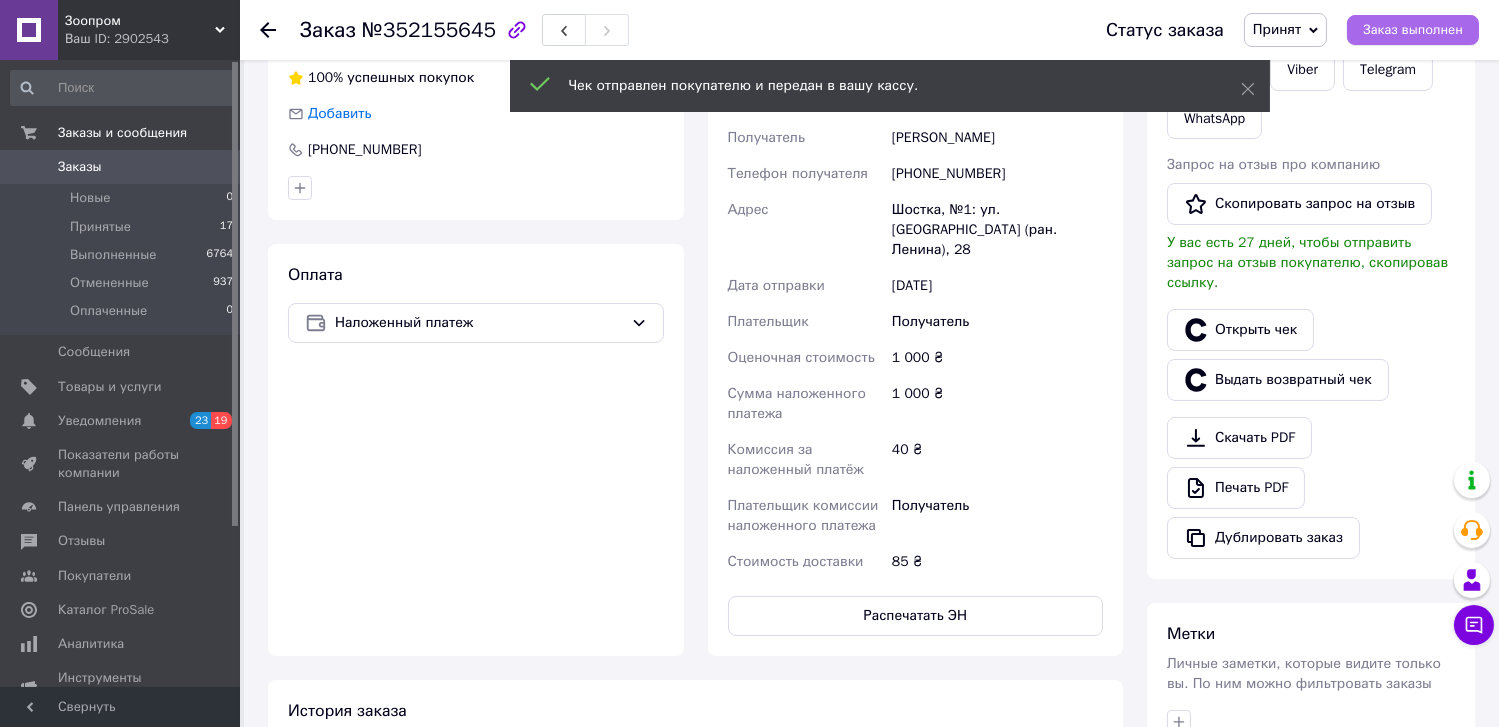 click on "Заказ выполнен" at bounding box center (1413, 30) 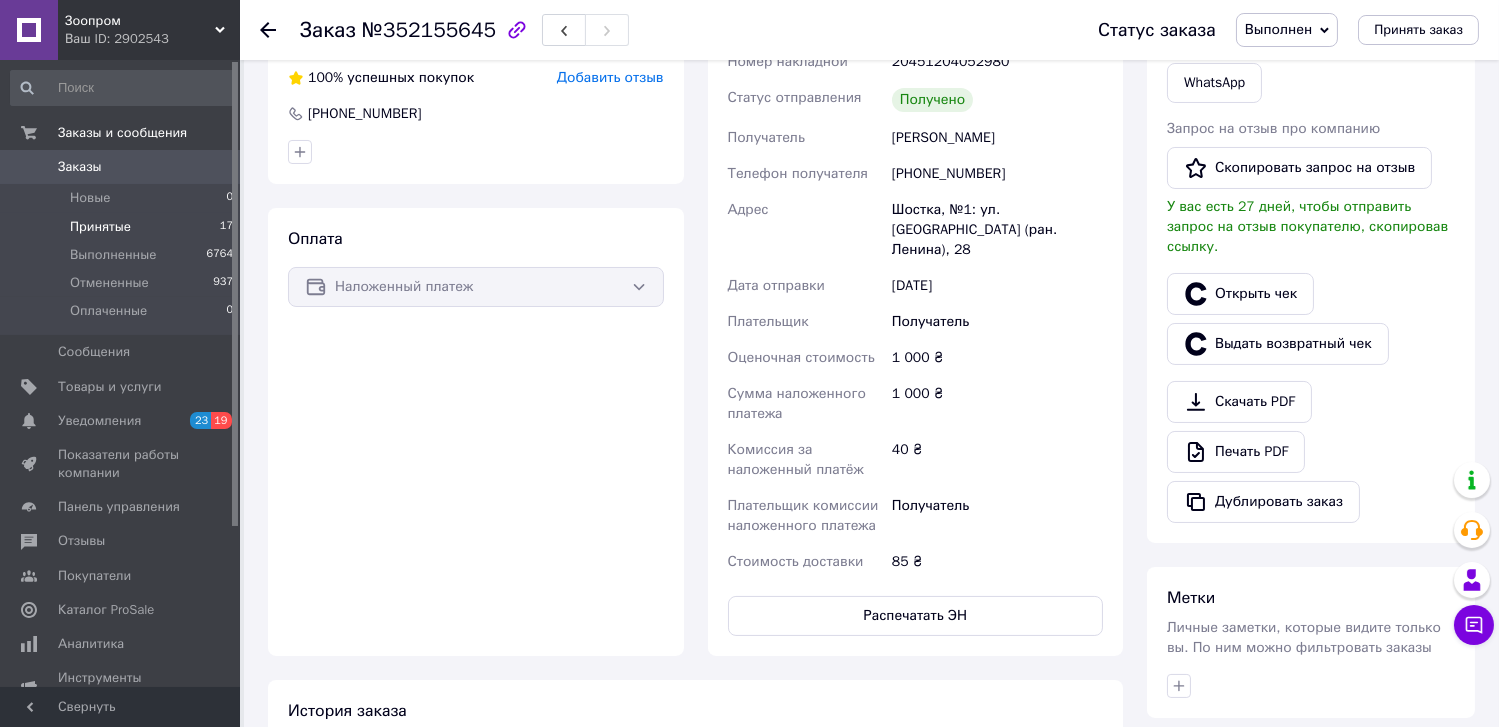 click on "Принятые" at bounding box center [100, 227] 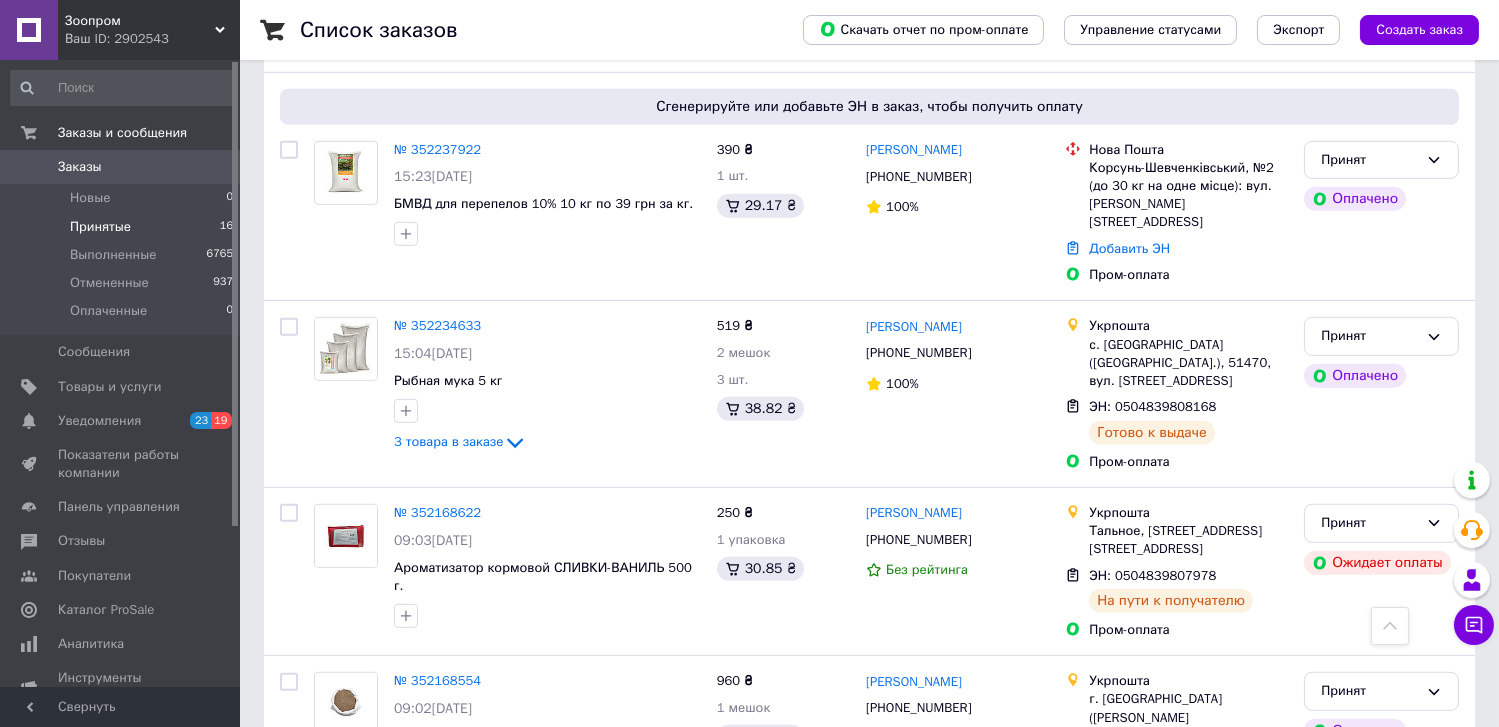 scroll, scrollTop: 2624, scrollLeft: 0, axis: vertical 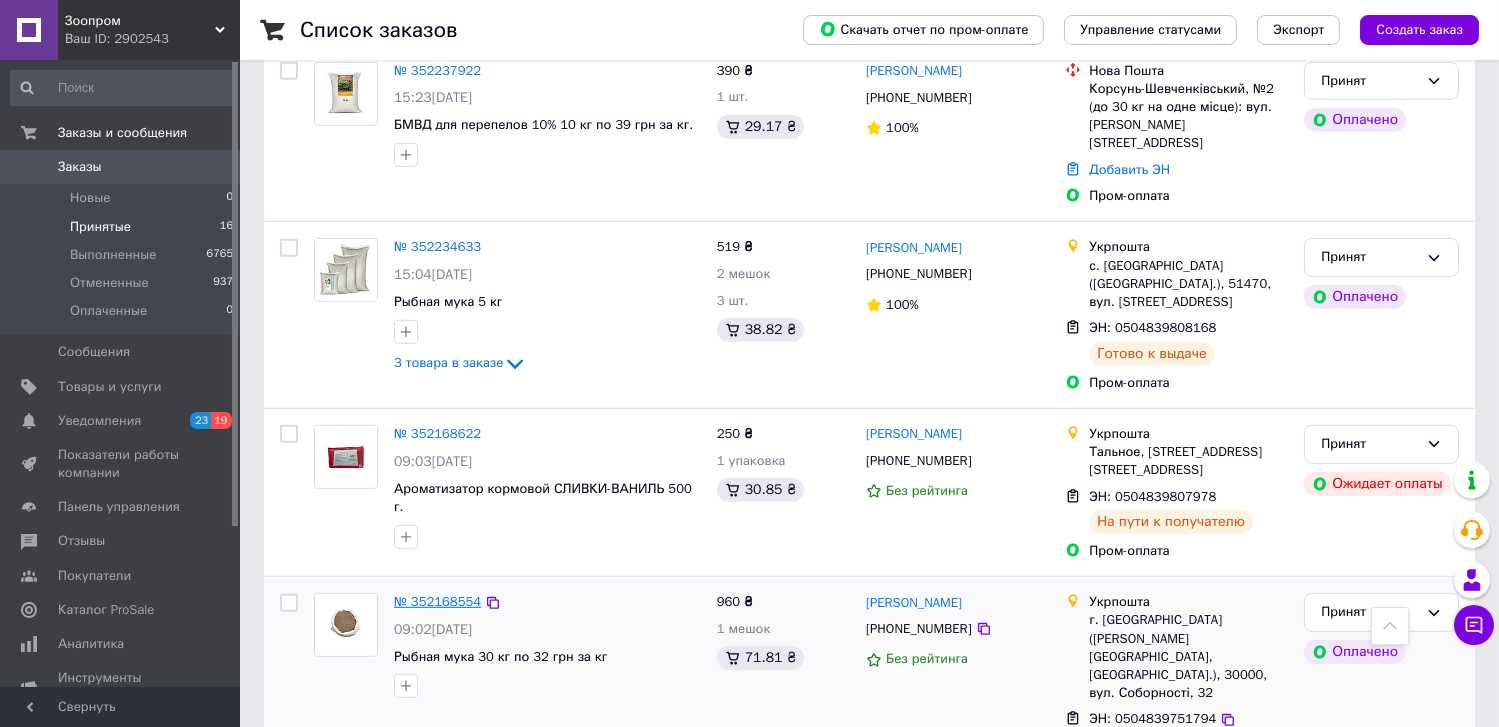 click on "№ 352168554" at bounding box center (437, 601) 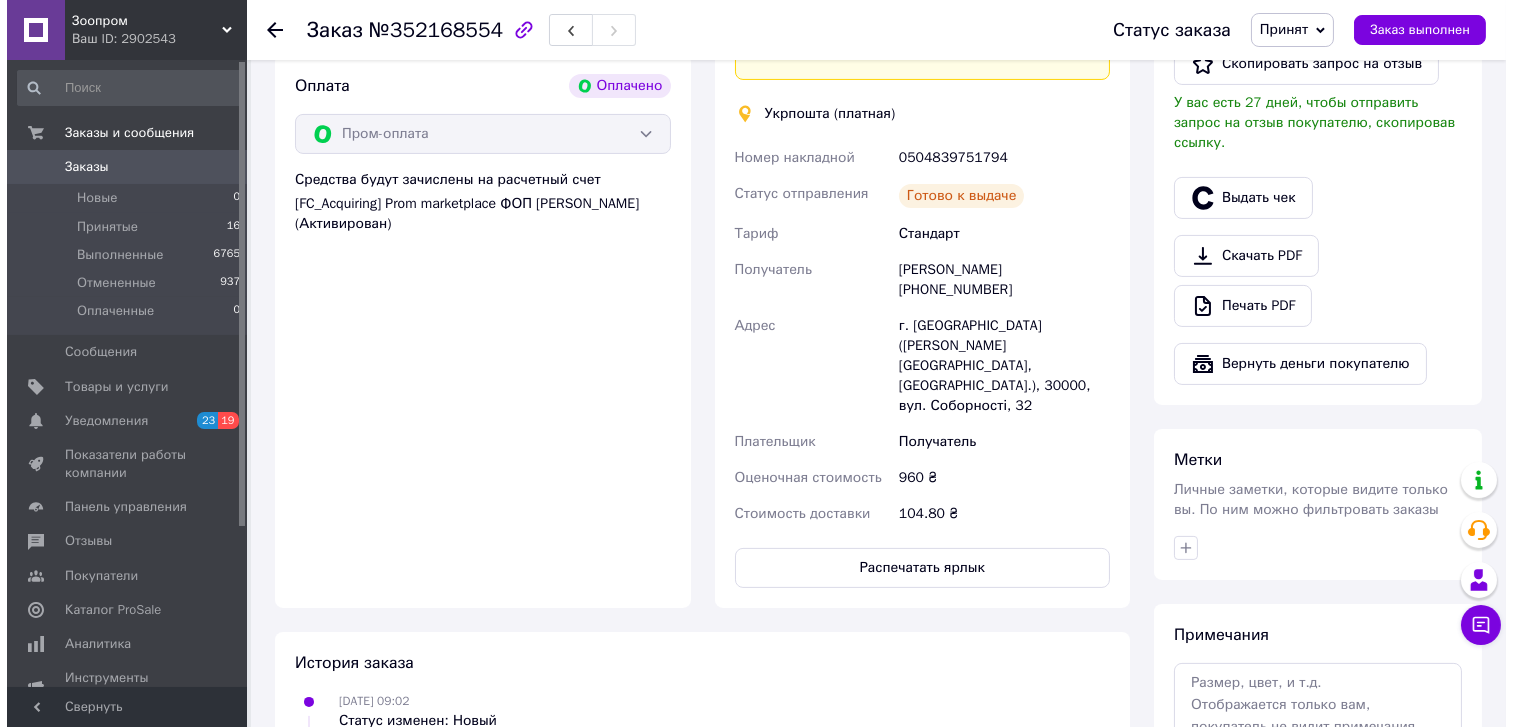 scroll, scrollTop: 967, scrollLeft: 0, axis: vertical 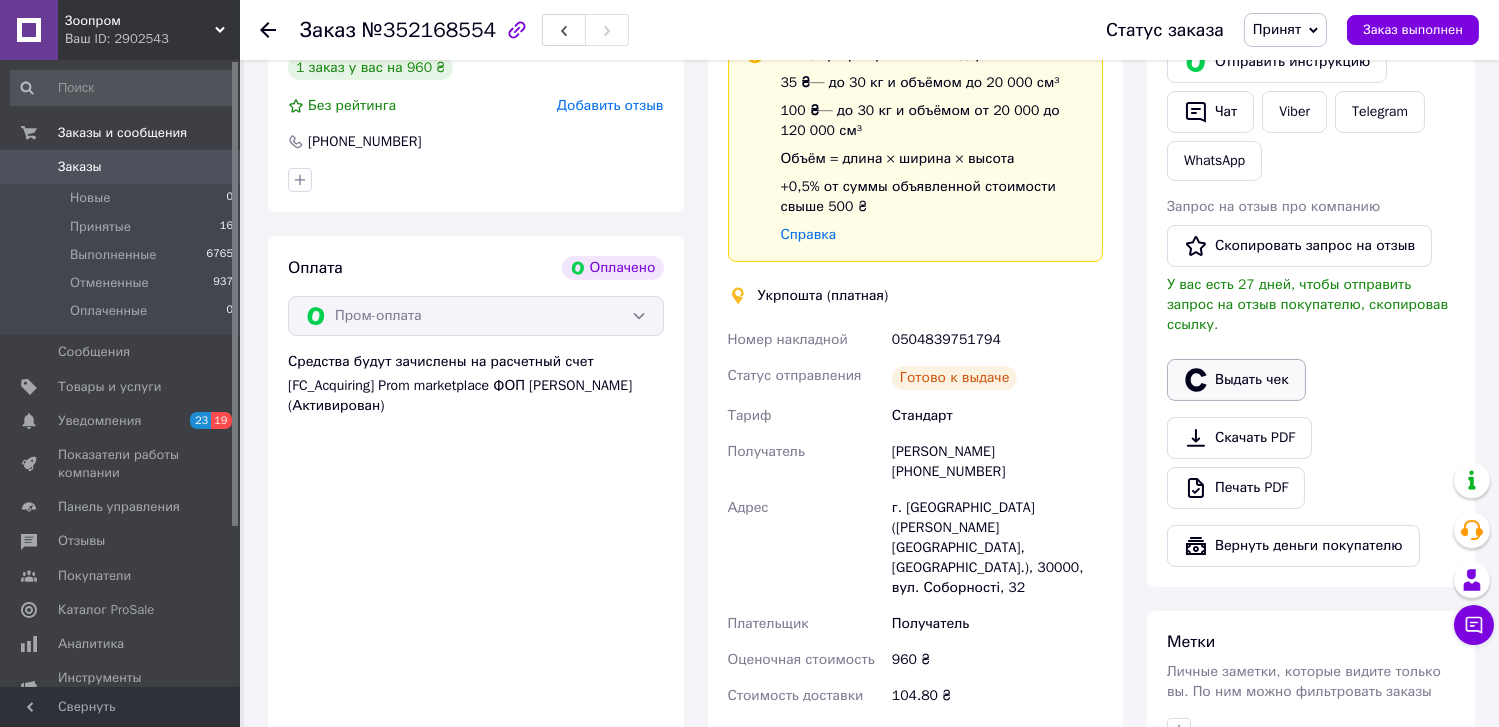 click on "Выдать чек" at bounding box center (1236, 380) 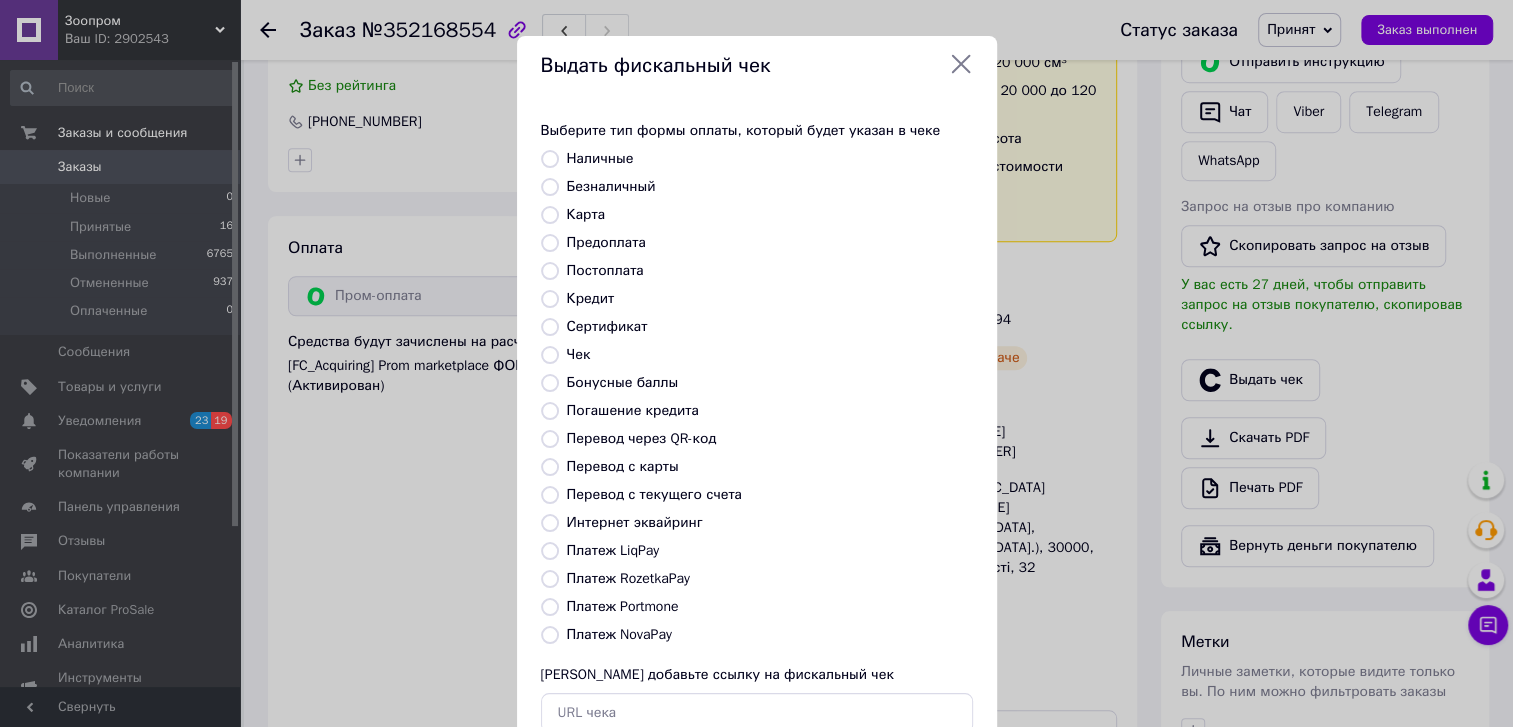 click on "Интернет эквайринг" at bounding box center [550, 523] 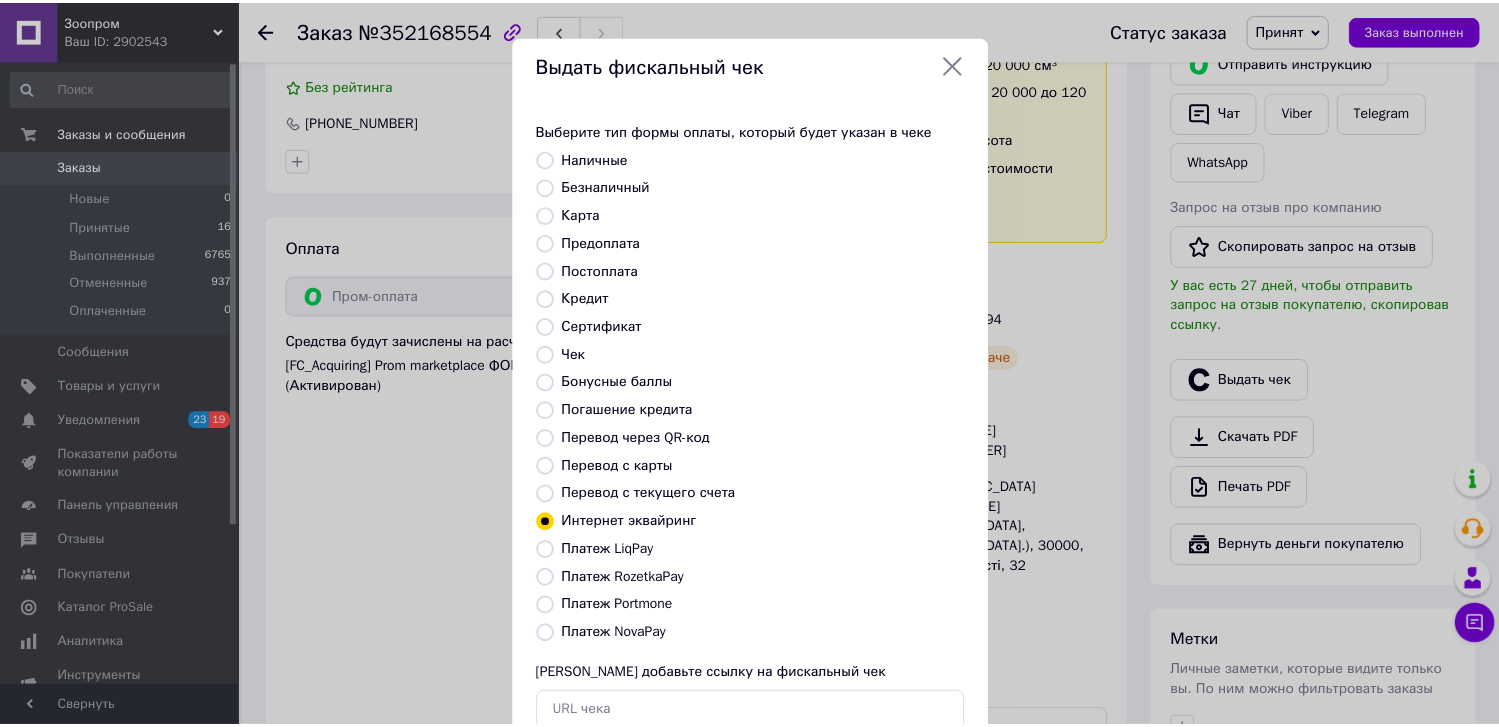 scroll, scrollTop: 131, scrollLeft: 0, axis: vertical 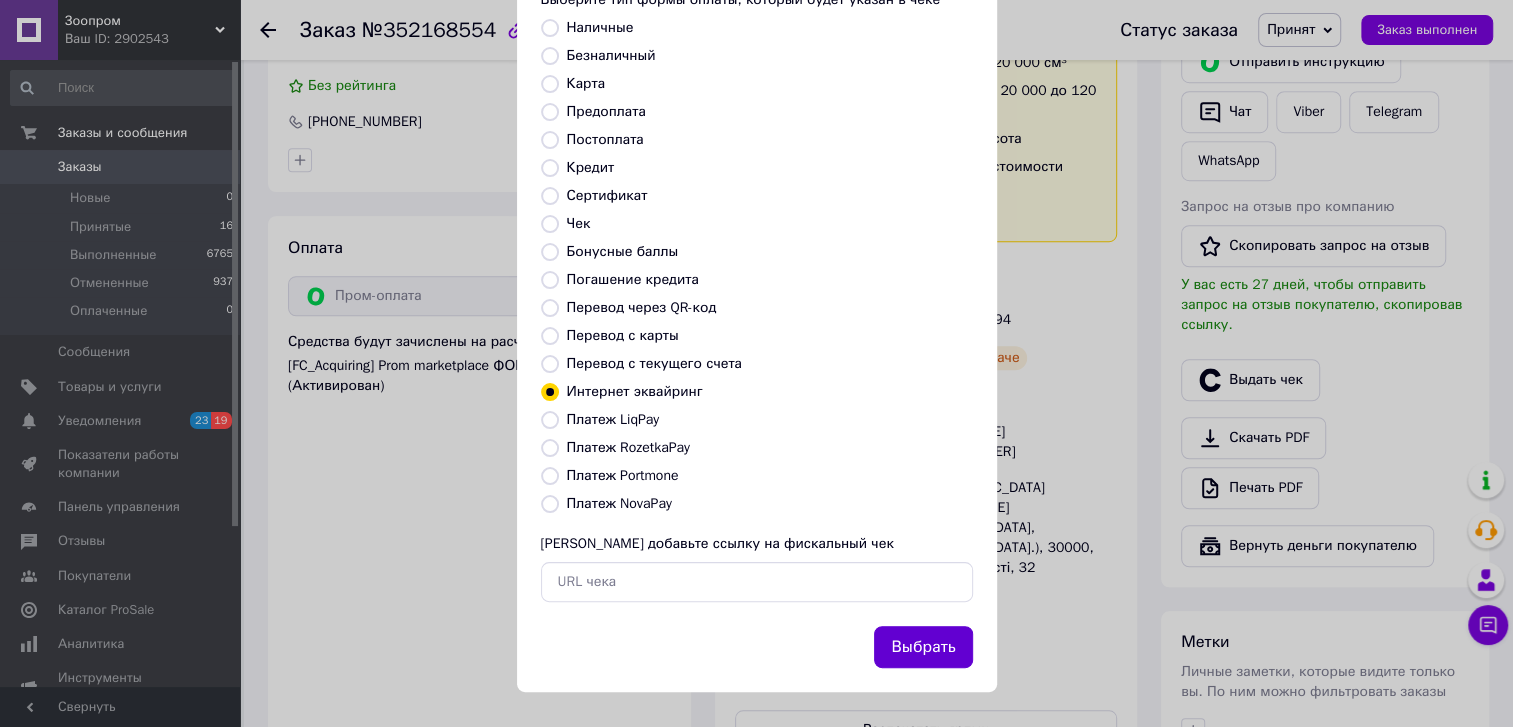 click on "Выбрать" at bounding box center (923, 647) 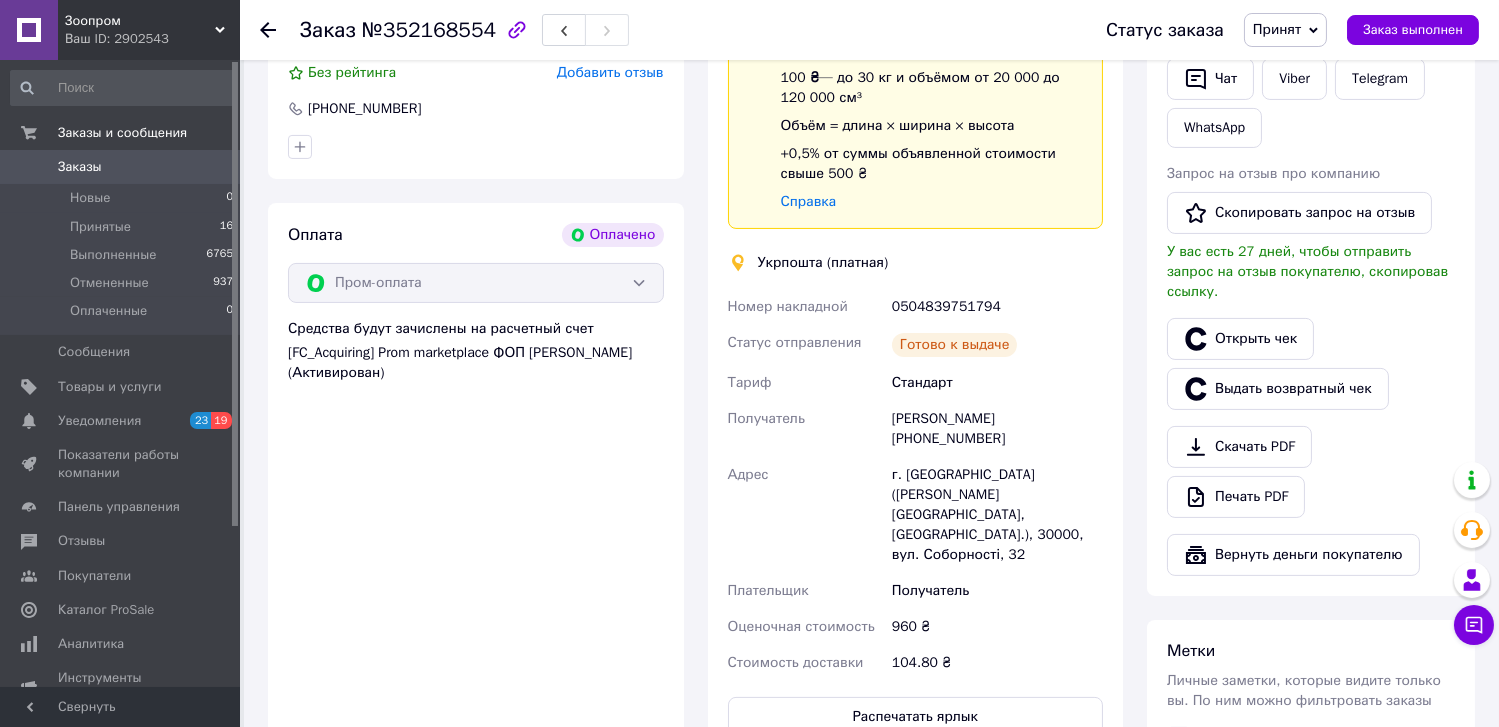 scroll, scrollTop: 909, scrollLeft: 0, axis: vertical 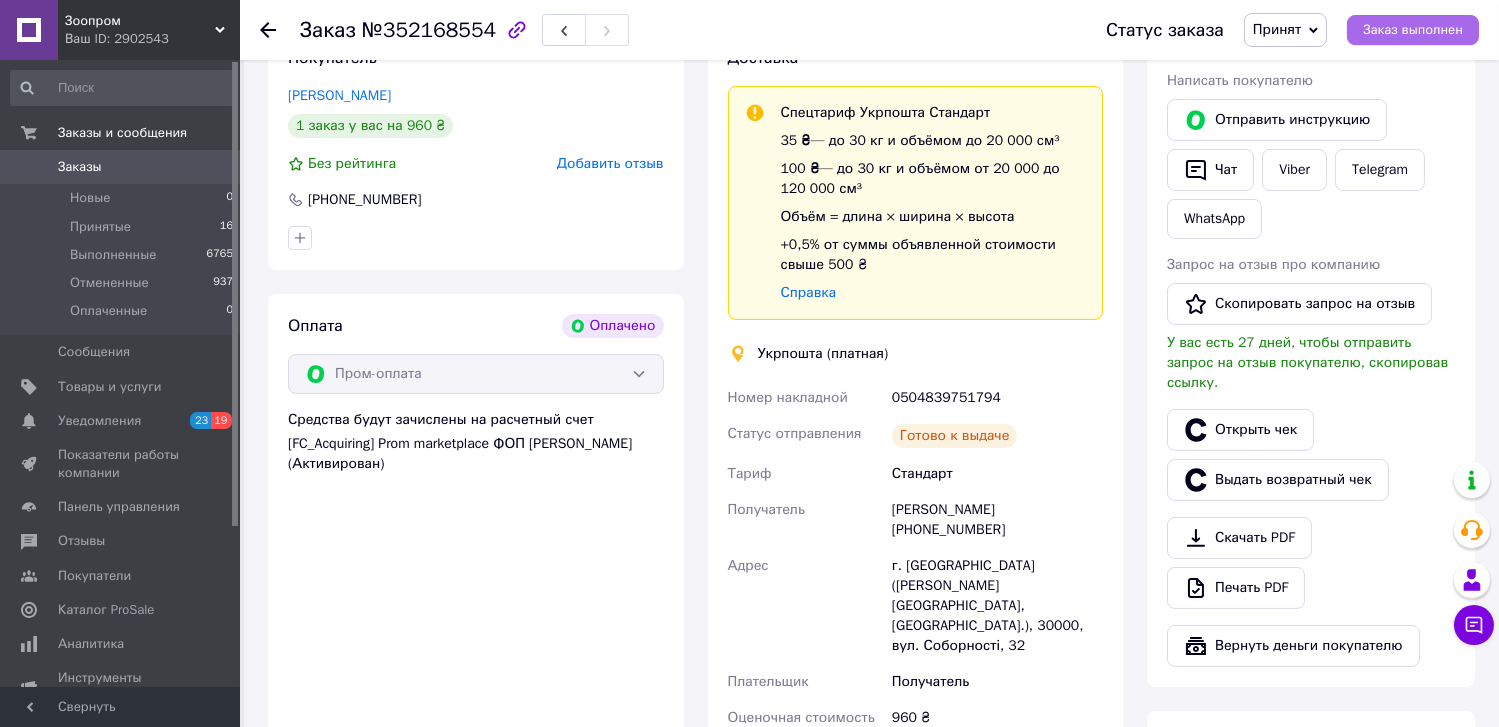 click on "Заказ выполнен" at bounding box center [1413, 30] 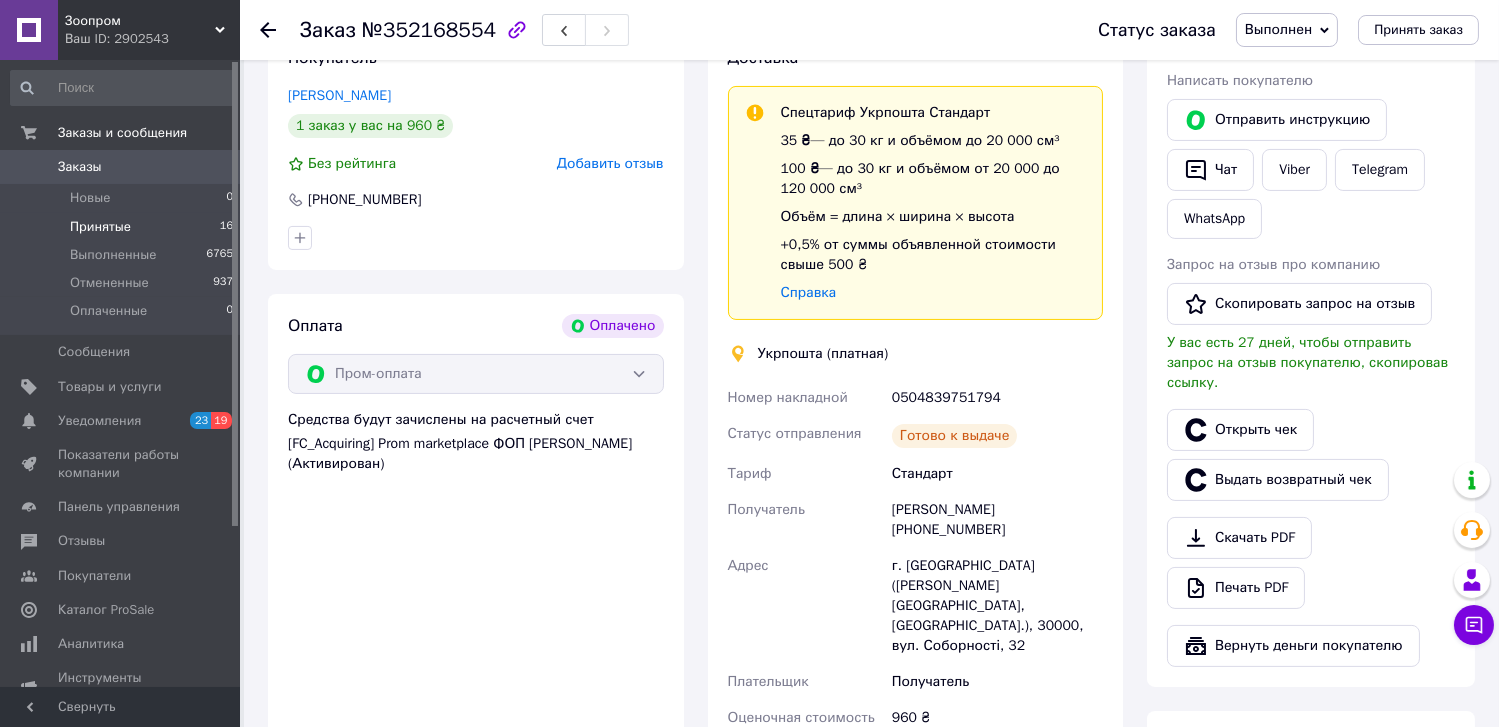 click on "Принятые" at bounding box center (100, 227) 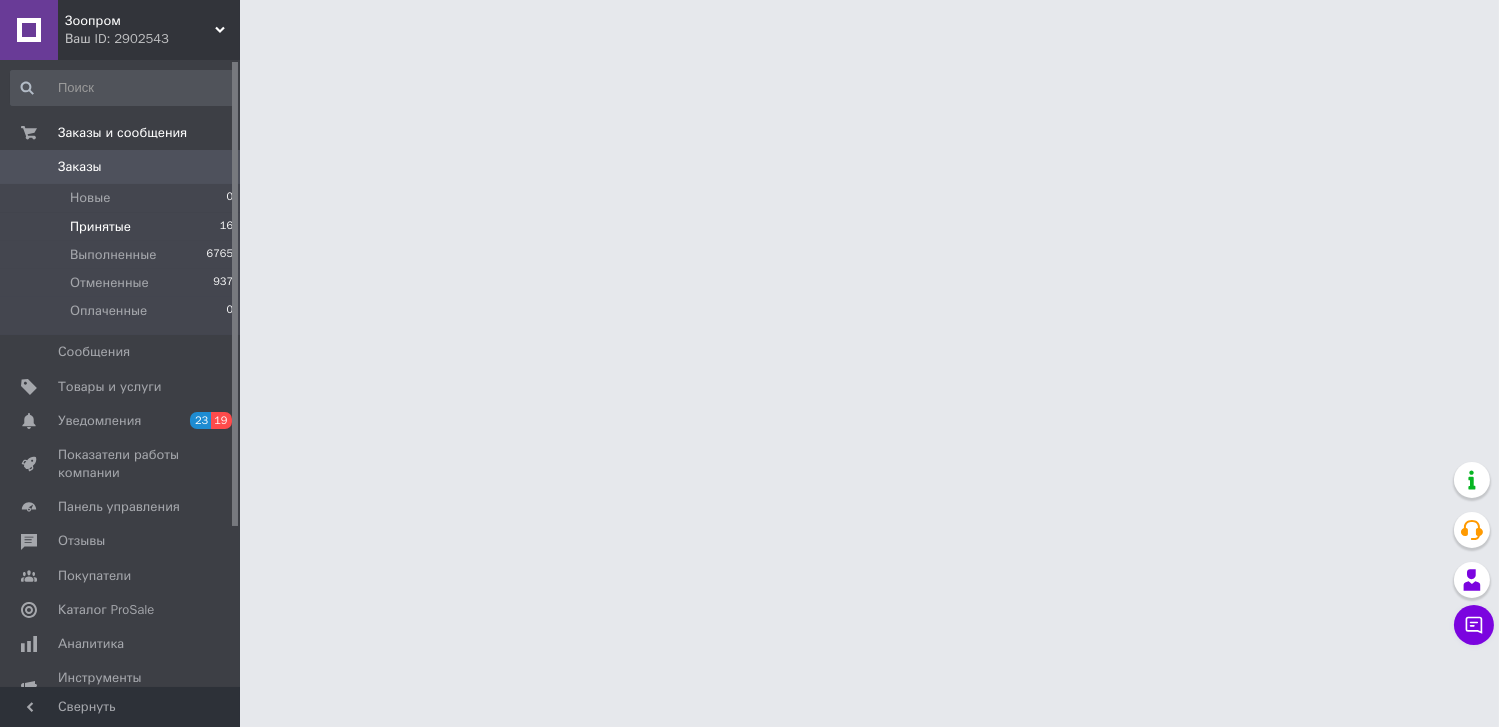 scroll, scrollTop: 0, scrollLeft: 0, axis: both 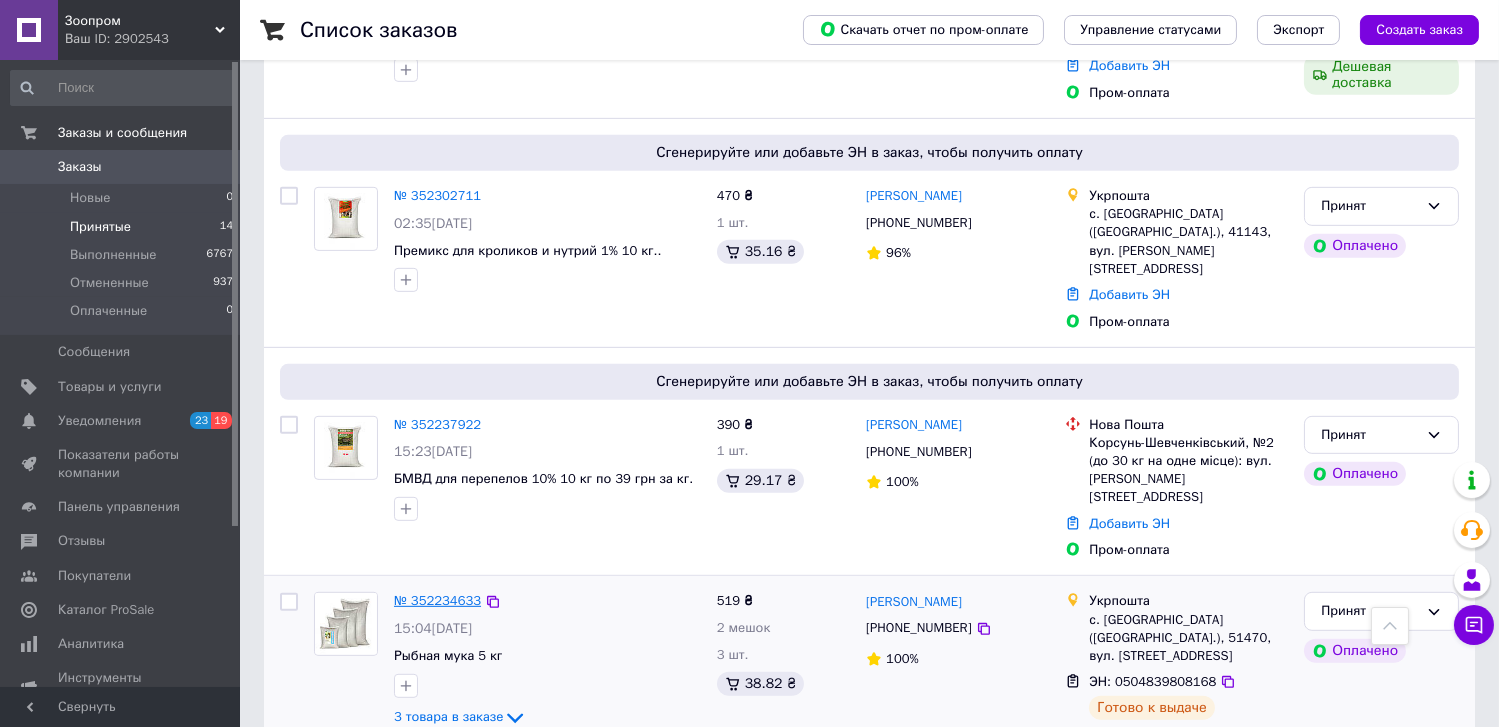 click on "№ 352234633" at bounding box center [437, 600] 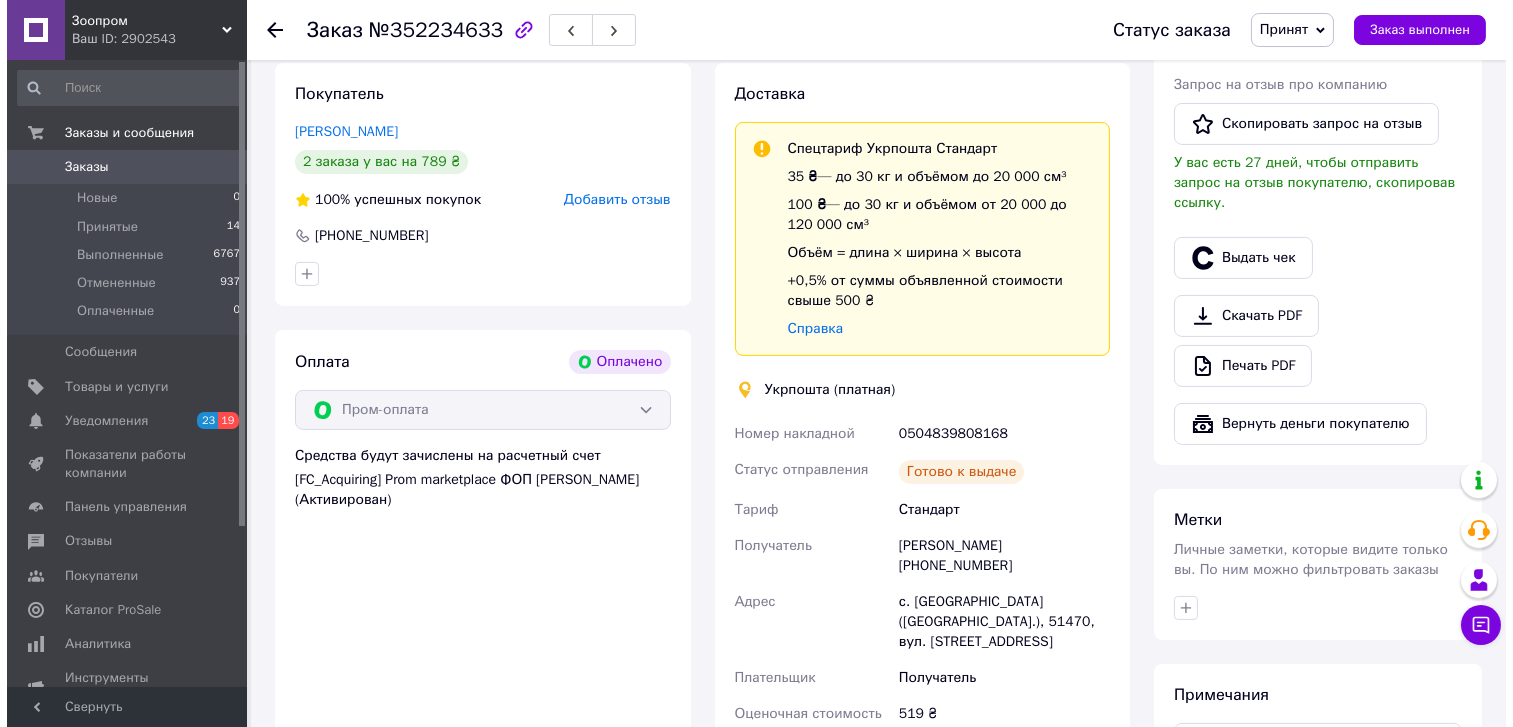 scroll, scrollTop: 907, scrollLeft: 0, axis: vertical 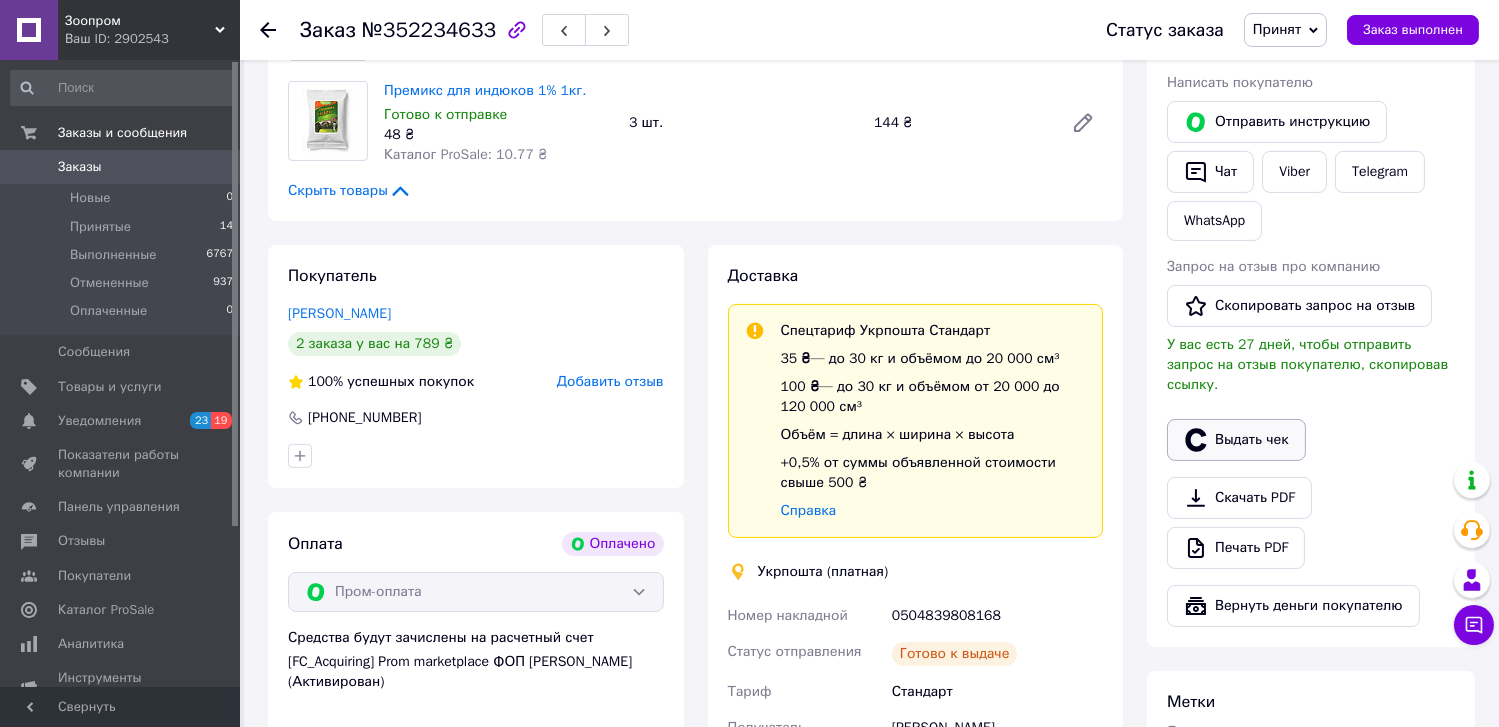 click on "Выдать чек" at bounding box center (1236, 440) 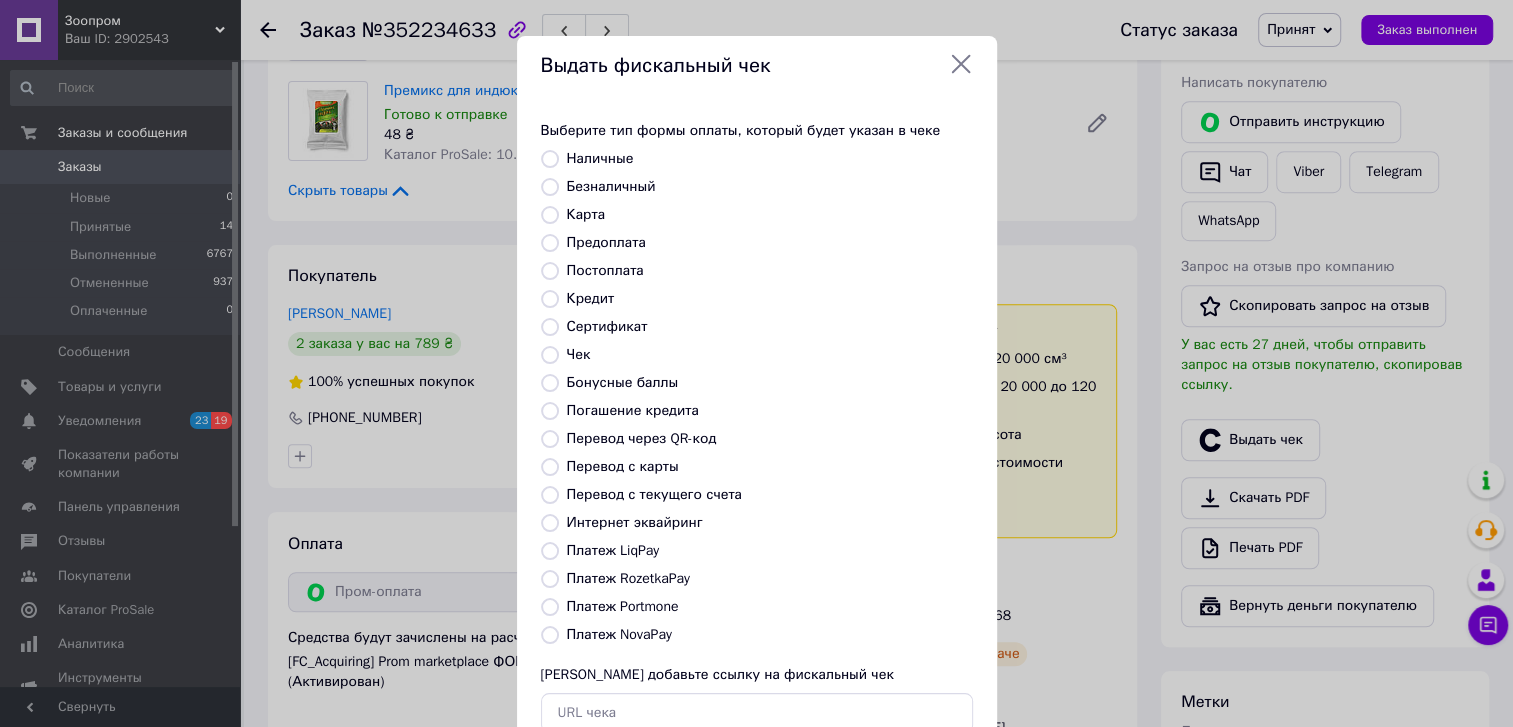 click on "Интернет эквайринг" at bounding box center [550, 523] 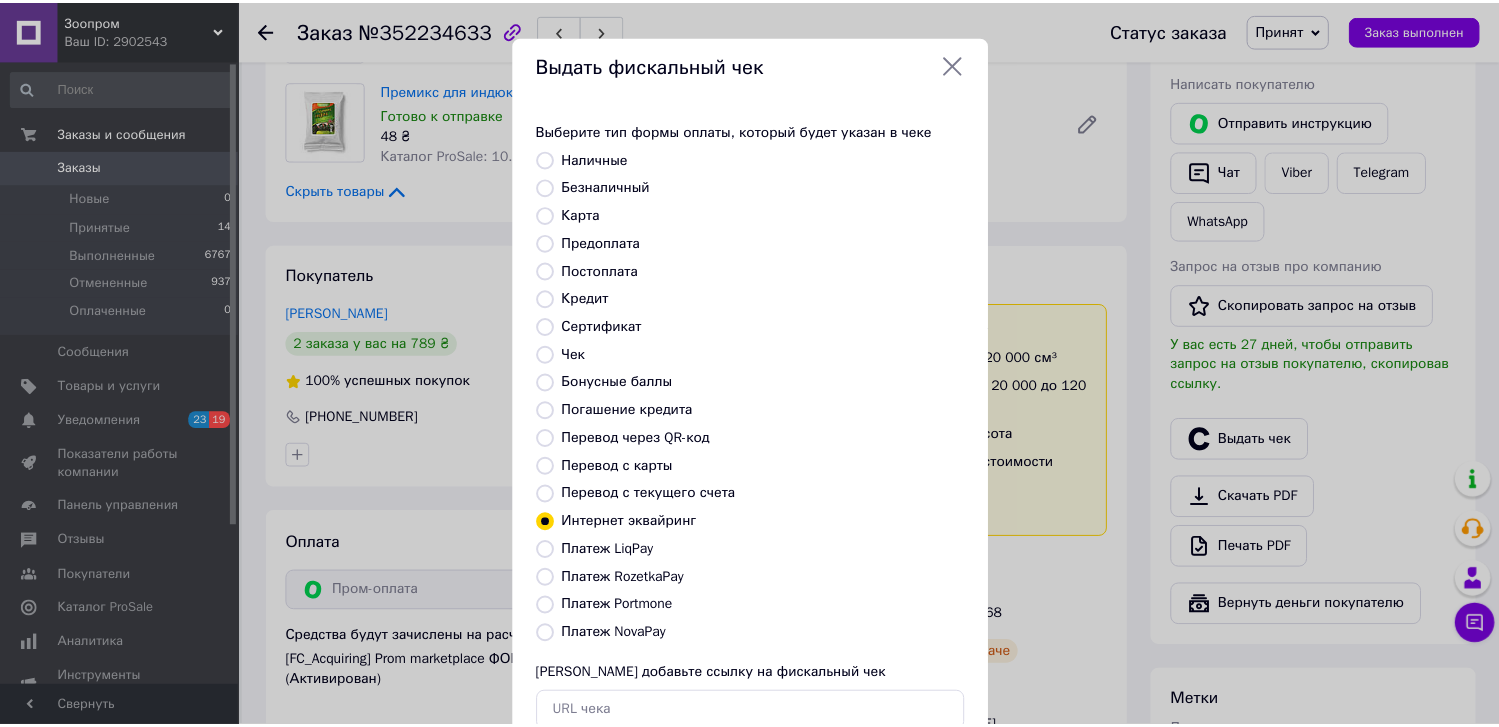 scroll, scrollTop: 131, scrollLeft: 0, axis: vertical 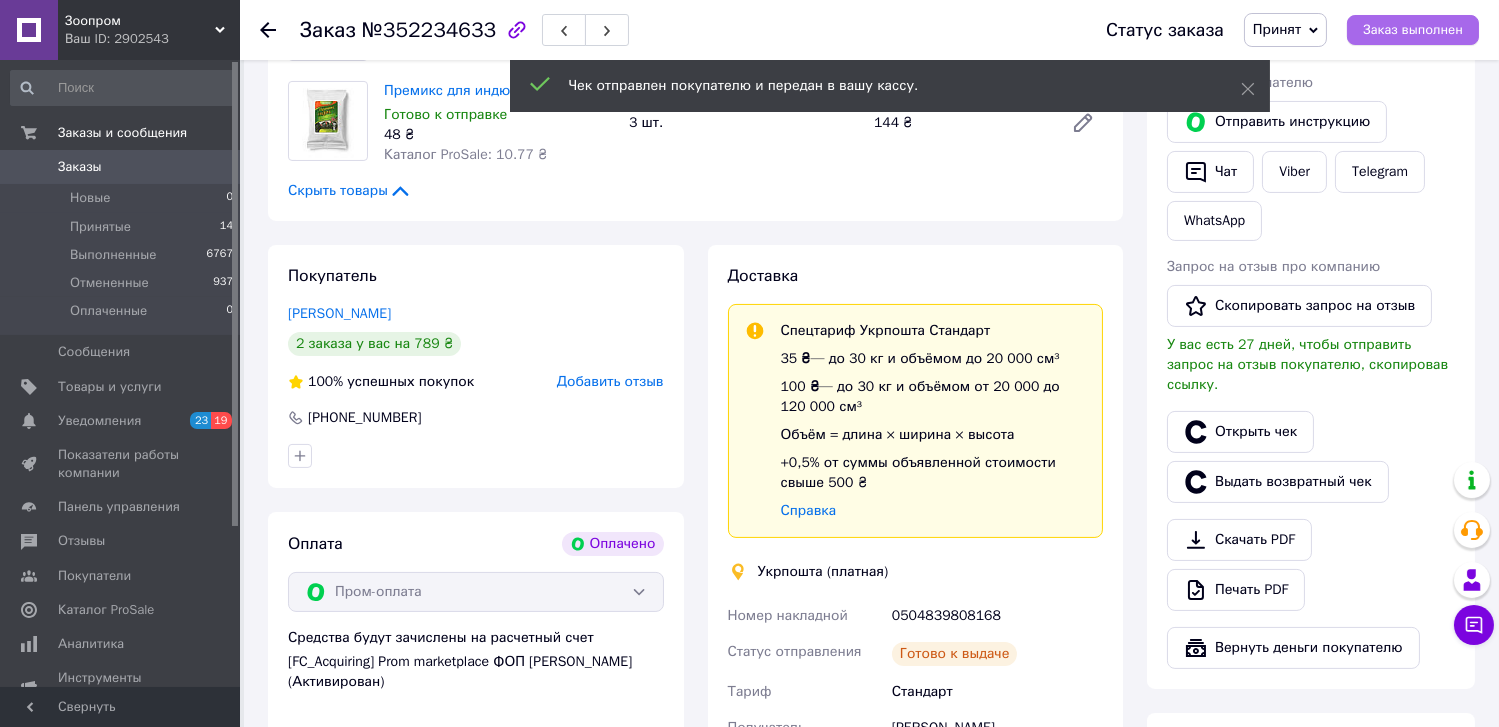 click on "Заказ выполнен" at bounding box center [1413, 30] 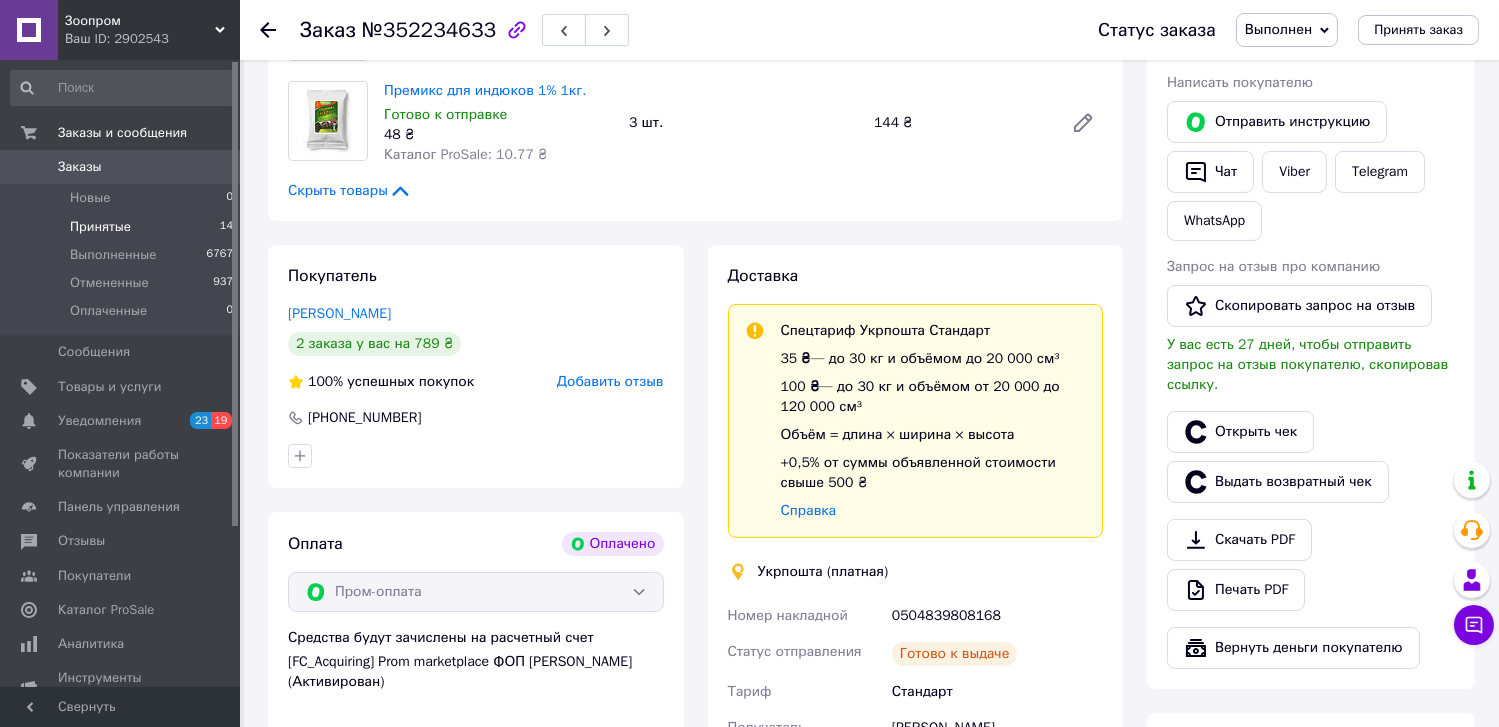 click on "Принятые" at bounding box center [100, 227] 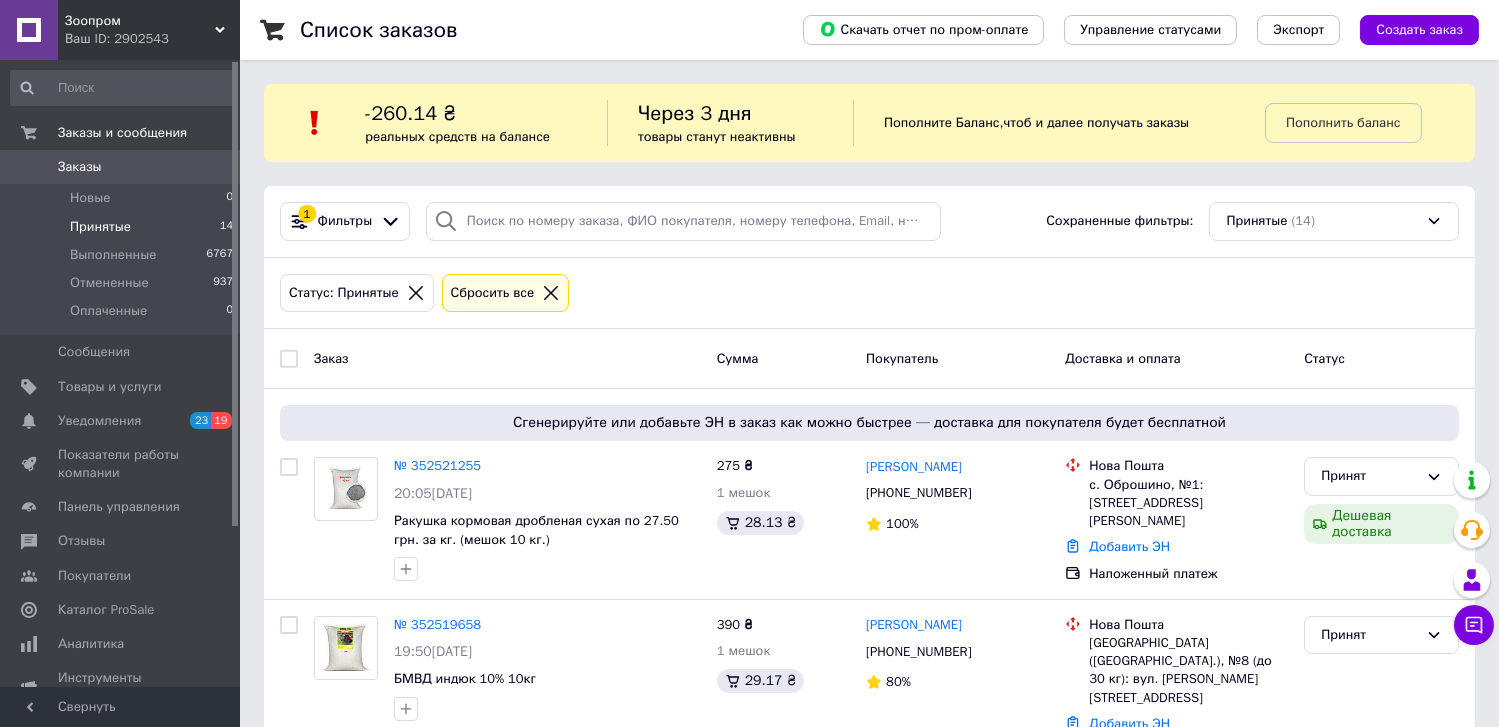 click on "Принятые" at bounding box center [100, 227] 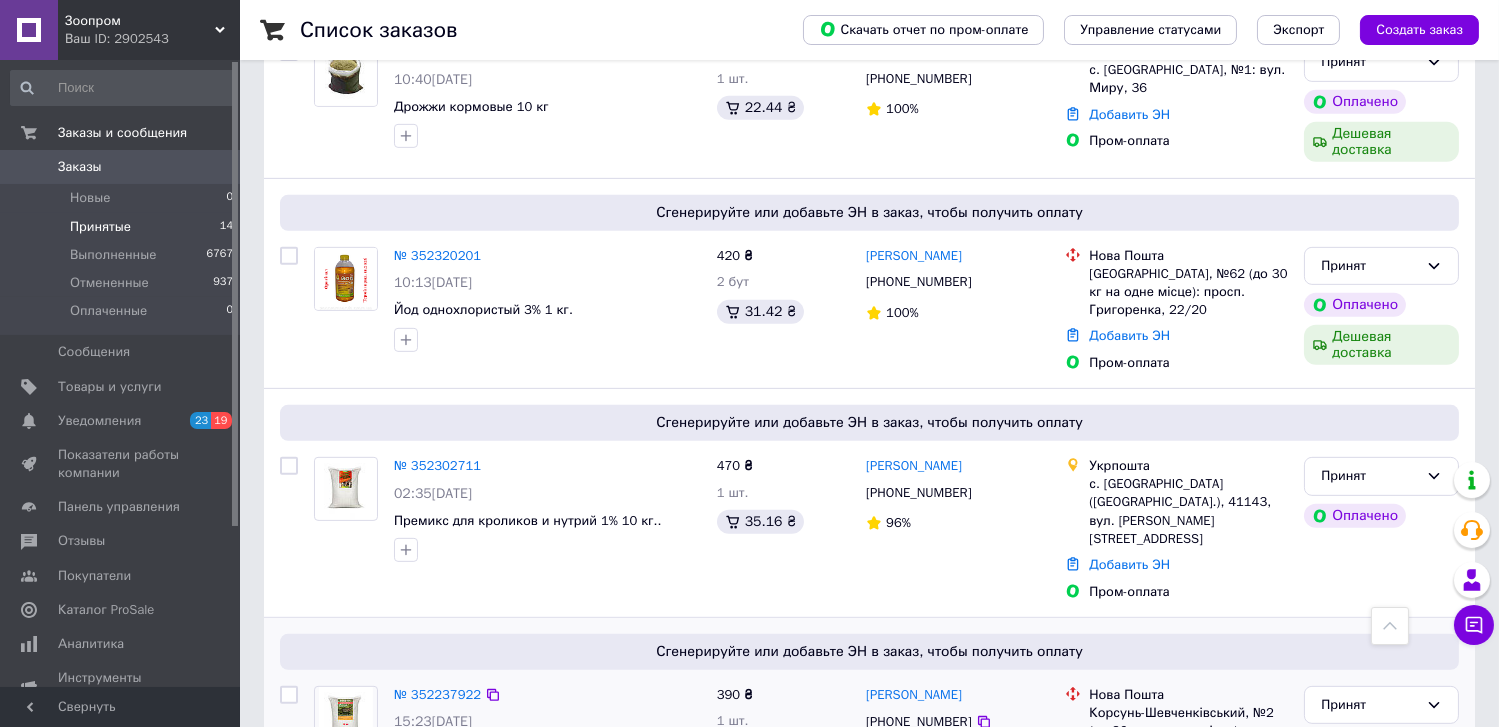 scroll, scrollTop: 2270, scrollLeft: 0, axis: vertical 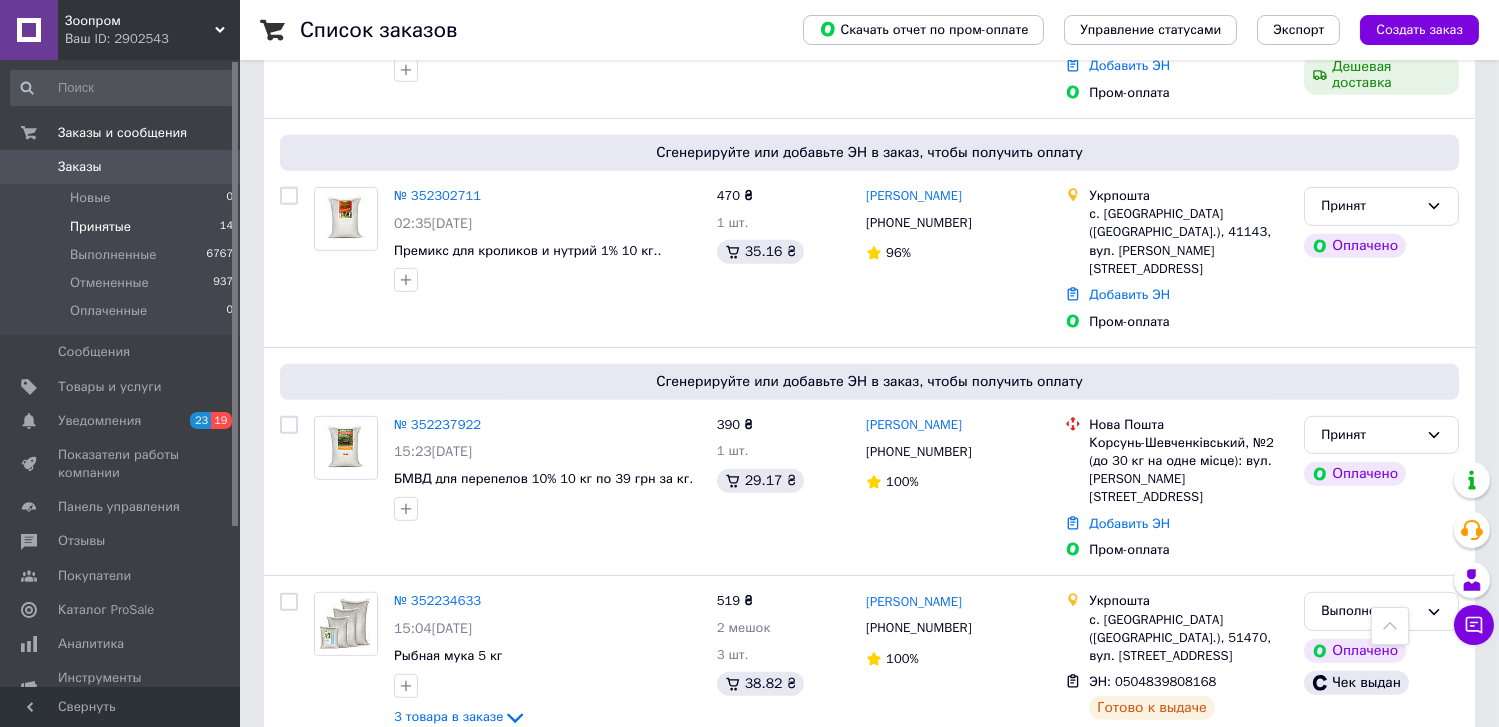 click on "Принят" at bounding box center [1369, 798] 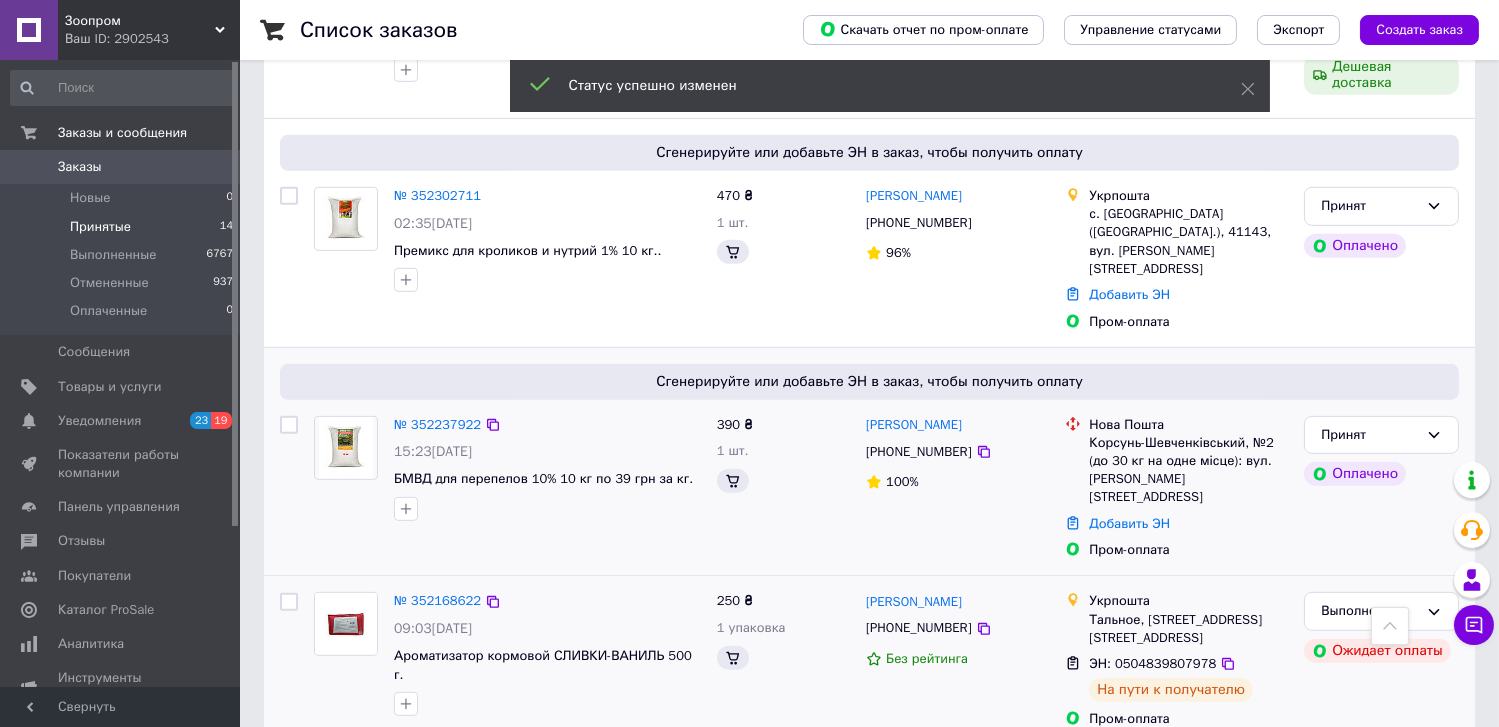 scroll, scrollTop: 2100, scrollLeft: 0, axis: vertical 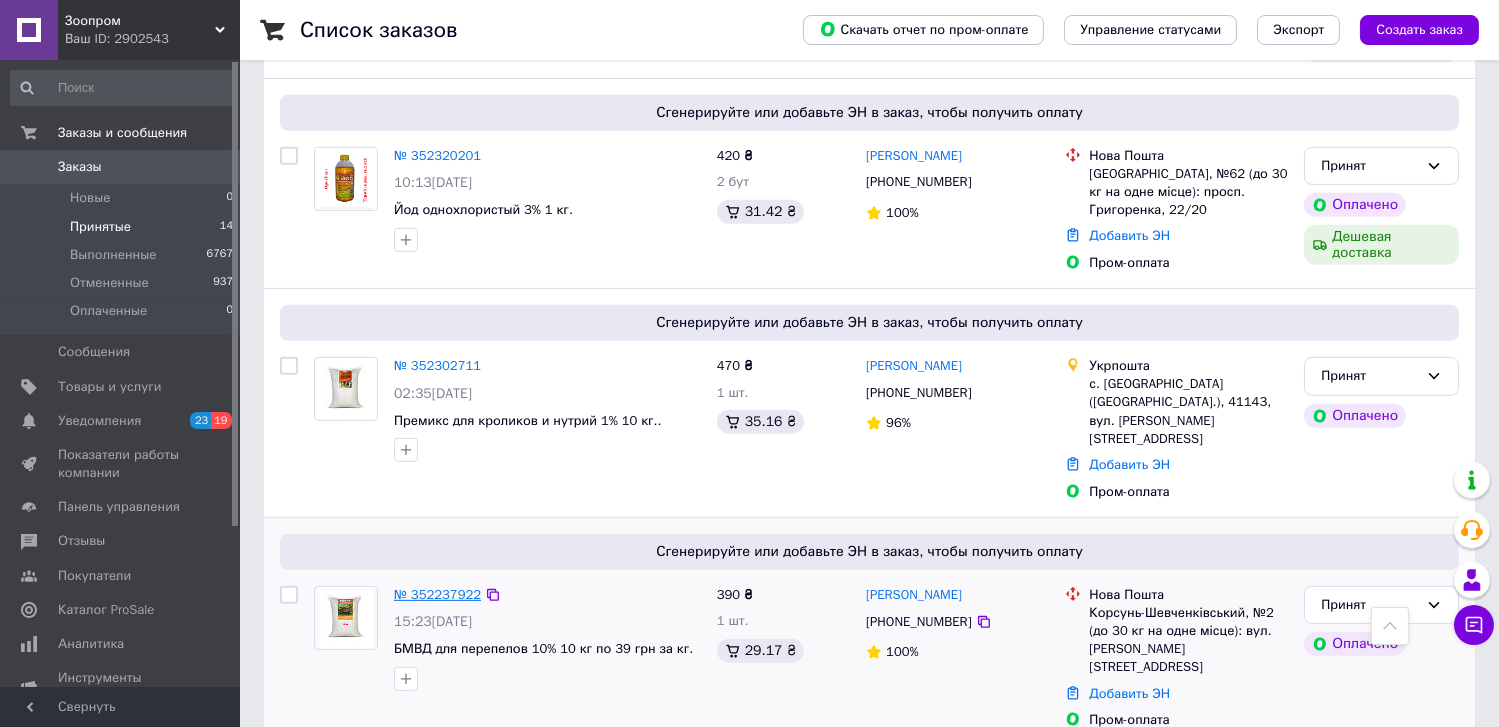 click on "№ 352237922" at bounding box center [437, 594] 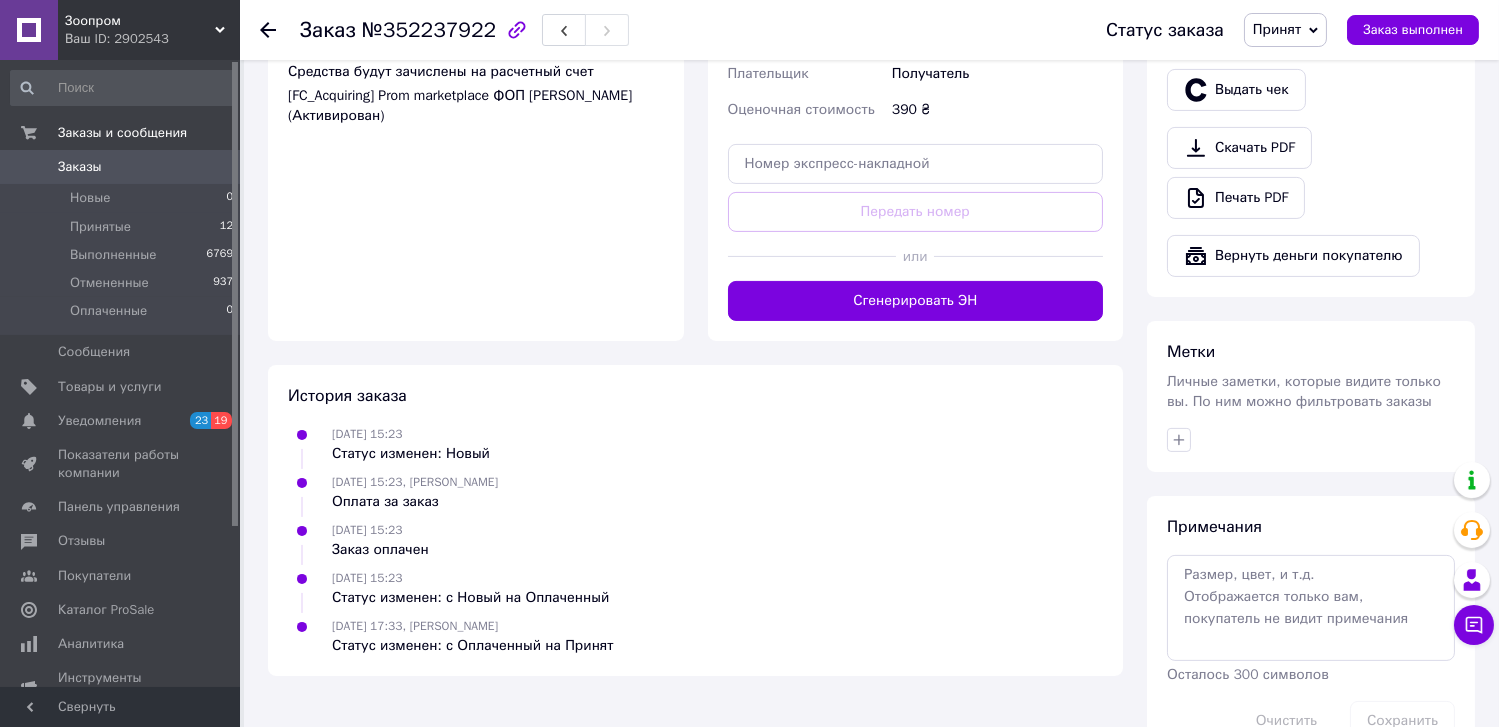 scroll, scrollTop: 1293, scrollLeft: 0, axis: vertical 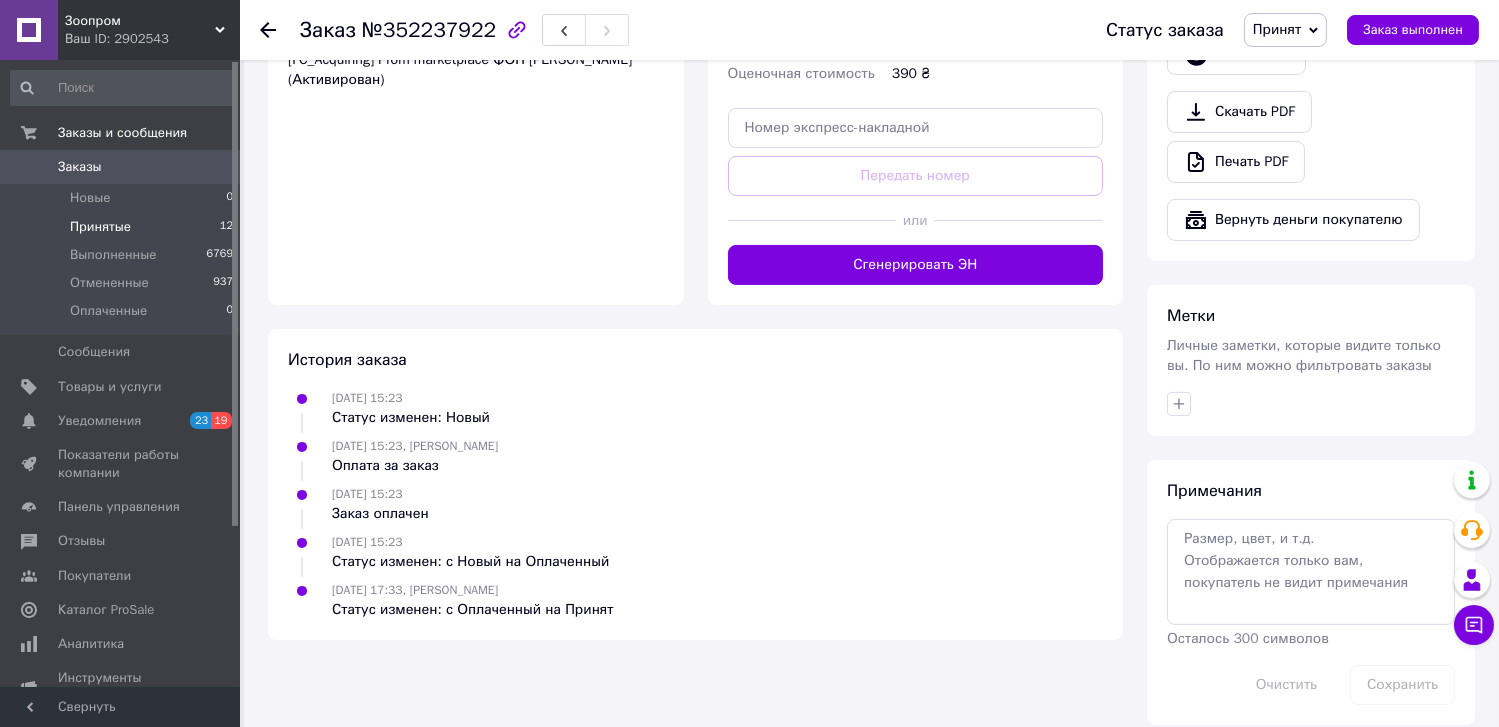 click on "Принятые" at bounding box center [100, 227] 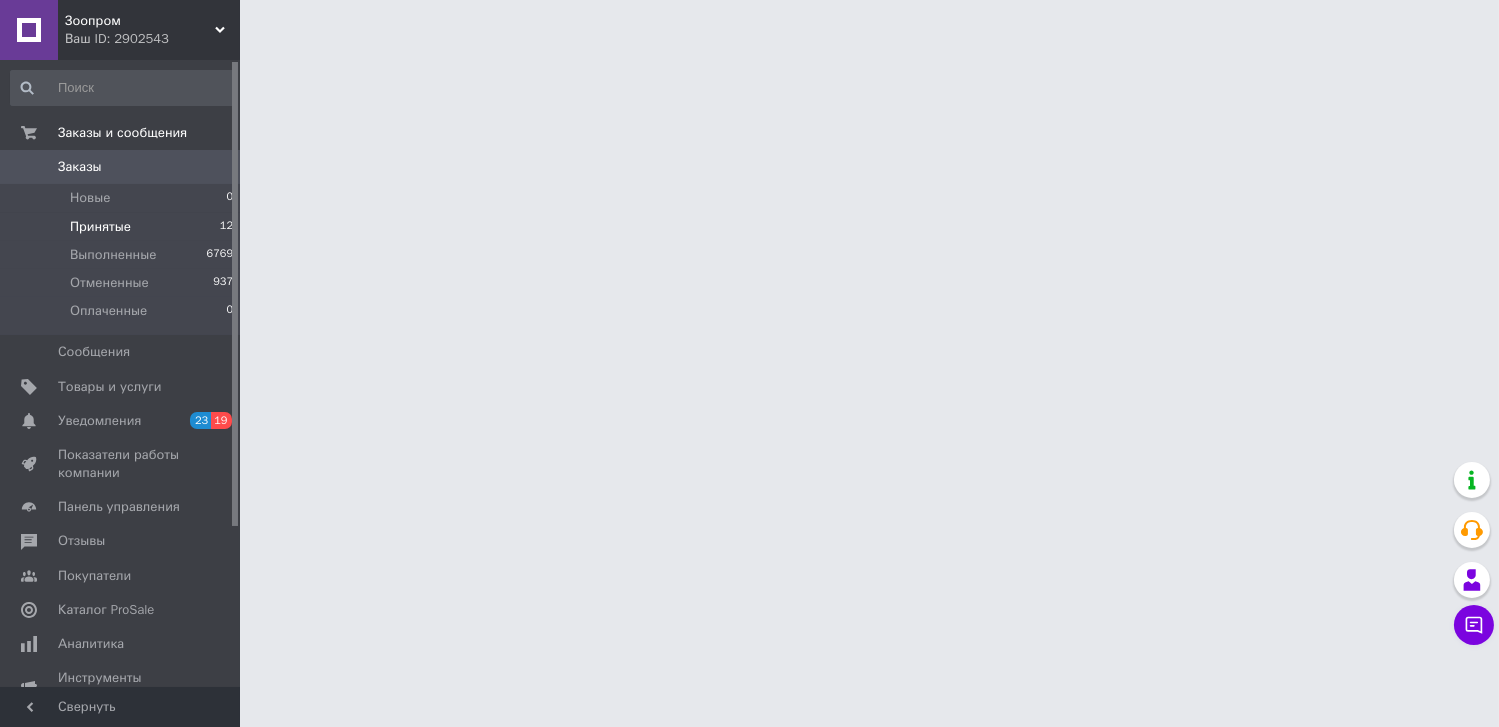 scroll, scrollTop: 0, scrollLeft: 0, axis: both 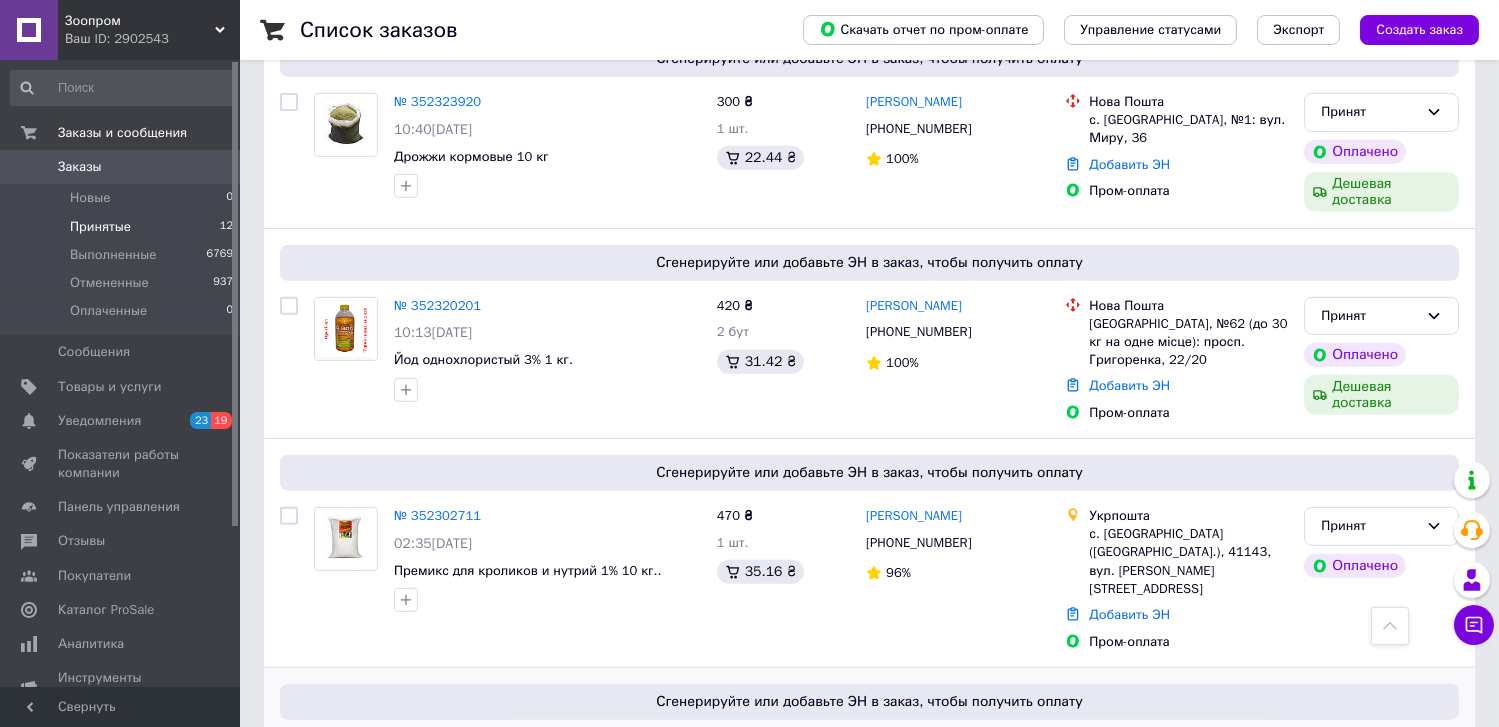 click on "№ 352237922" at bounding box center (437, 744) 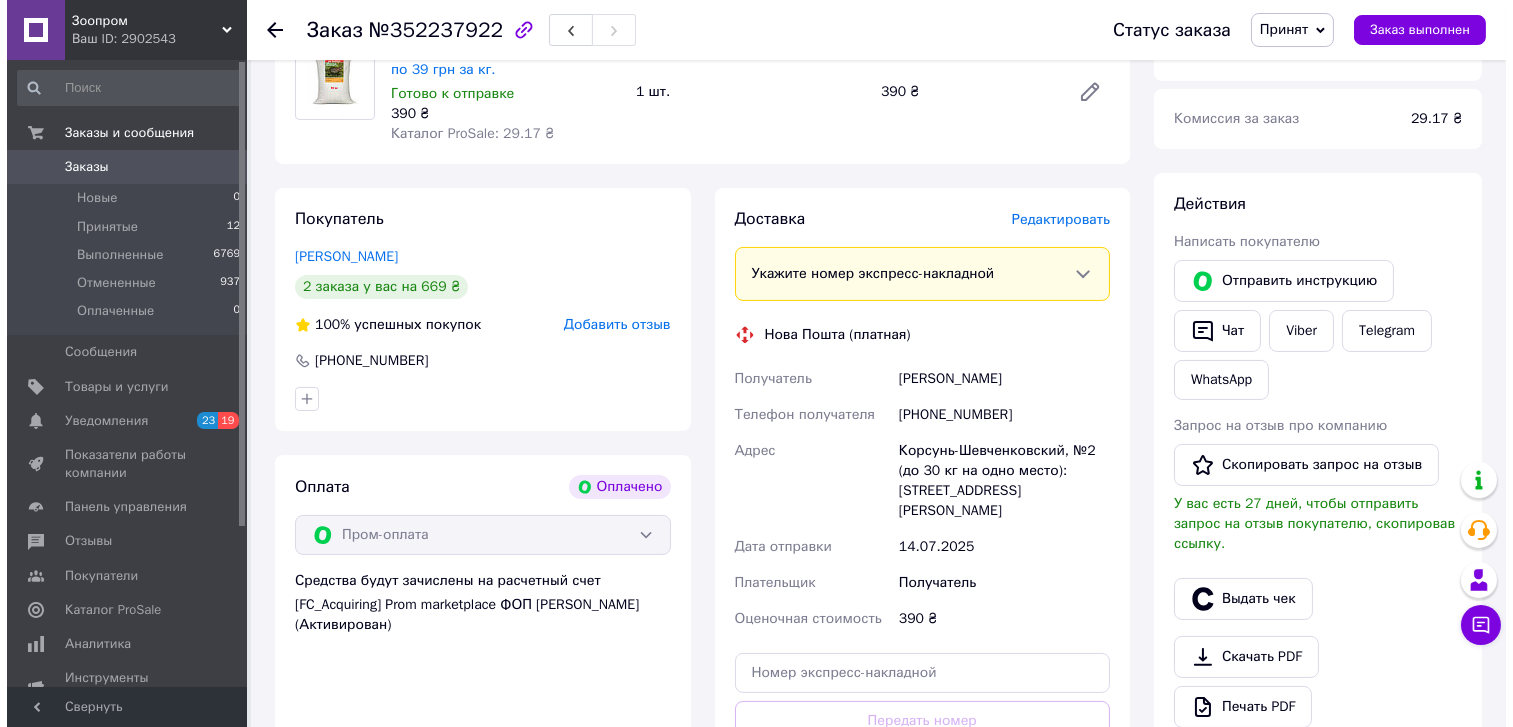 scroll, scrollTop: 657, scrollLeft: 0, axis: vertical 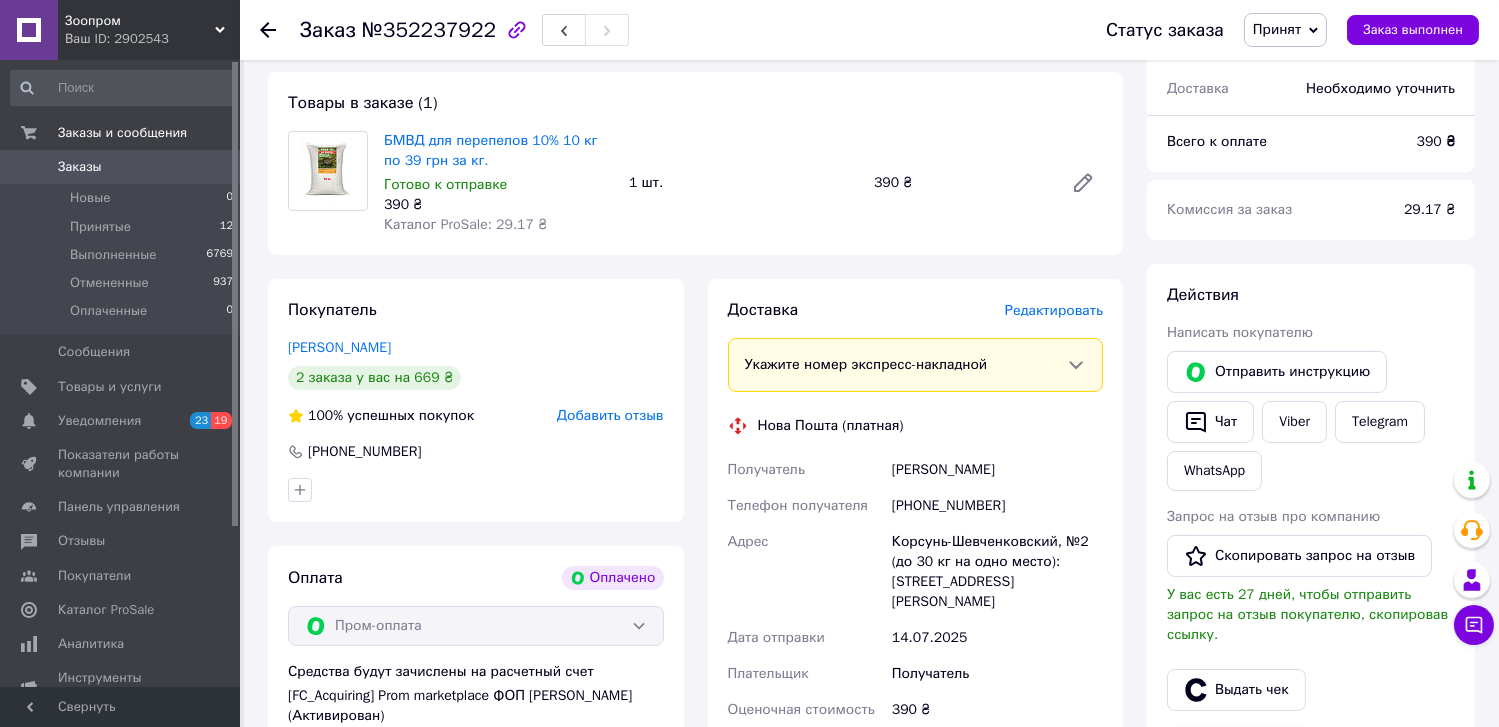 click on "Редактировать" at bounding box center [1054, 310] 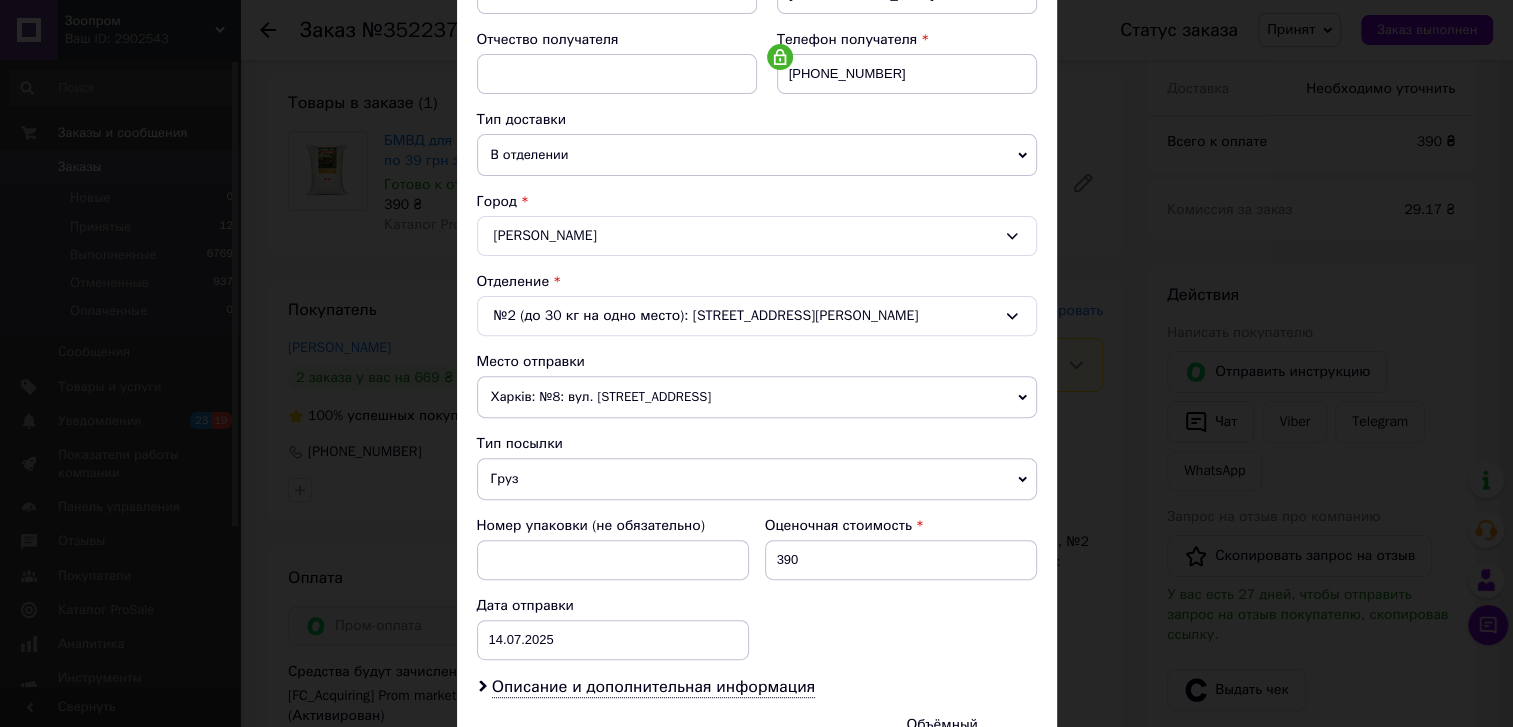 scroll, scrollTop: 598, scrollLeft: 0, axis: vertical 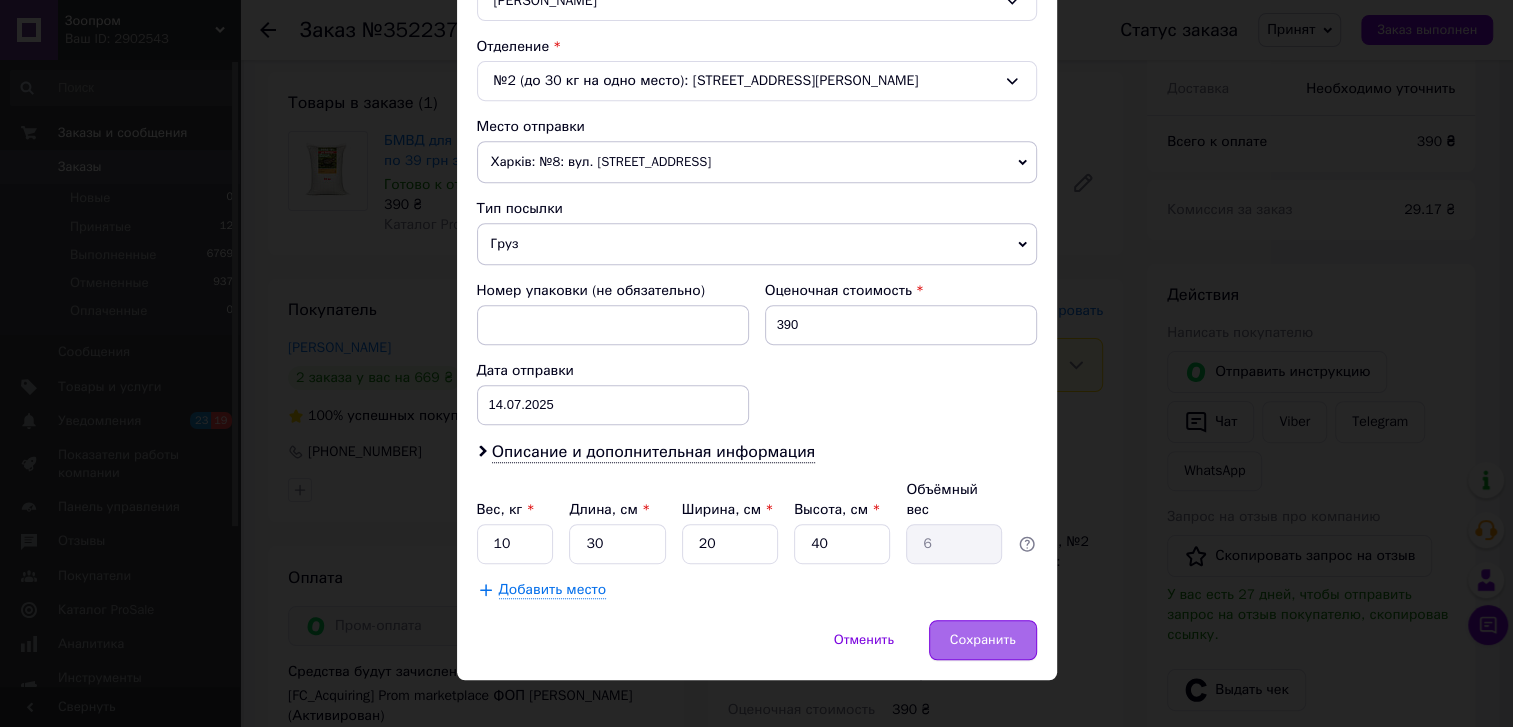 click on "Сохранить" at bounding box center (983, 640) 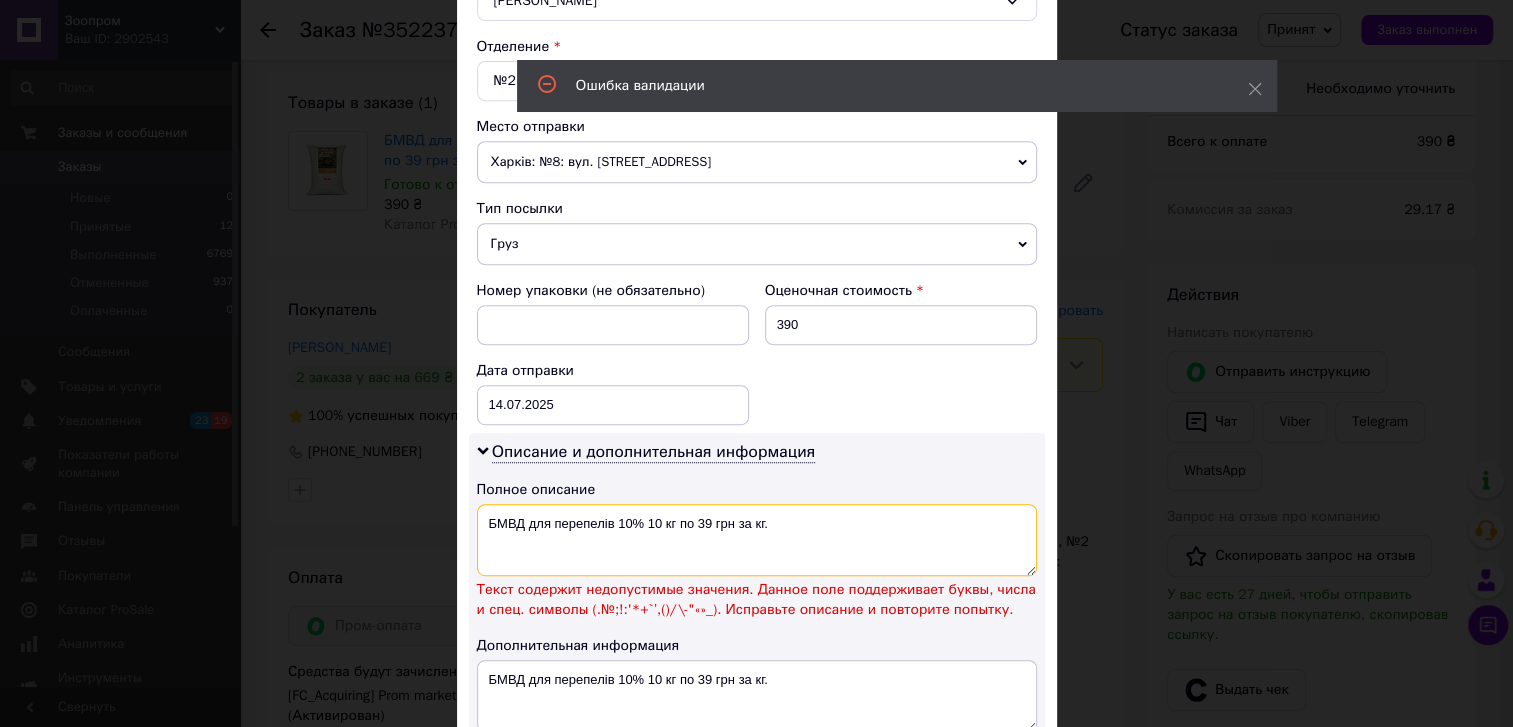 click on "БМВД для перепелів 10% 10 кг по 39 грн за кг." at bounding box center [757, 540] 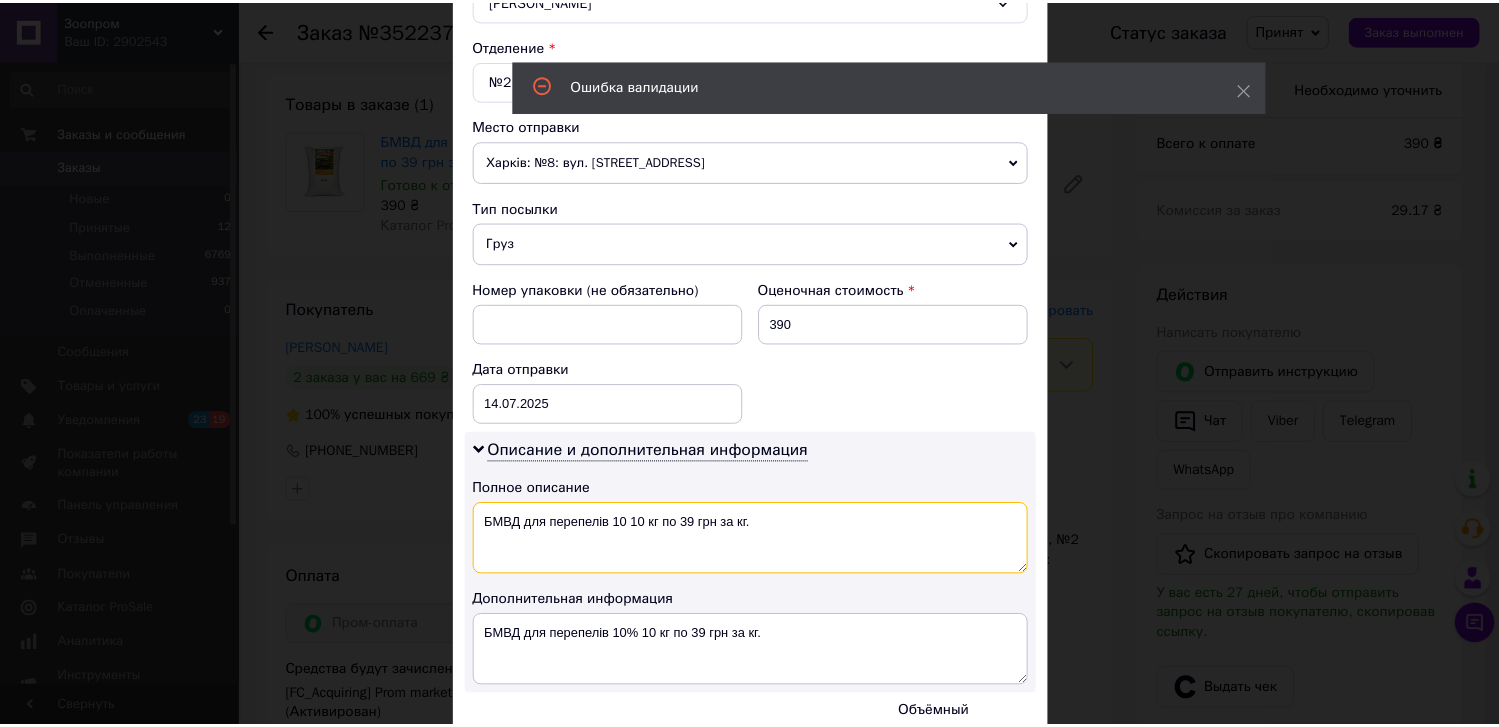 scroll, scrollTop: 821, scrollLeft: 0, axis: vertical 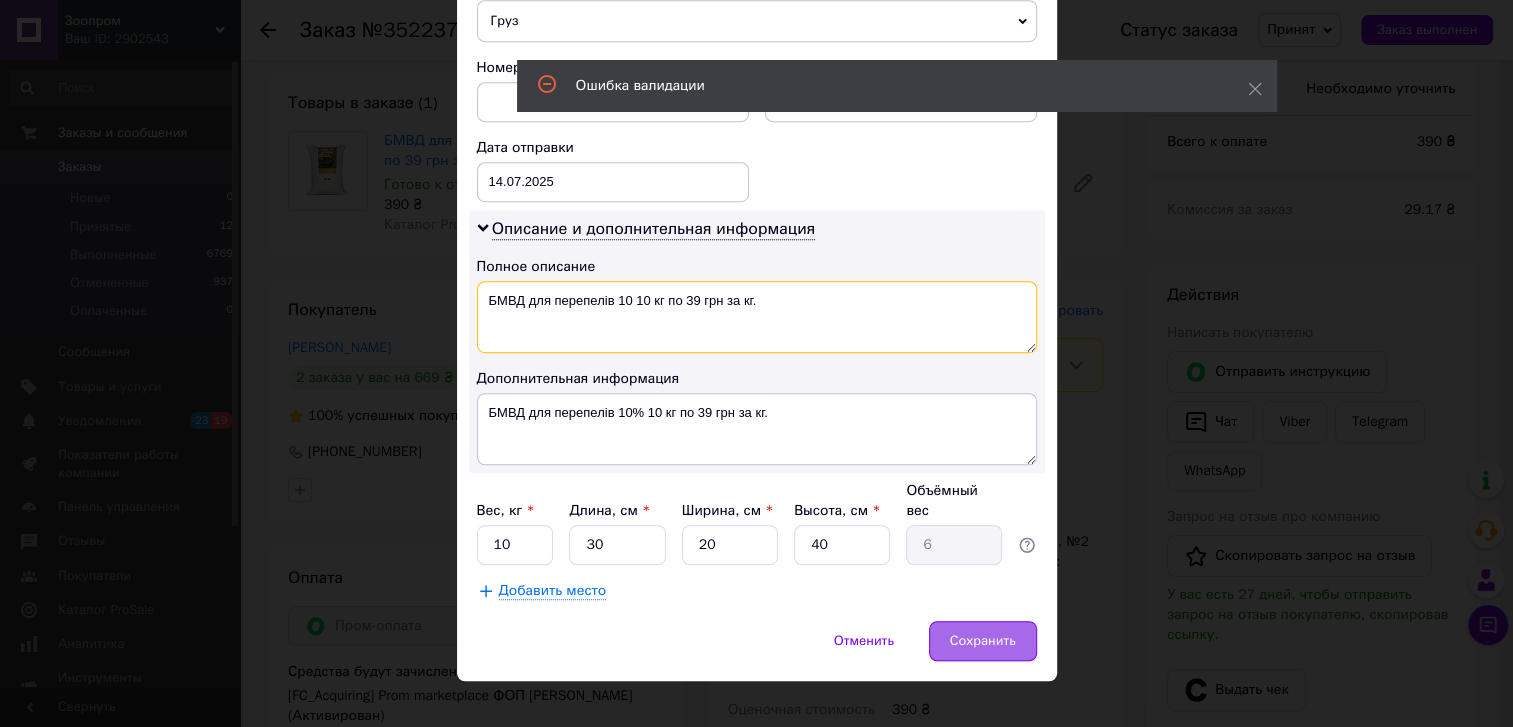 type on "БМВД для перепелів 10 10 кг по 39 грн за кг." 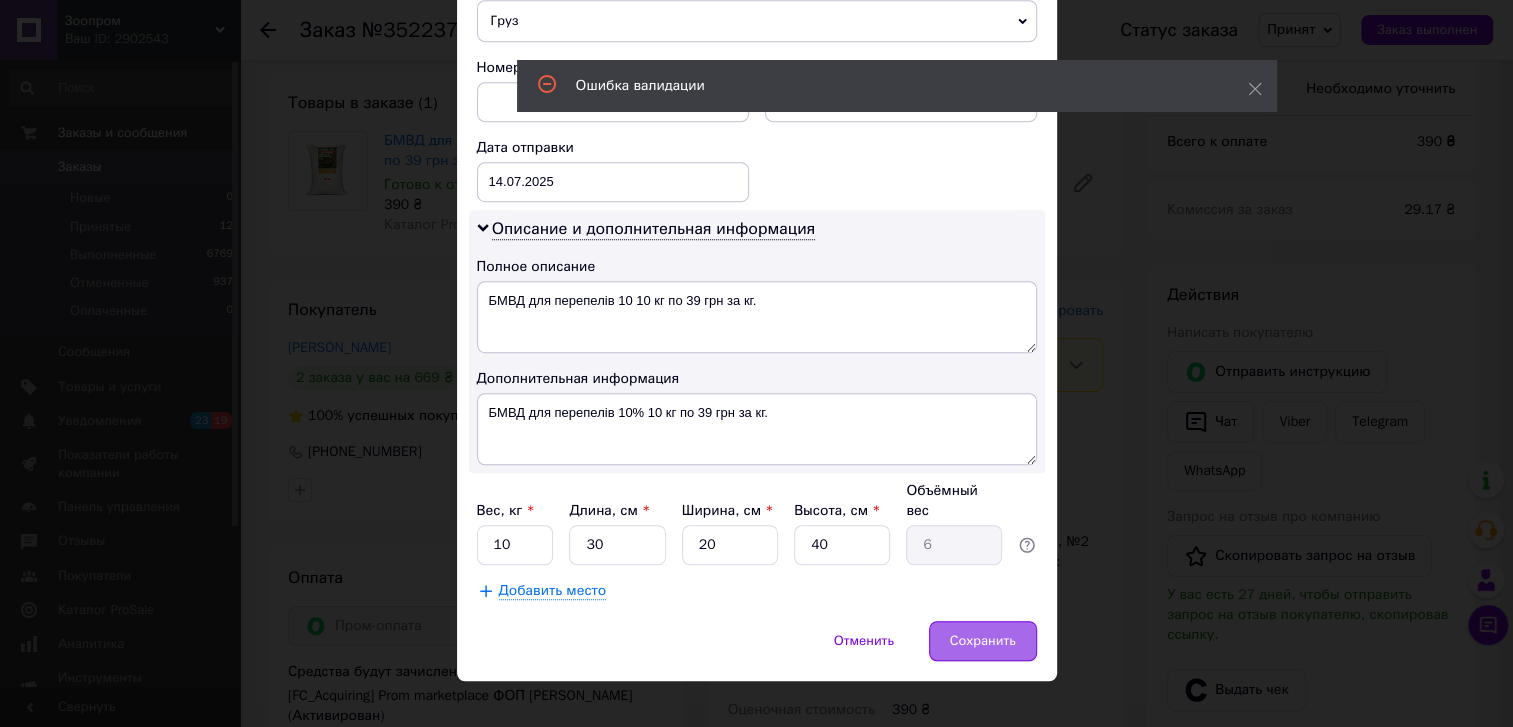 click on "Сохранить" at bounding box center [983, 641] 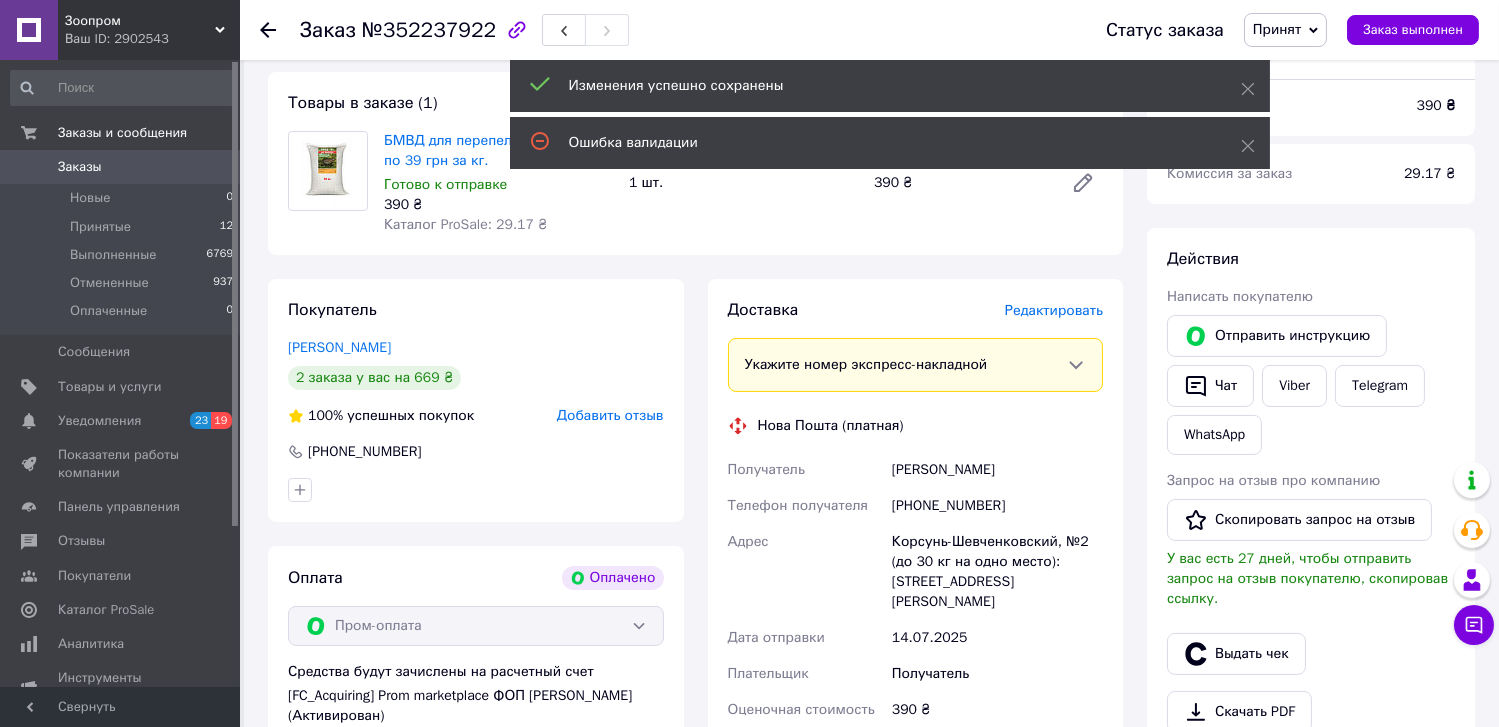 scroll, scrollTop: 930, scrollLeft: 0, axis: vertical 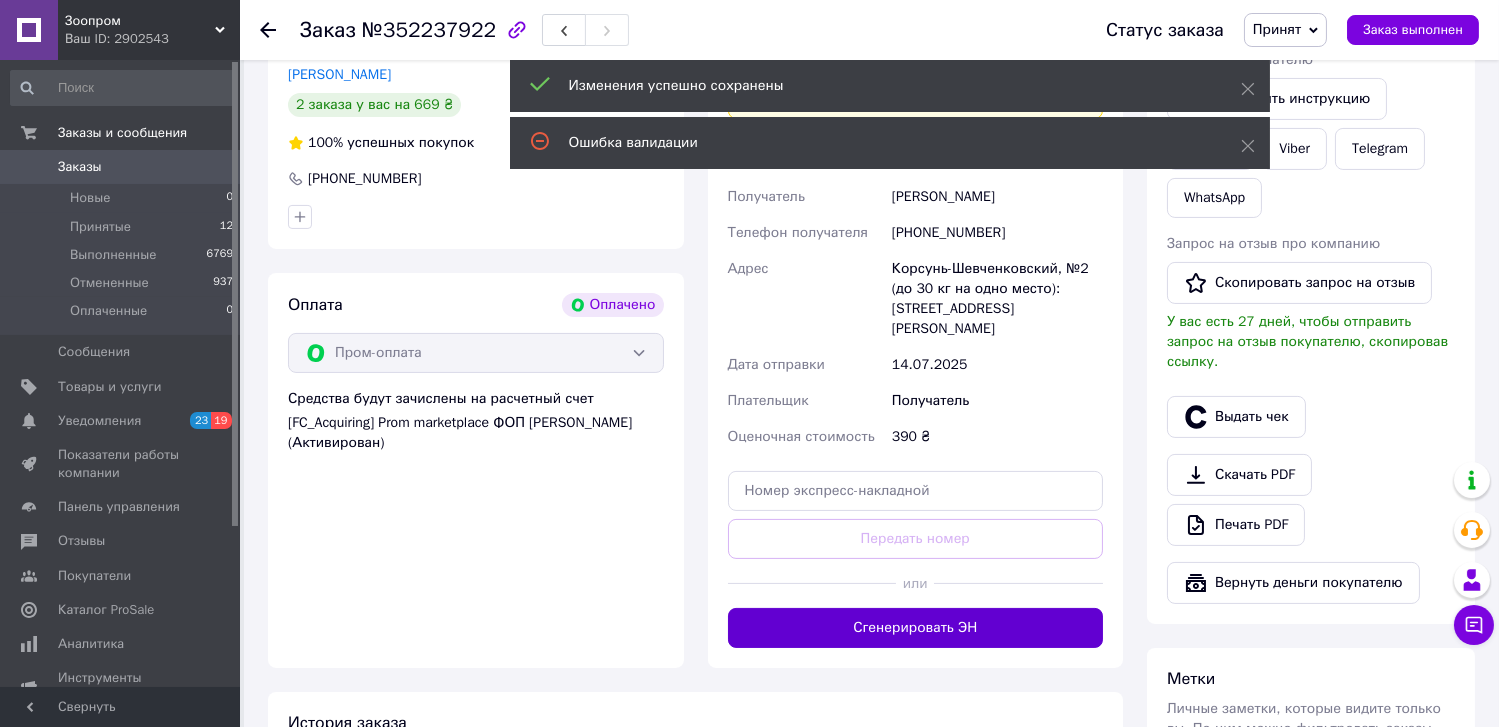 click on "Сгенерировать ЭН" at bounding box center [916, 628] 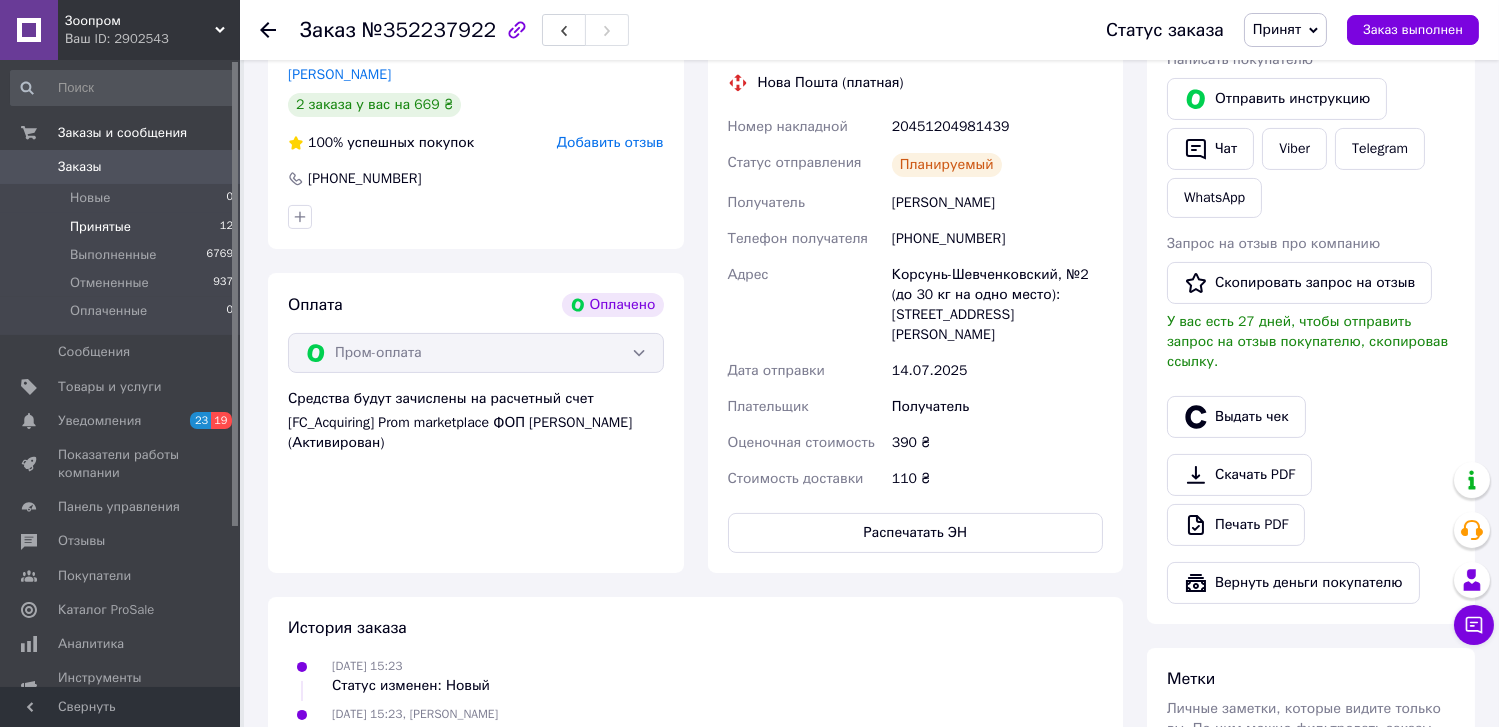 click on "Принятые" at bounding box center (100, 227) 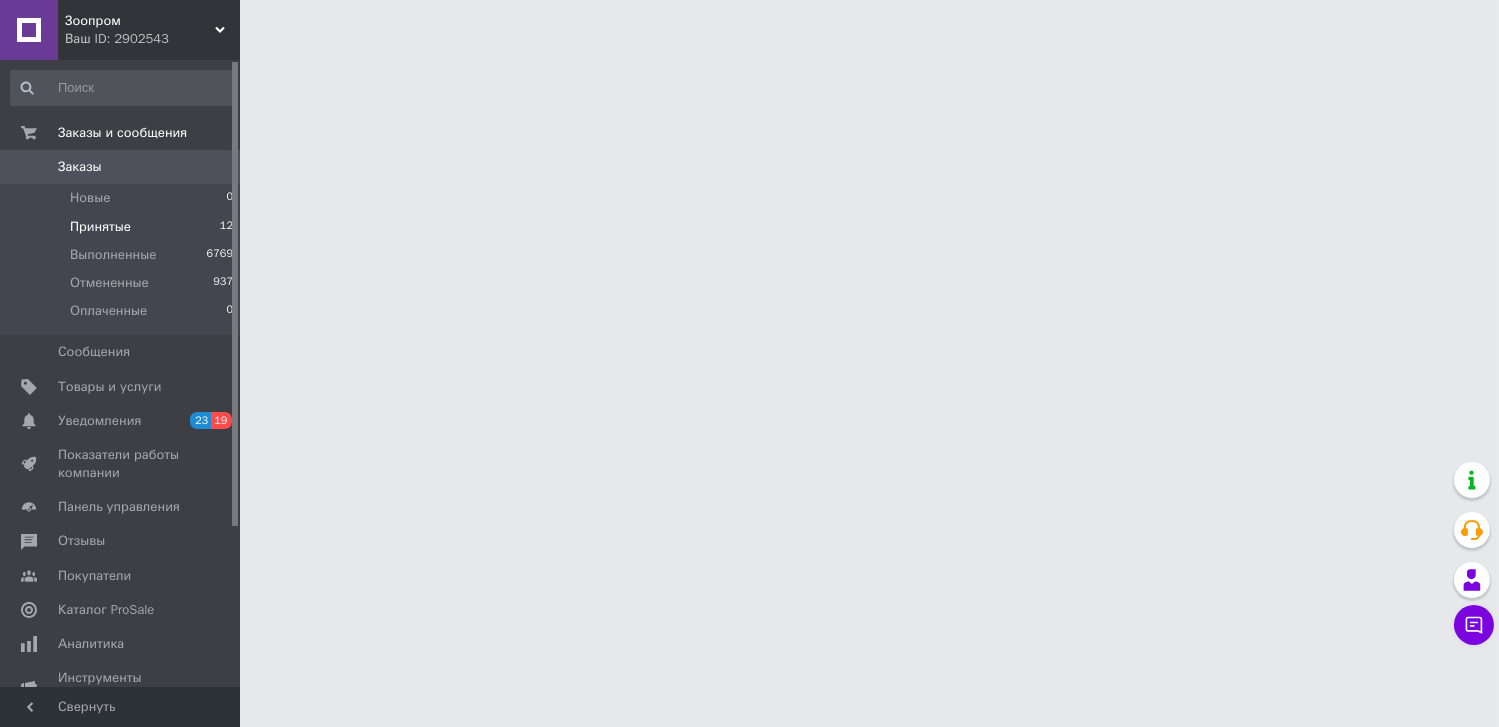 scroll, scrollTop: 0, scrollLeft: 0, axis: both 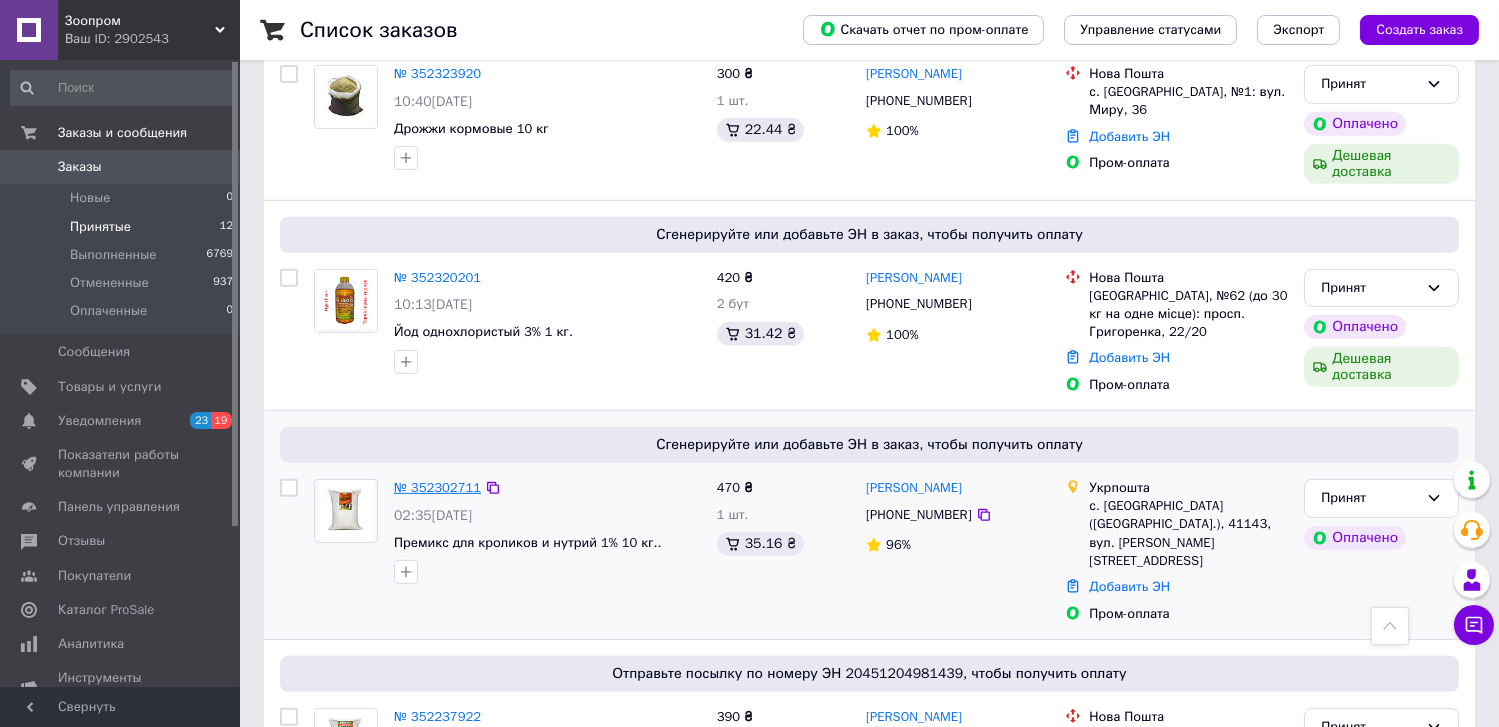click on "№ 352302711" at bounding box center (437, 487) 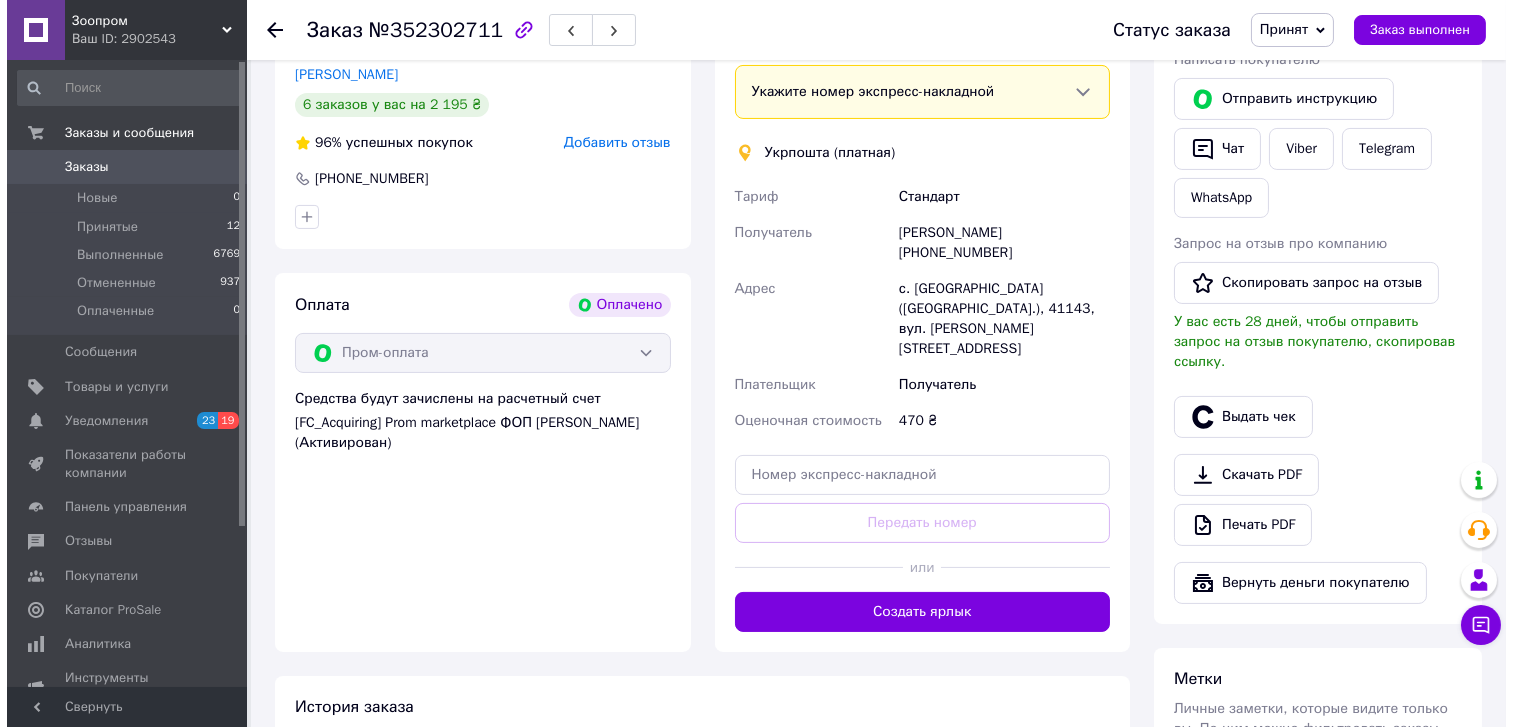 scroll, scrollTop: 748, scrollLeft: 0, axis: vertical 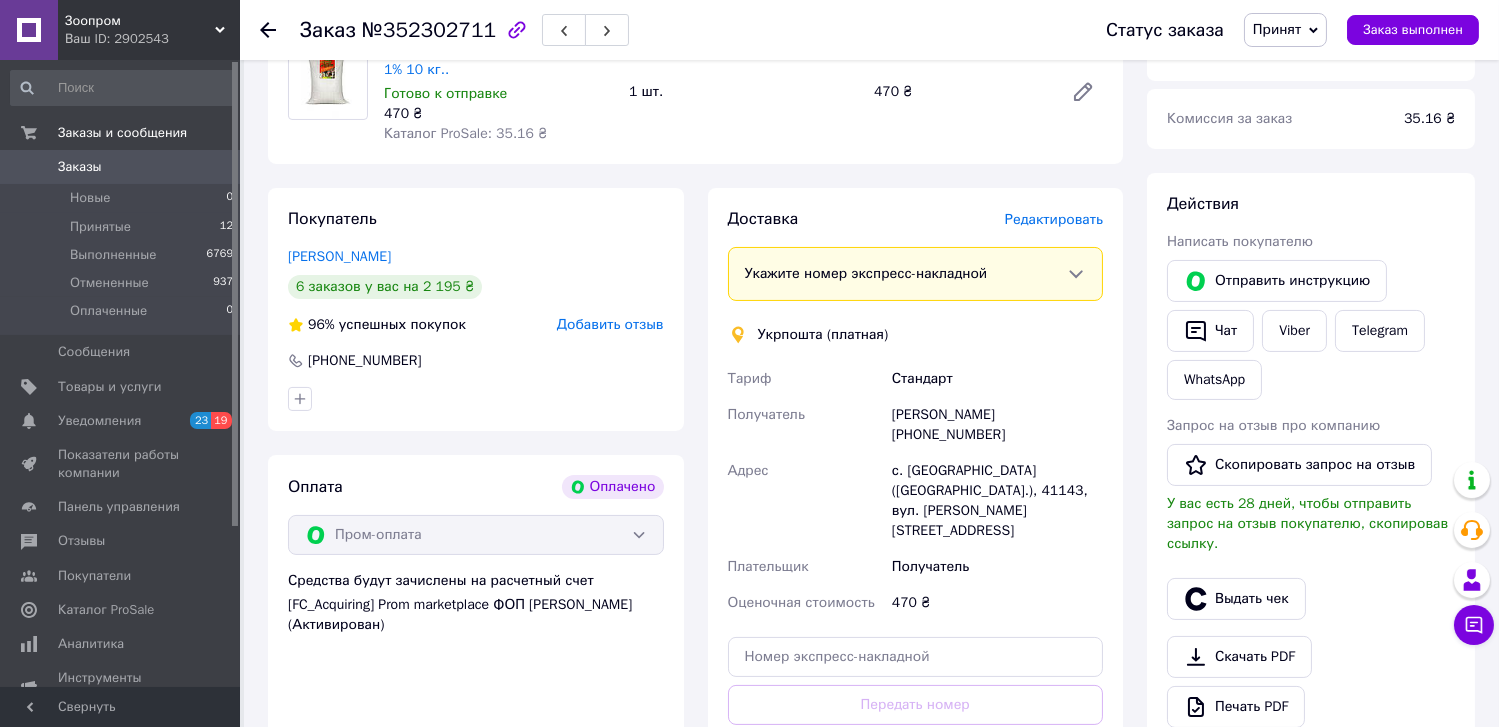 click on "Редактировать" at bounding box center (1054, 219) 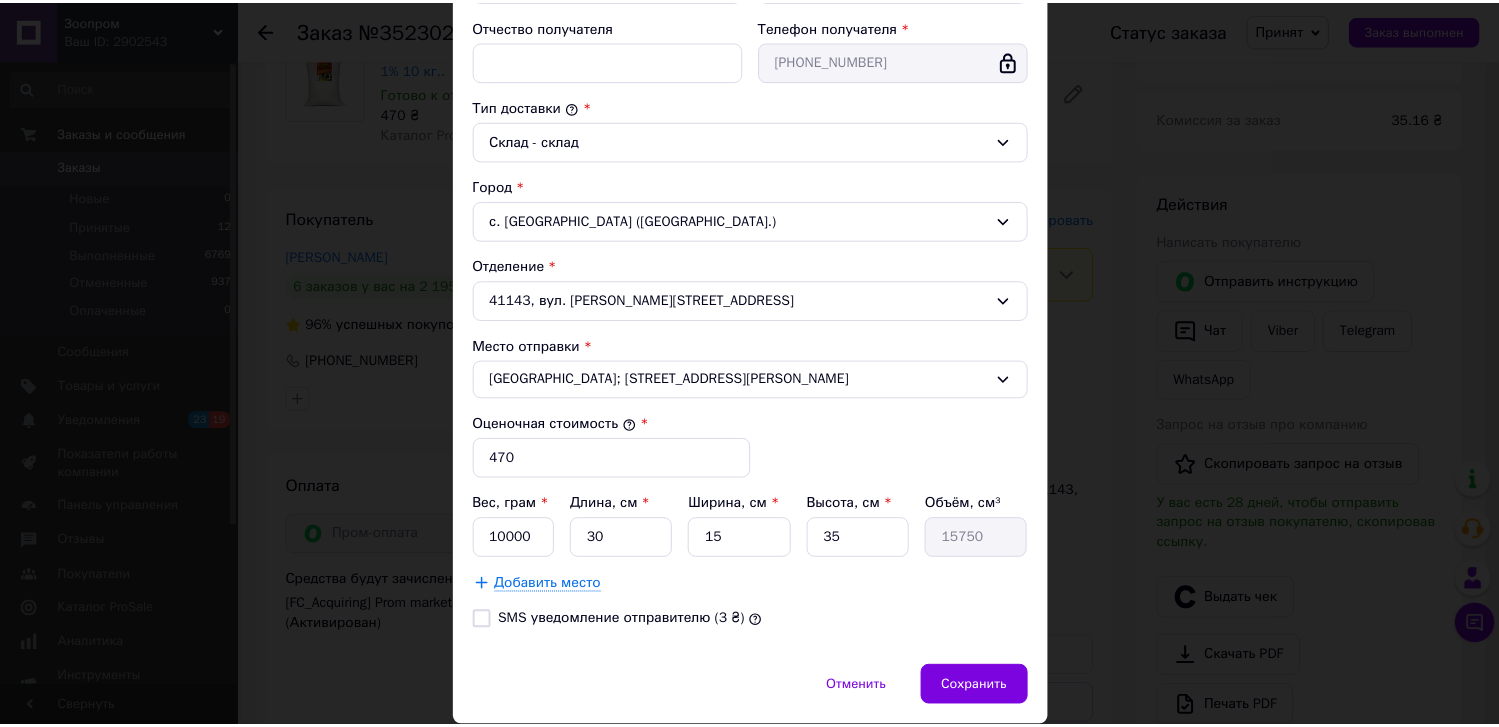 scroll, scrollTop: 520, scrollLeft: 0, axis: vertical 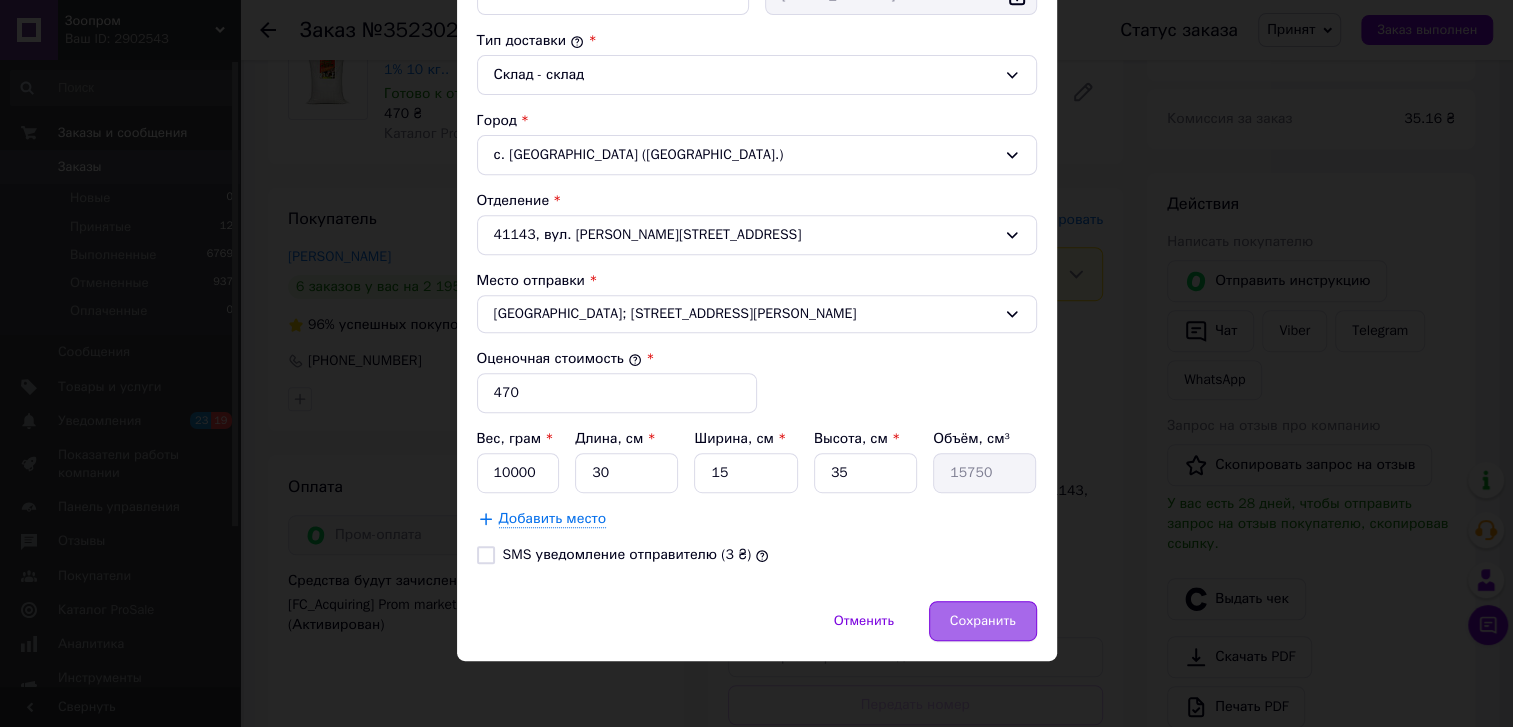 click on "Сохранить" at bounding box center [983, 621] 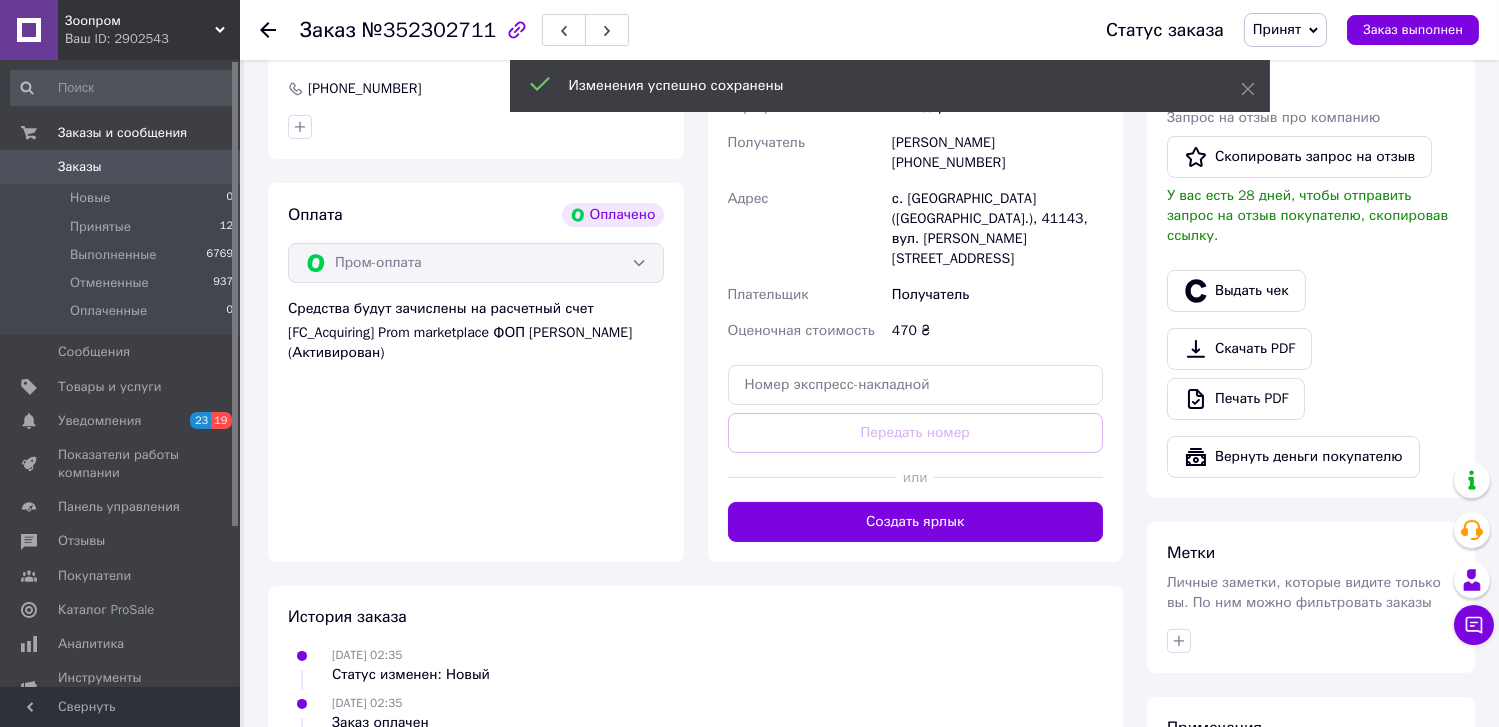 scroll, scrollTop: 1111, scrollLeft: 0, axis: vertical 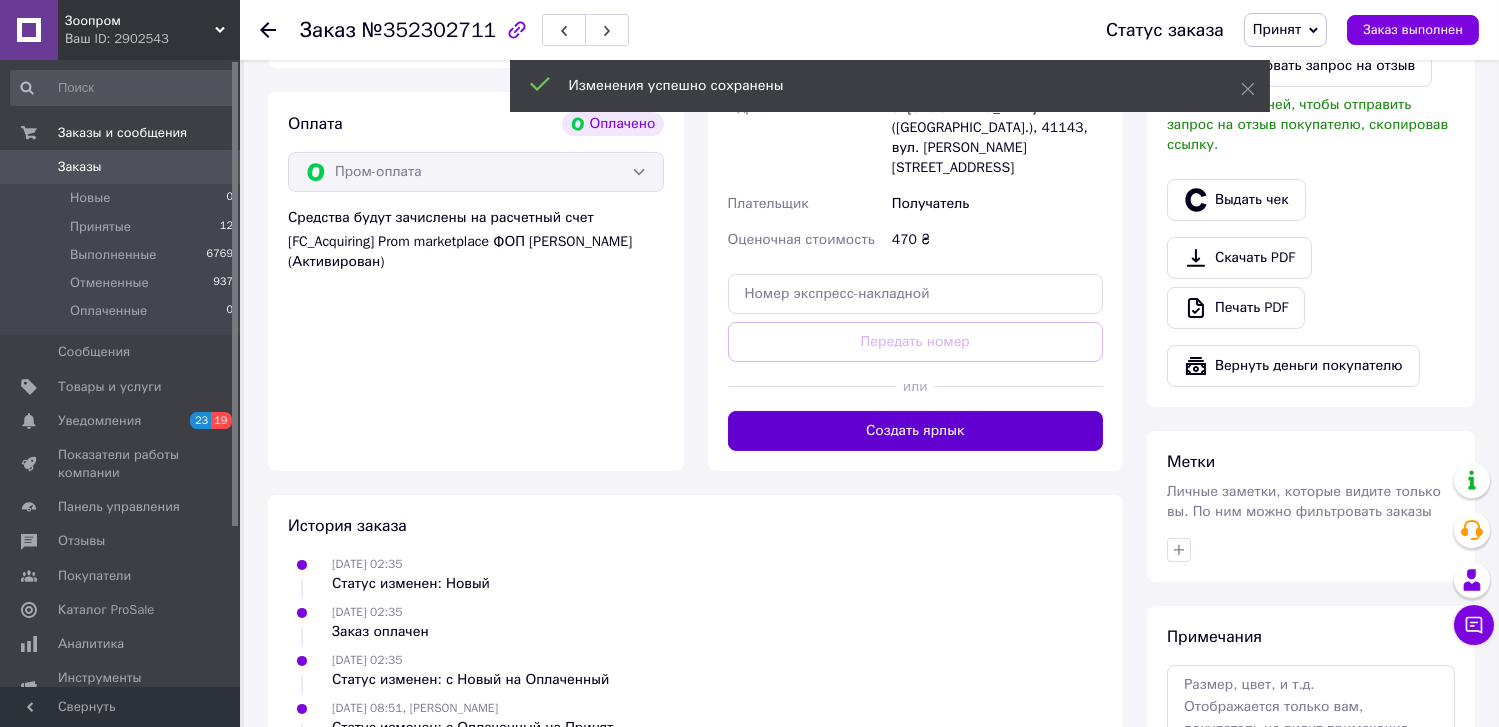 click on "Создать ярлык" at bounding box center [916, 431] 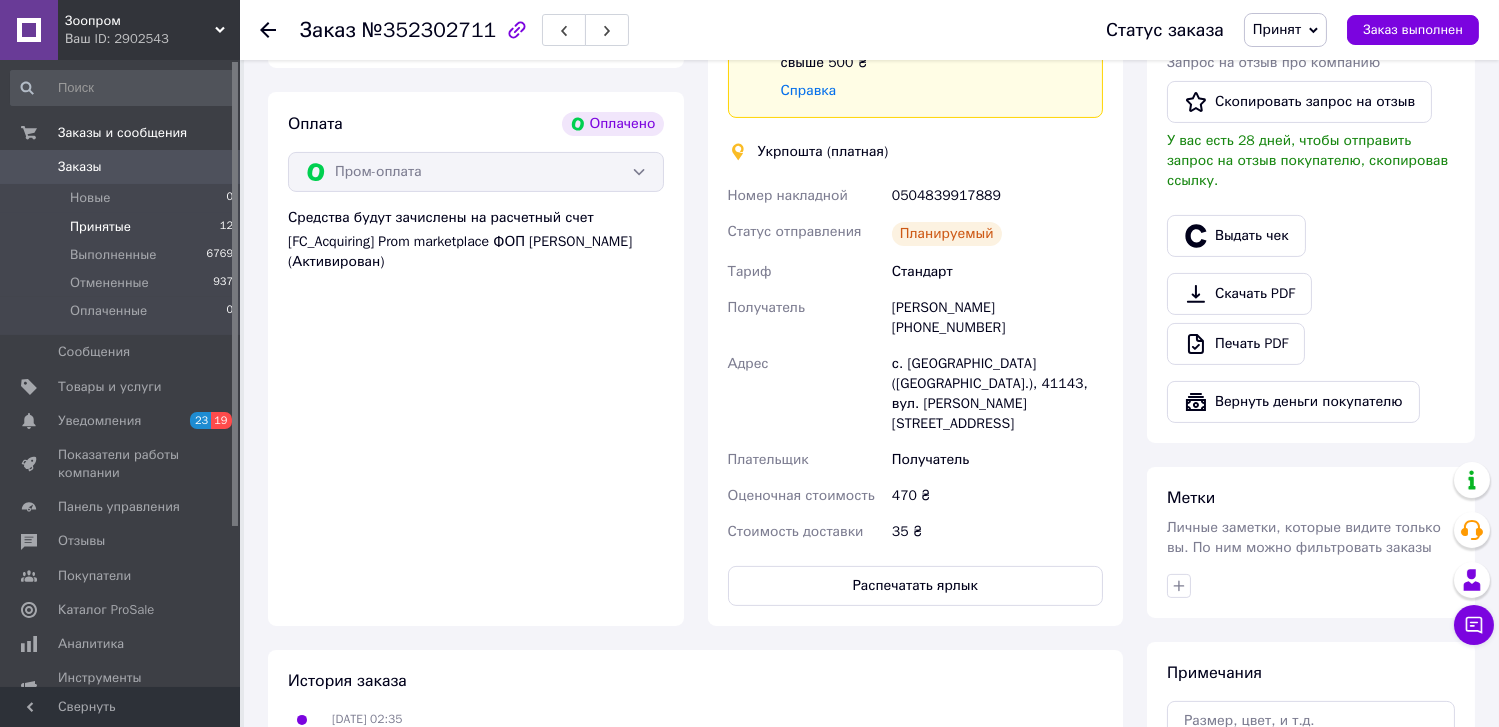 click on "Принятые" at bounding box center (100, 227) 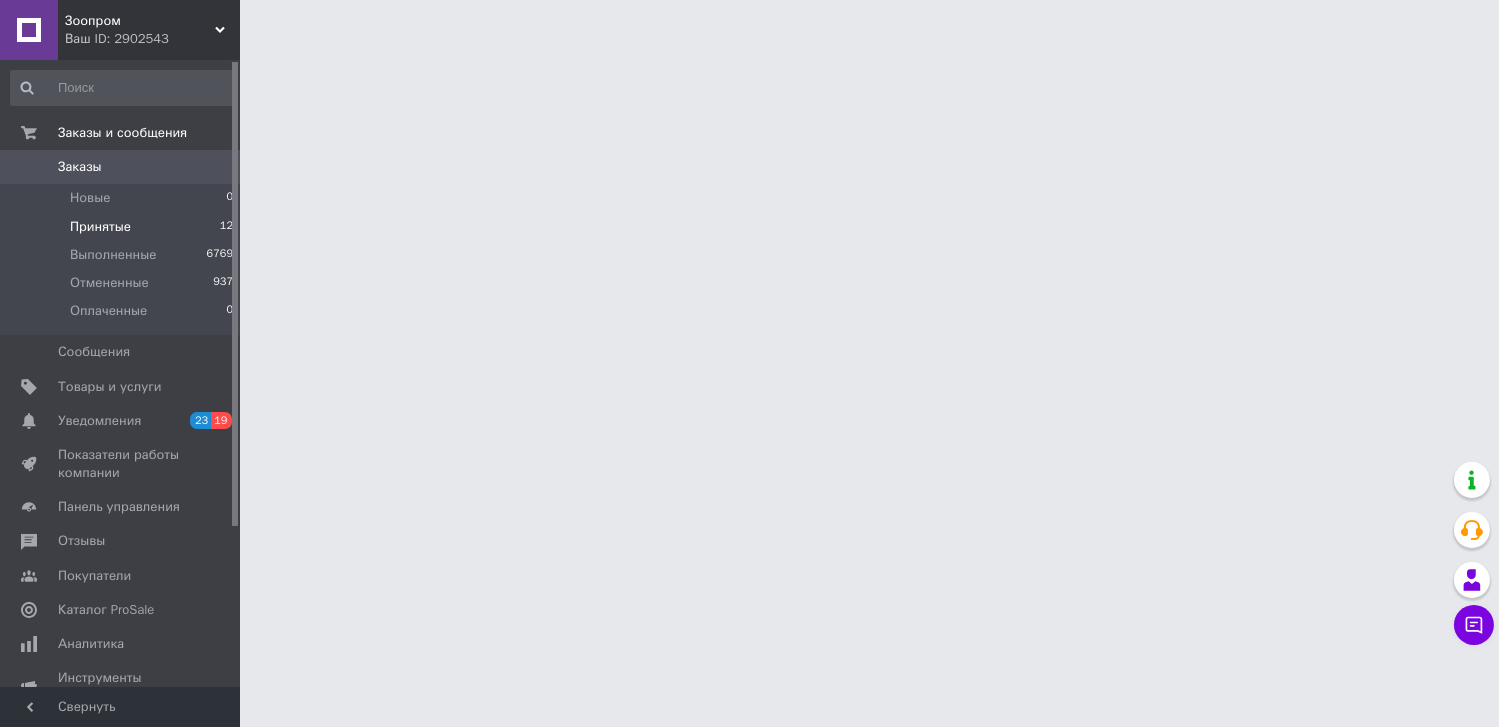 scroll, scrollTop: 0, scrollLeft: 0, axis: both 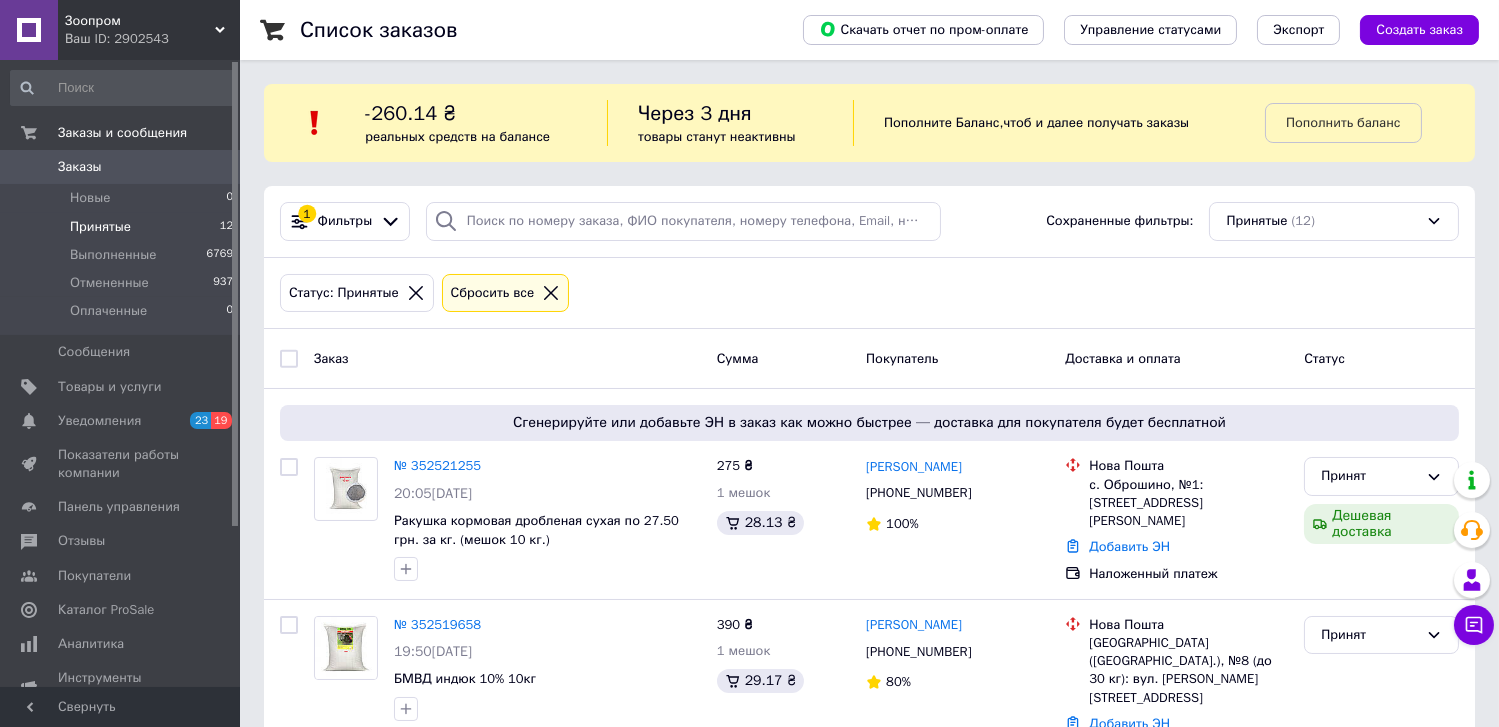 click on "Принятые" at bounding box center (100, 227) 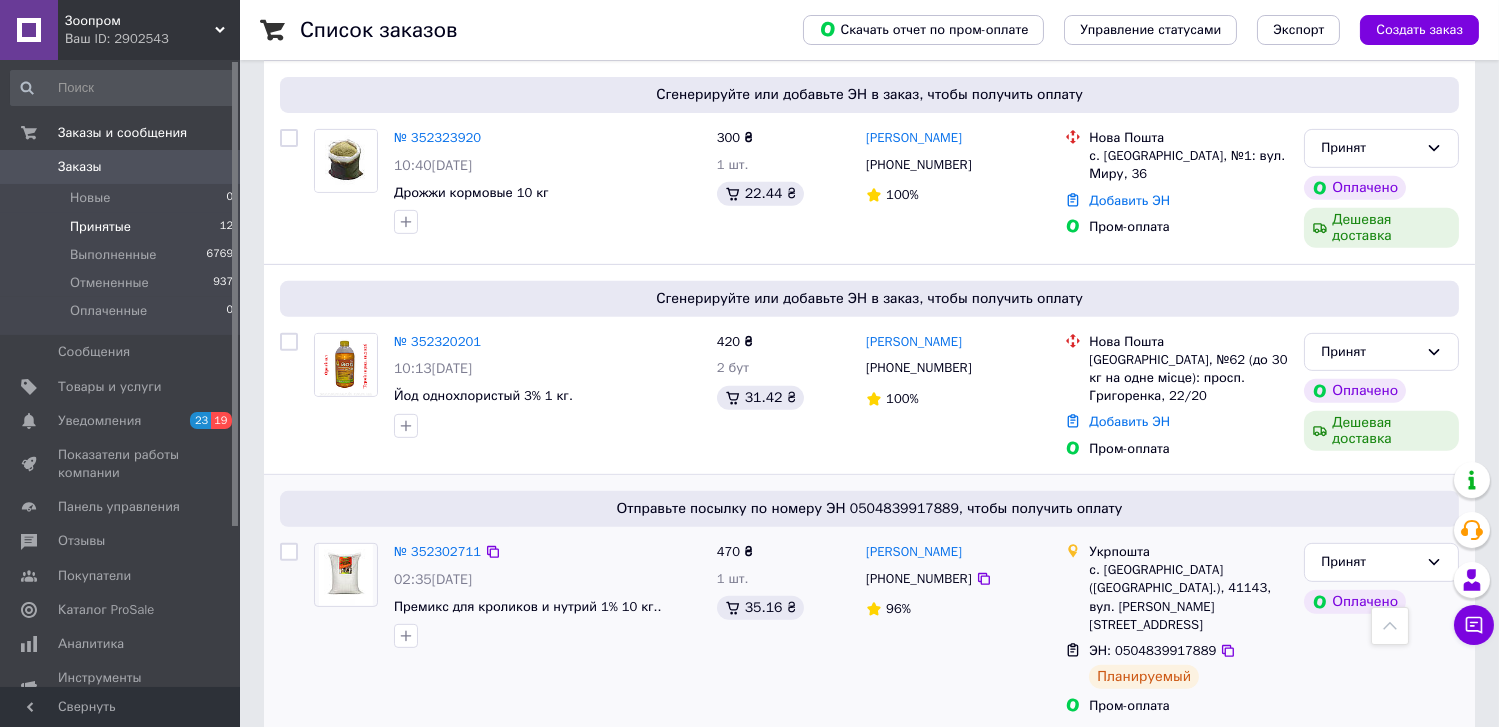 scroll, scrollTop: 1823, scrollLeft: 0, axis: vertical 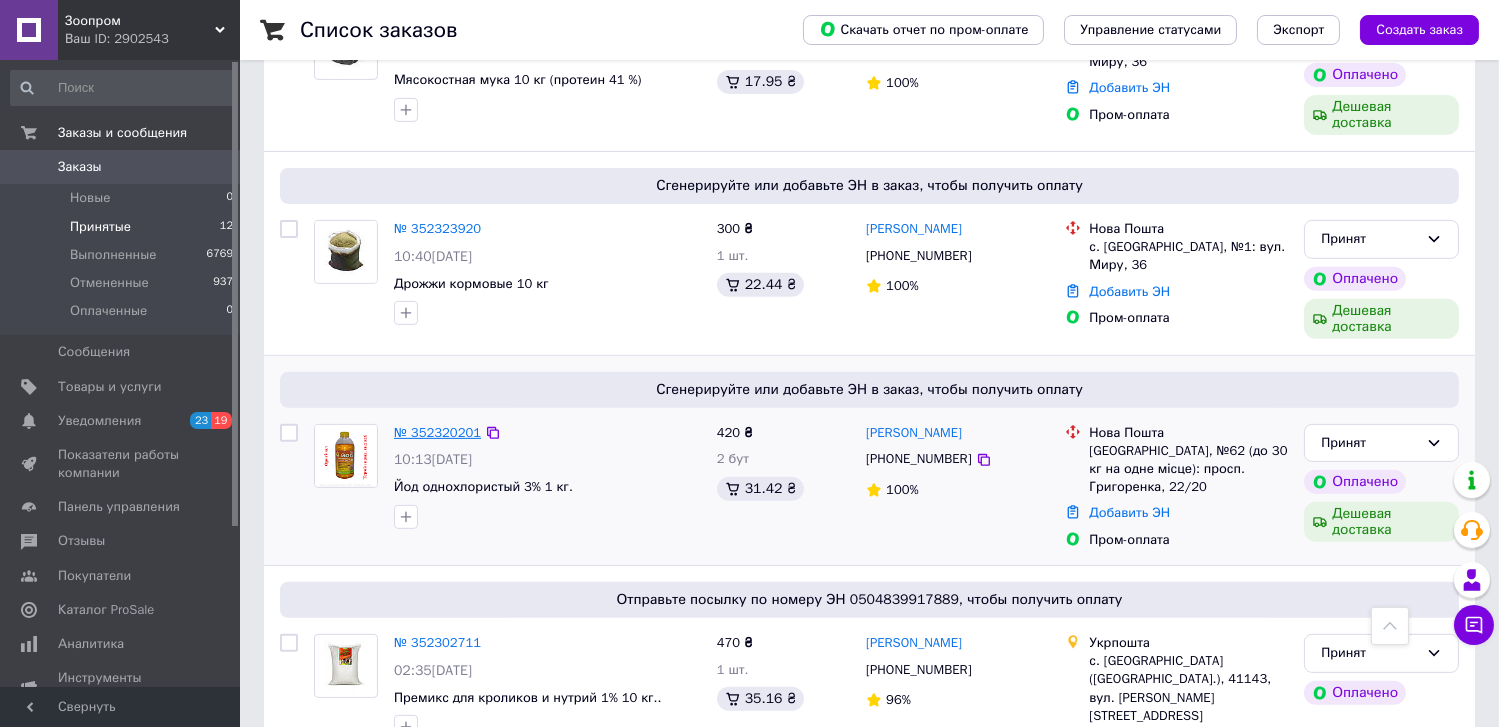 click on "№ 352320201" at bounding box center [437, 432] 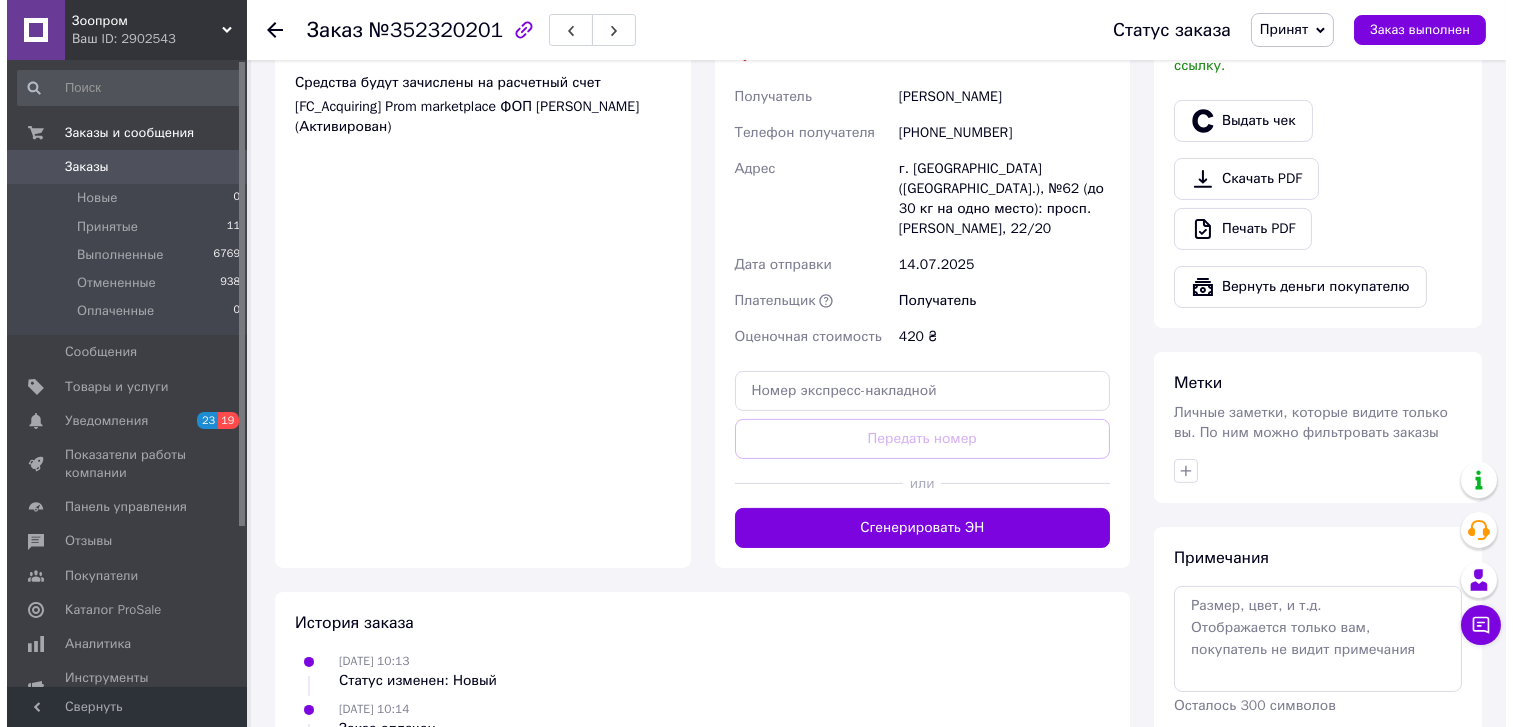 scroll, scrollTop: 1317, scrollLeft: 0, axis: vertical 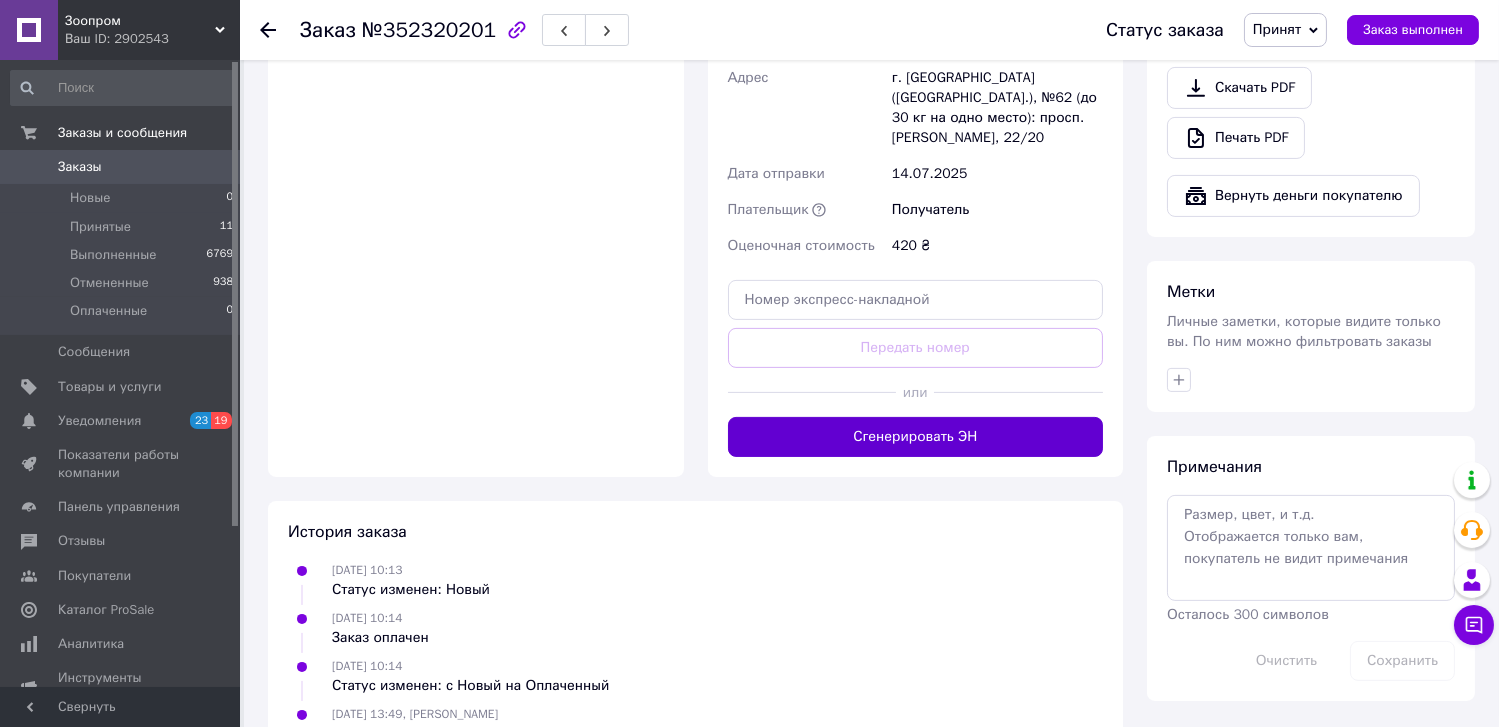 click on "Сгенерировать ЭН" at bounding box center (916, 437) 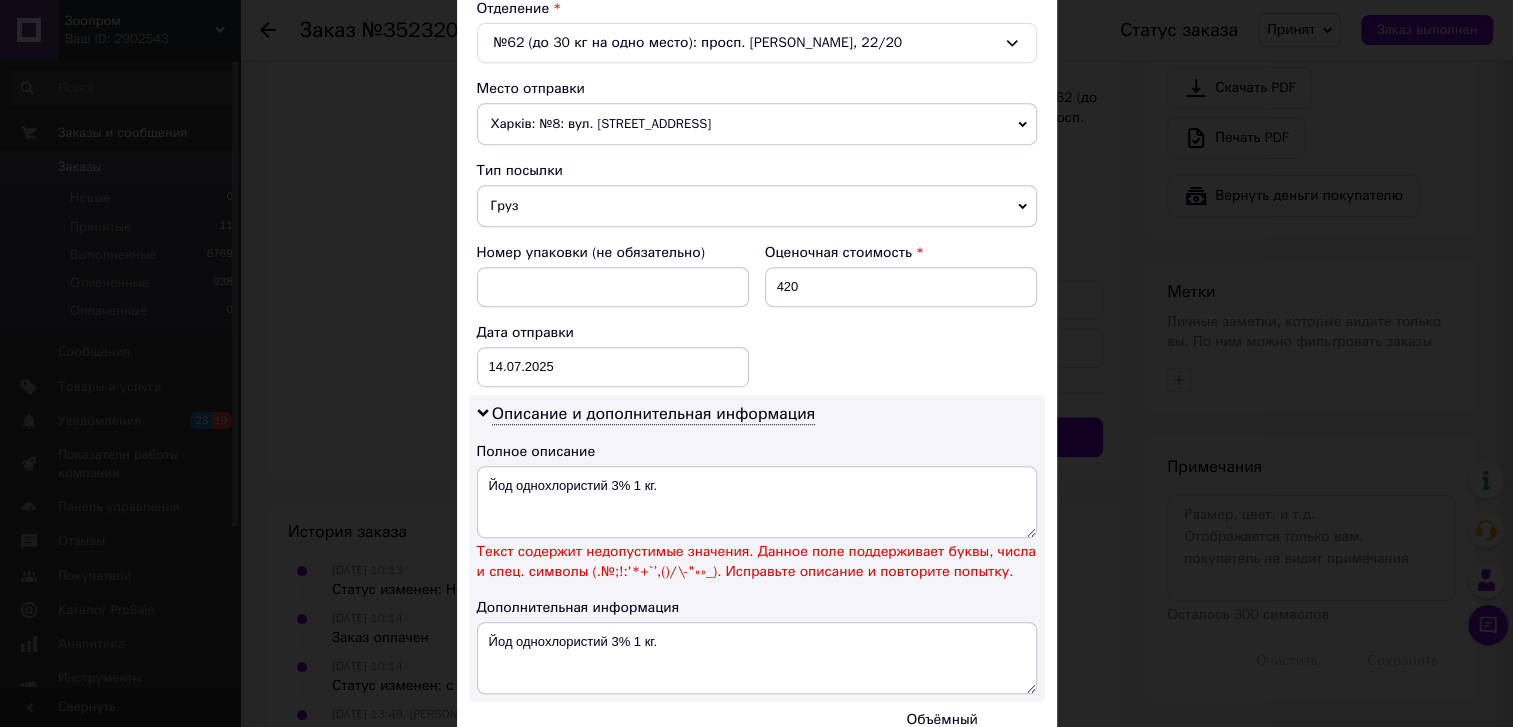 scroll, scrollTop: 727, scrollLeft: 0, axis: vertical 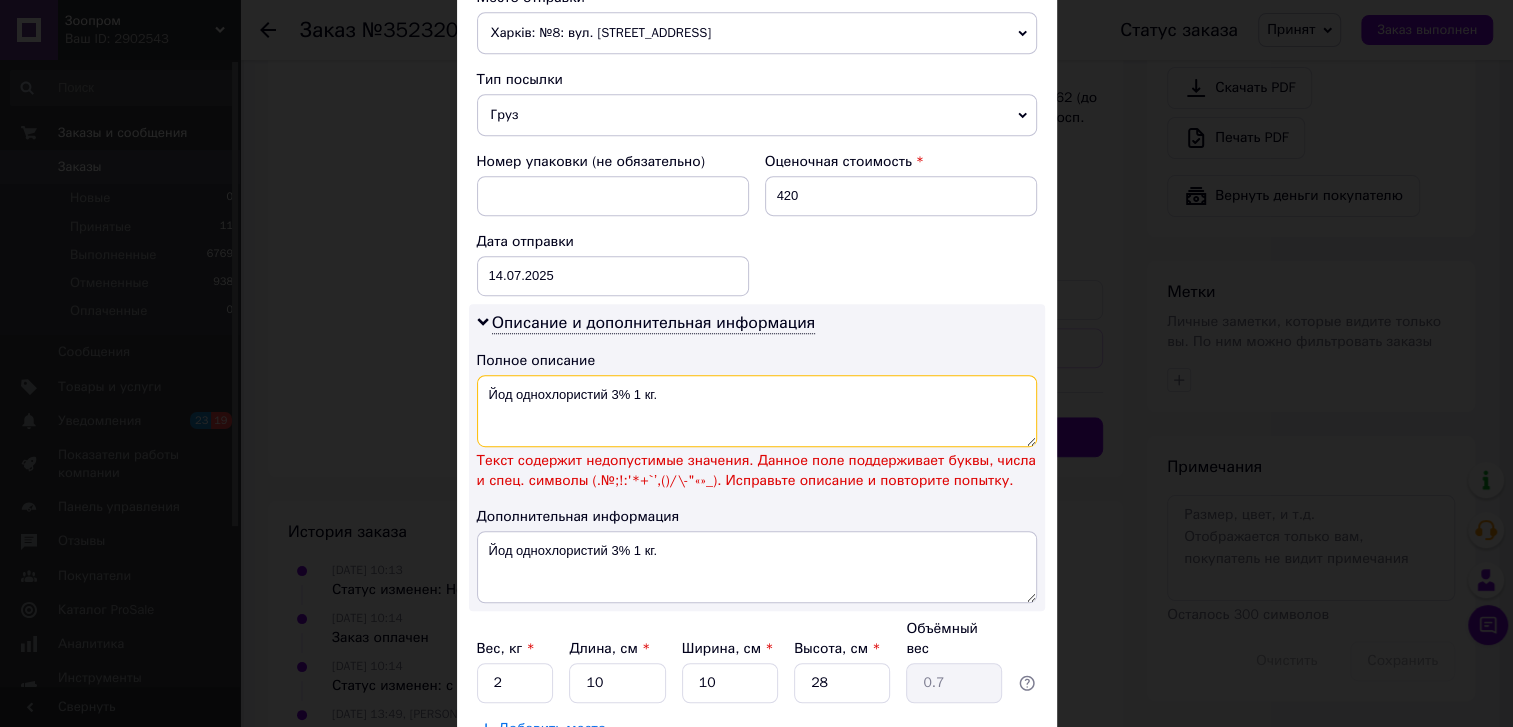 click on "Йод однохлористий 3% 1 кг." at bounding box center [757, 411] 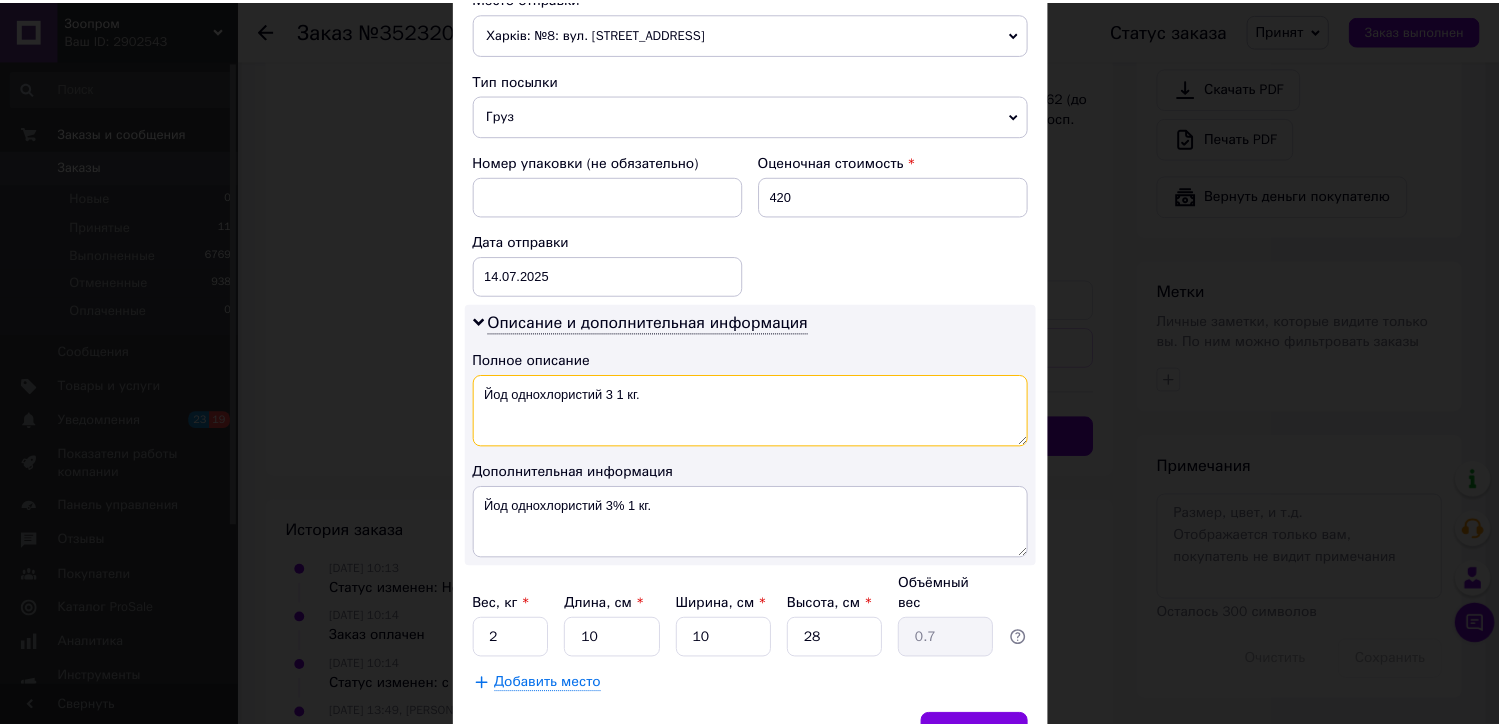 scroll, scrollTop: 821, scrollLeft: 0, axis: vertical 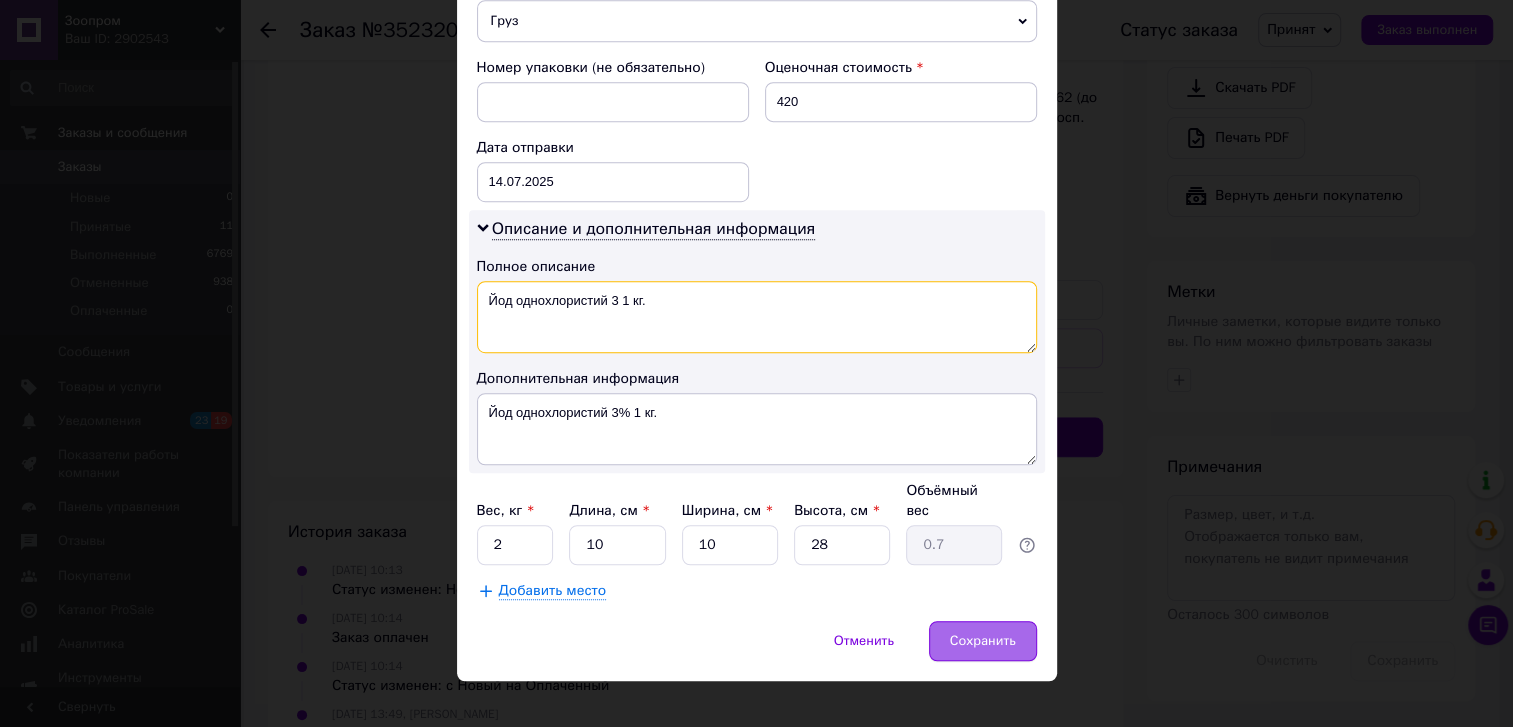 type on "Йод однохлористий 3 1 кг." 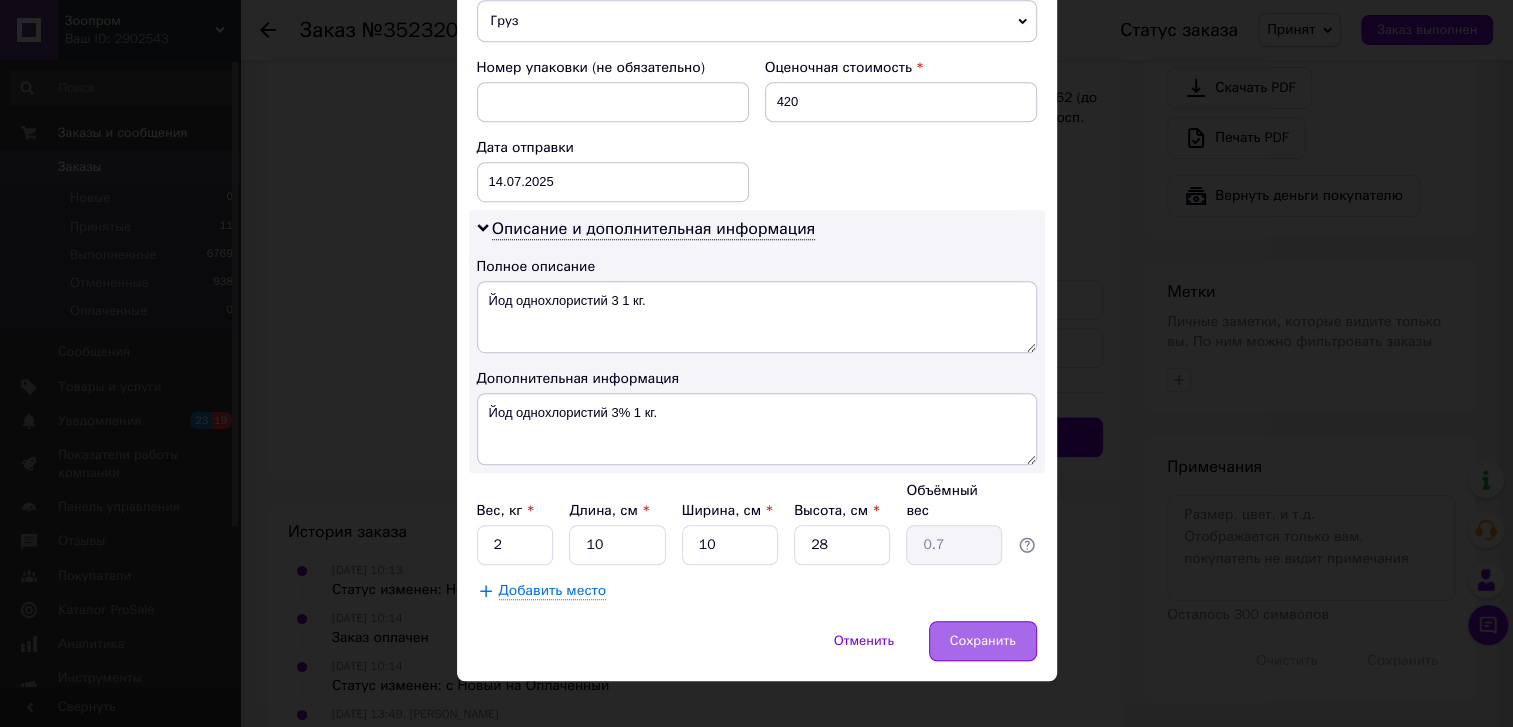 click on "Сохранить" at bounding box center [983, 641] 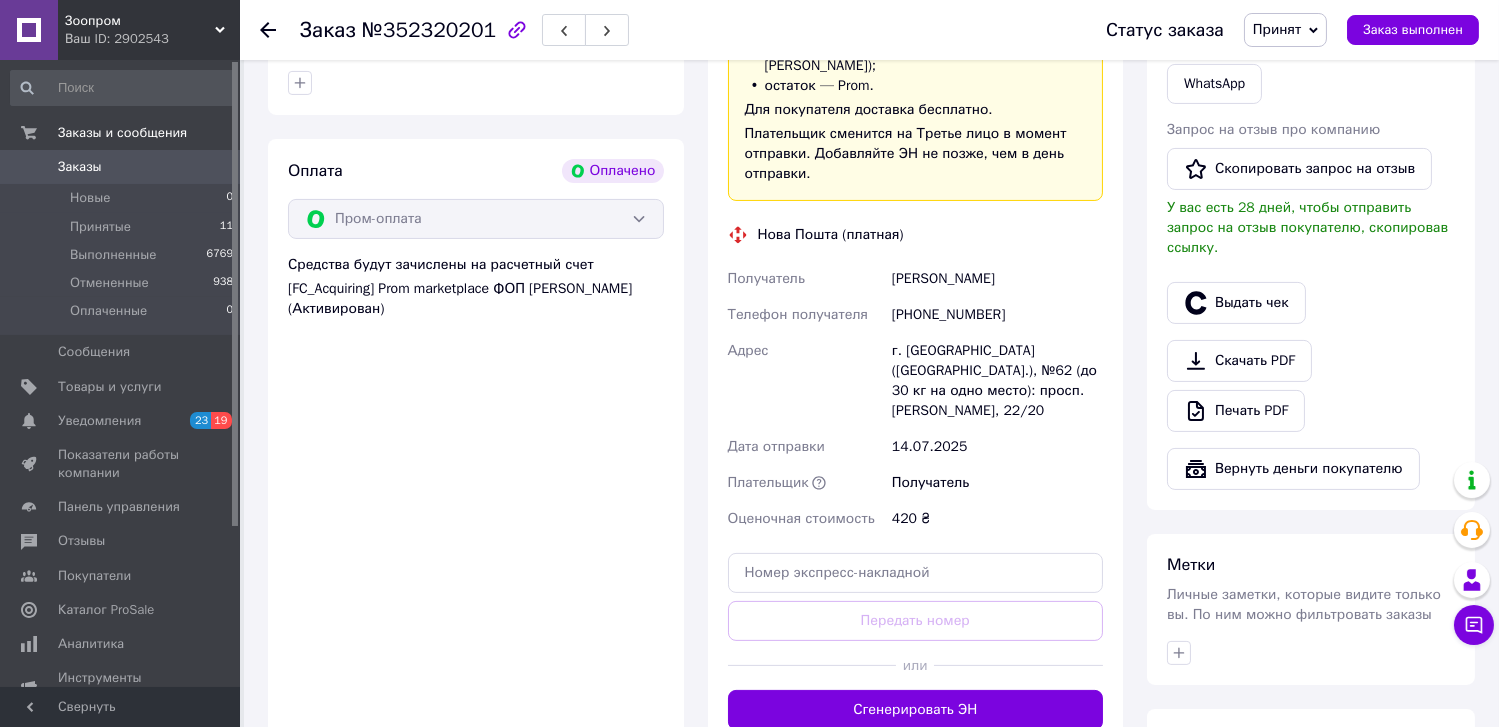 scroll, scrollTop: 1317, scrollLeft: 0, axis: vertical 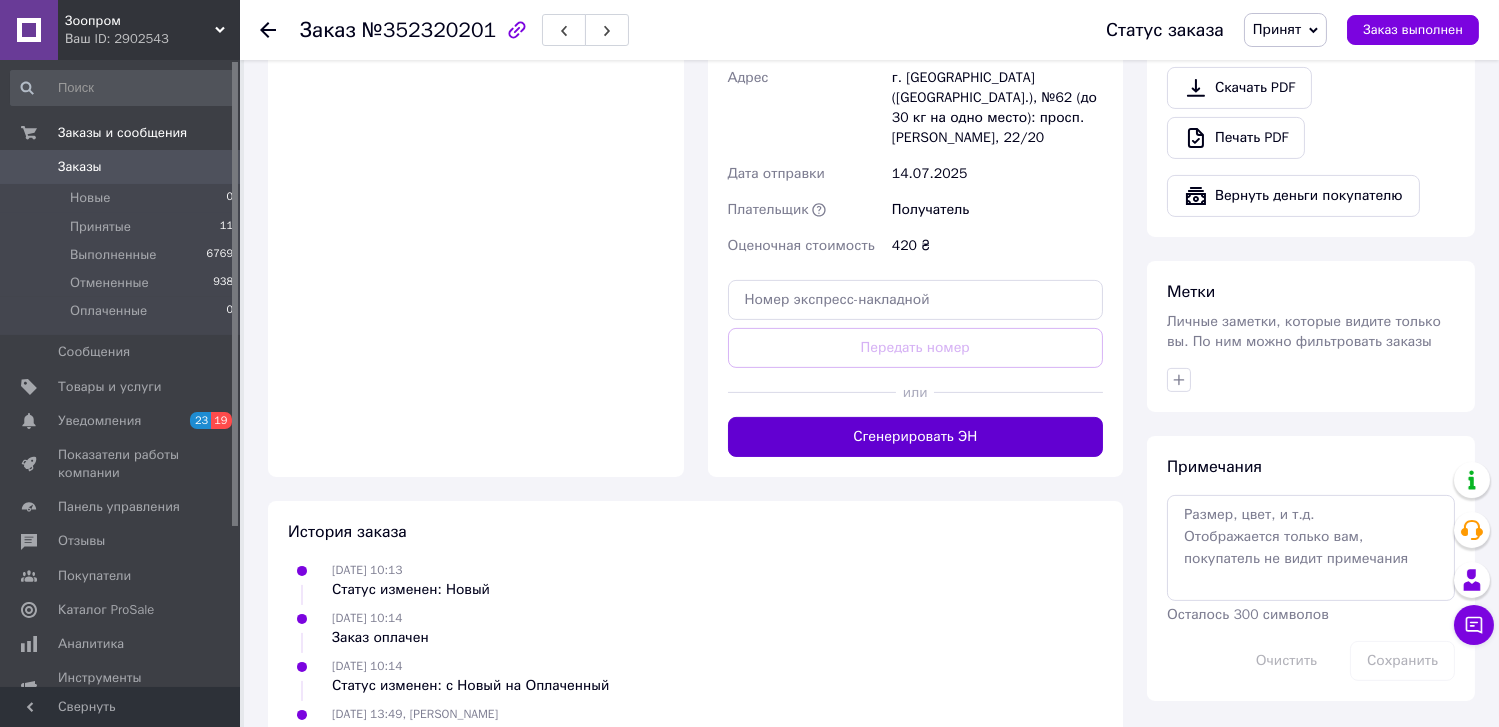 click on "Сгенерировать ЭН" at bounding box center [916, 437] 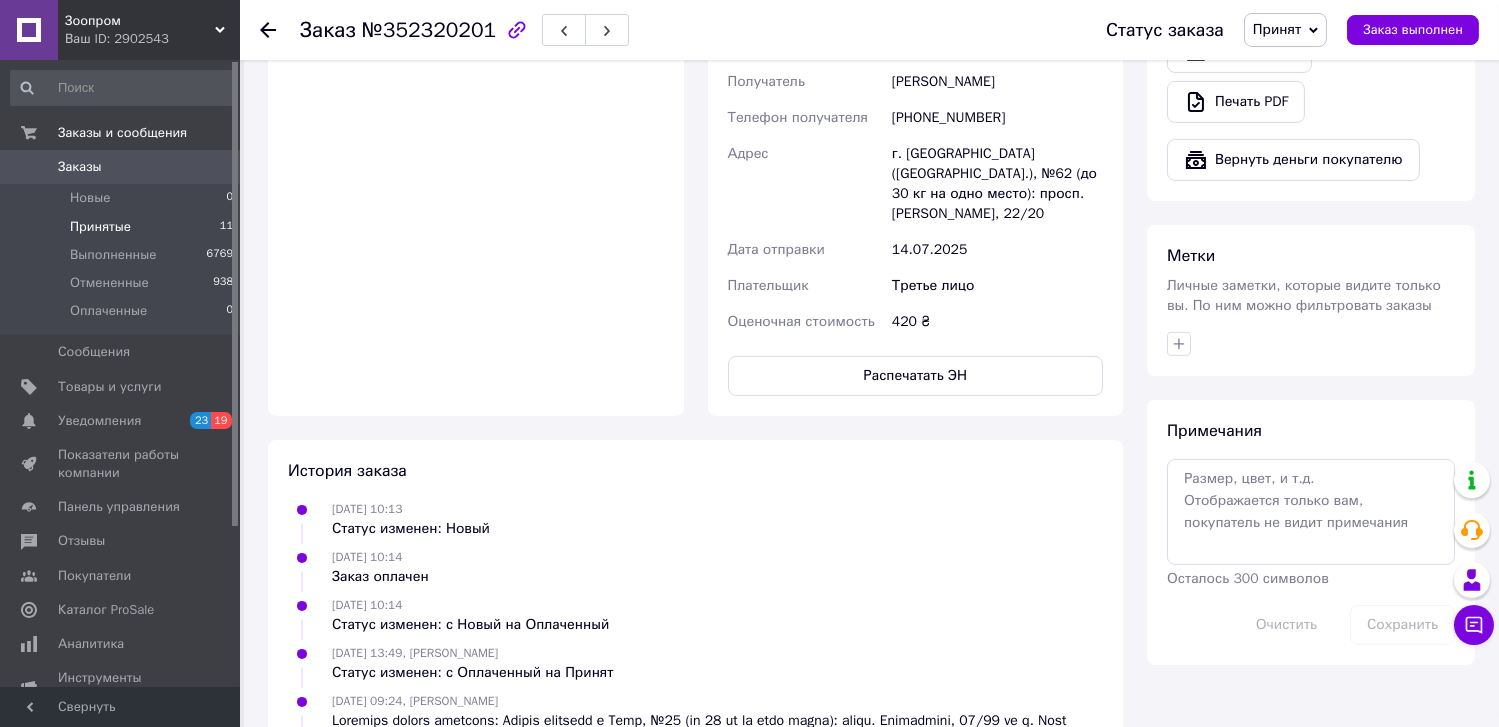 scroll, scrollTop: 1135, scrollLeft: 0, axis: vertical 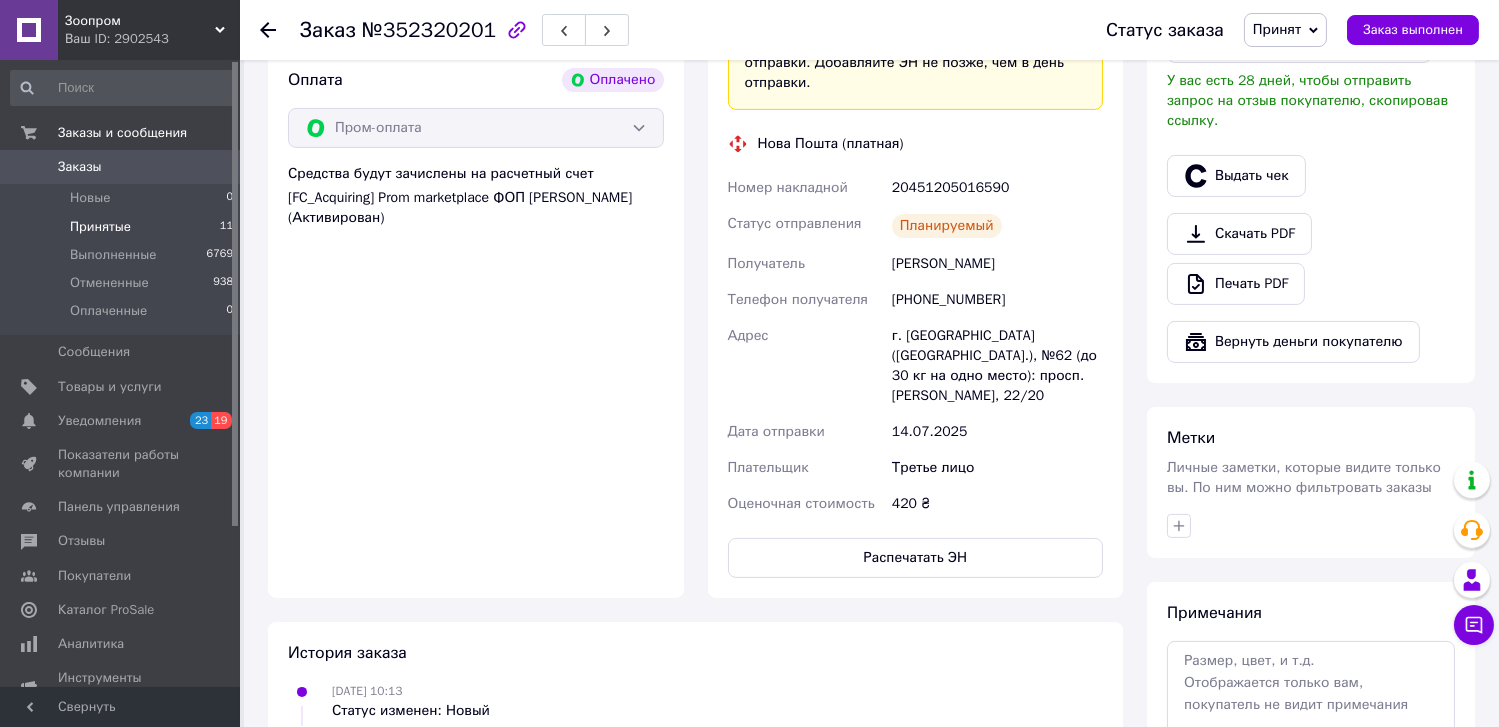 click on "Принятые" at bounding box center (100, 227) 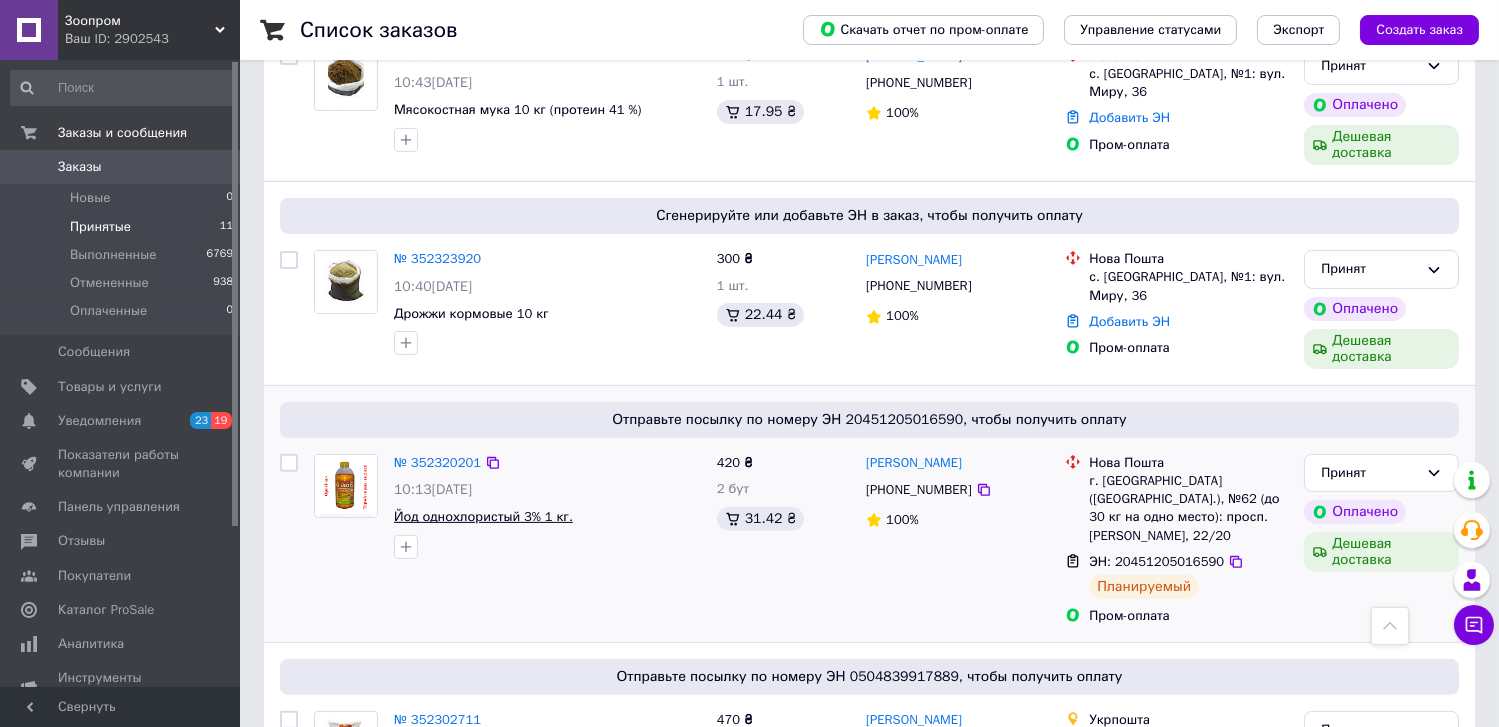 scroll, scrollTop: 1545, scrollLeft: 0, axis: vertical 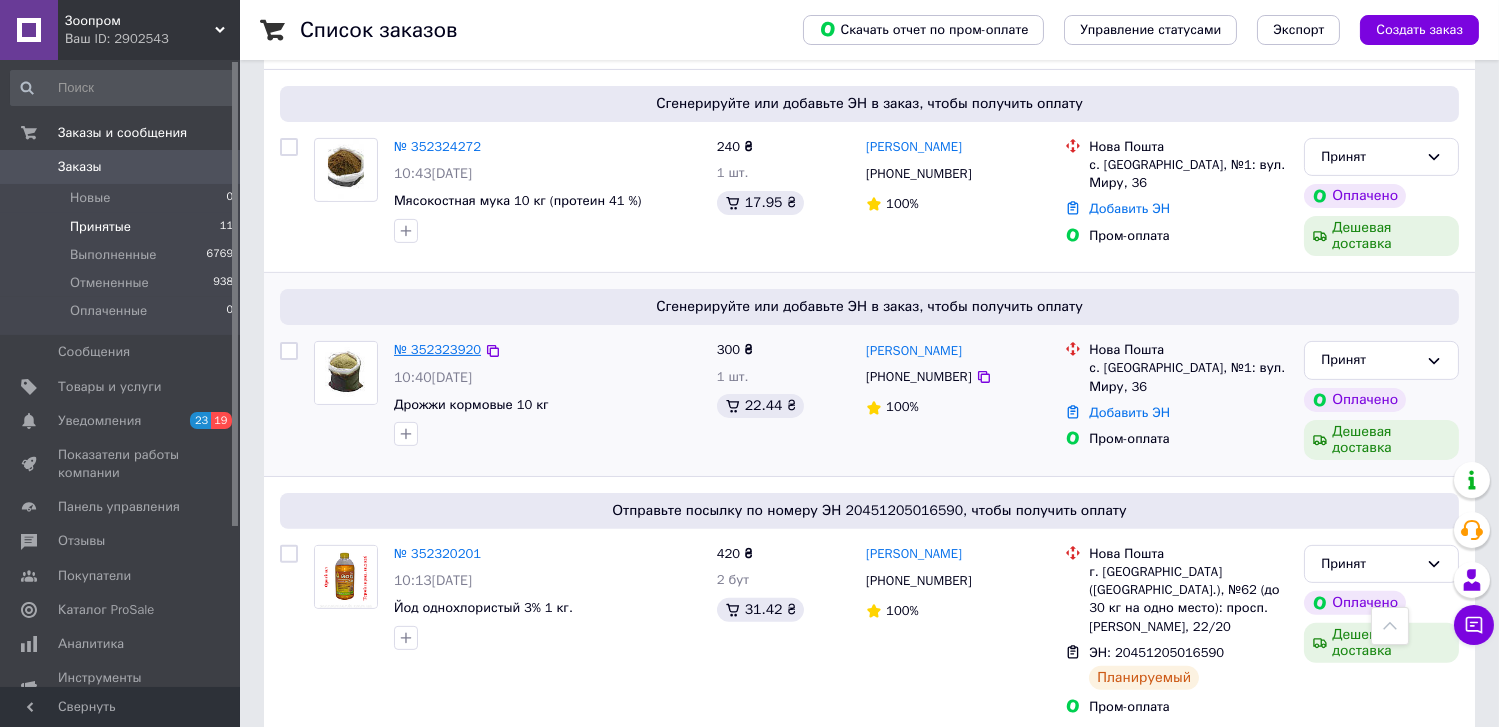 click on "№ 352323920" at bounding box center [437, 349] 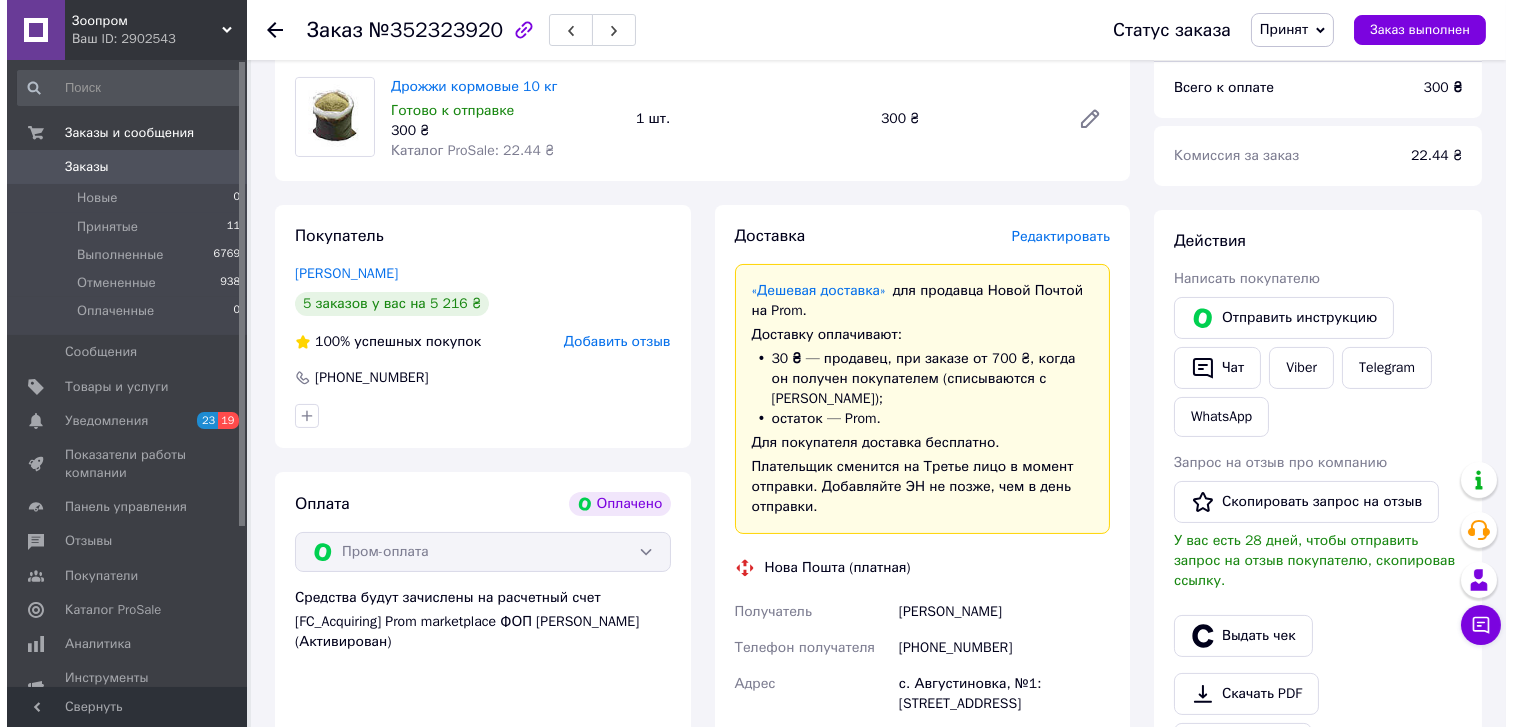scroll, scrollTop: 620, scrollLeft: 0, axis: vertical 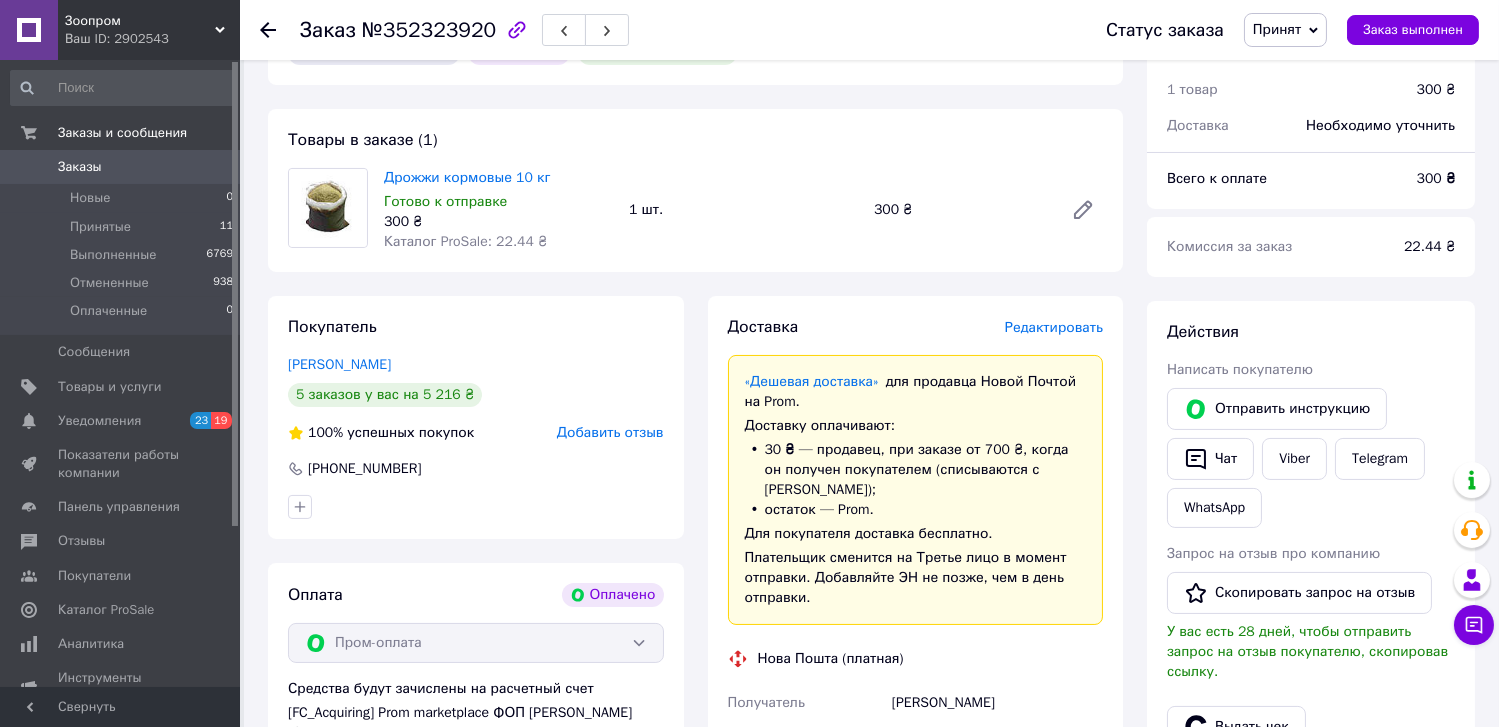 click on "Редактировать" at bounding box center [1054, 327] 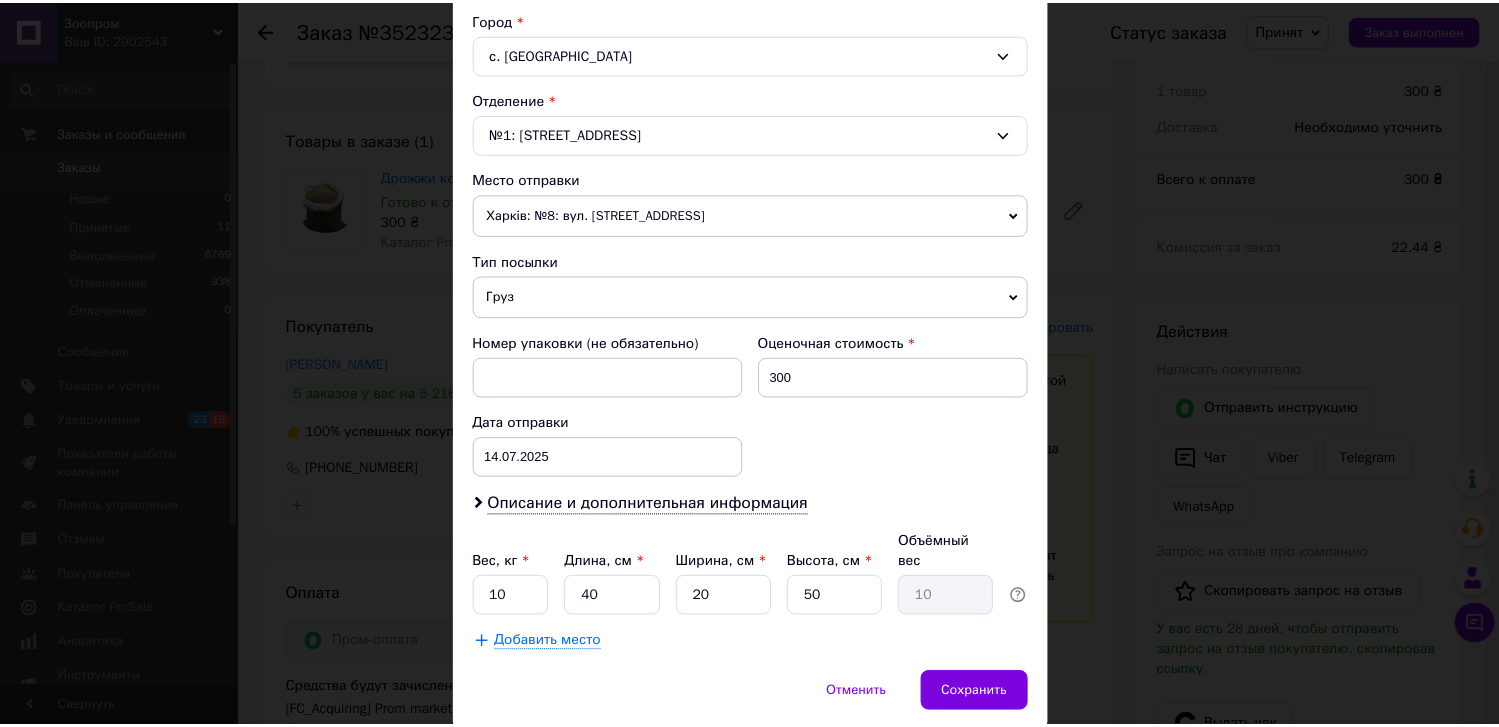 scroll, scrollTop: 598, scrollLeft: 0, axis: vertical 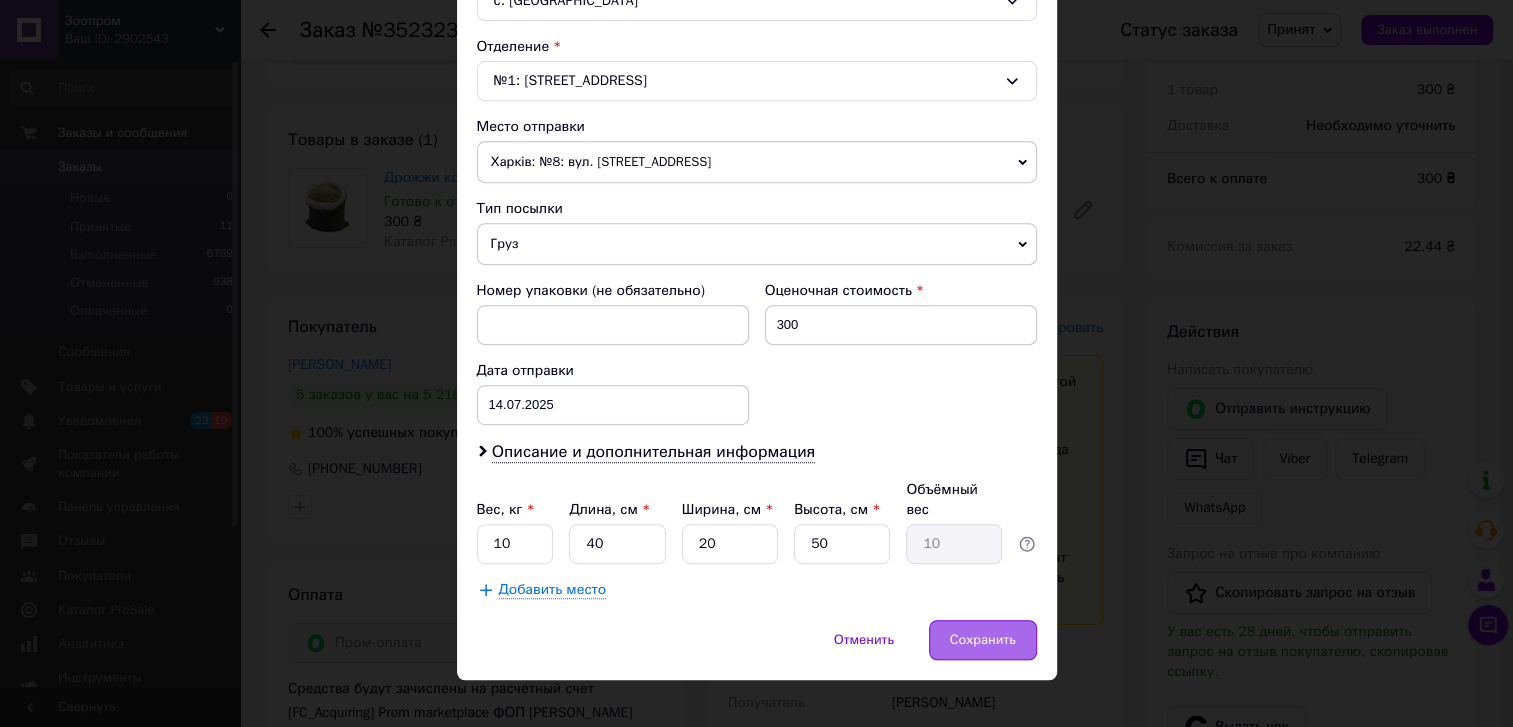 click on "Сохранить" at bounding box center [983, 640] 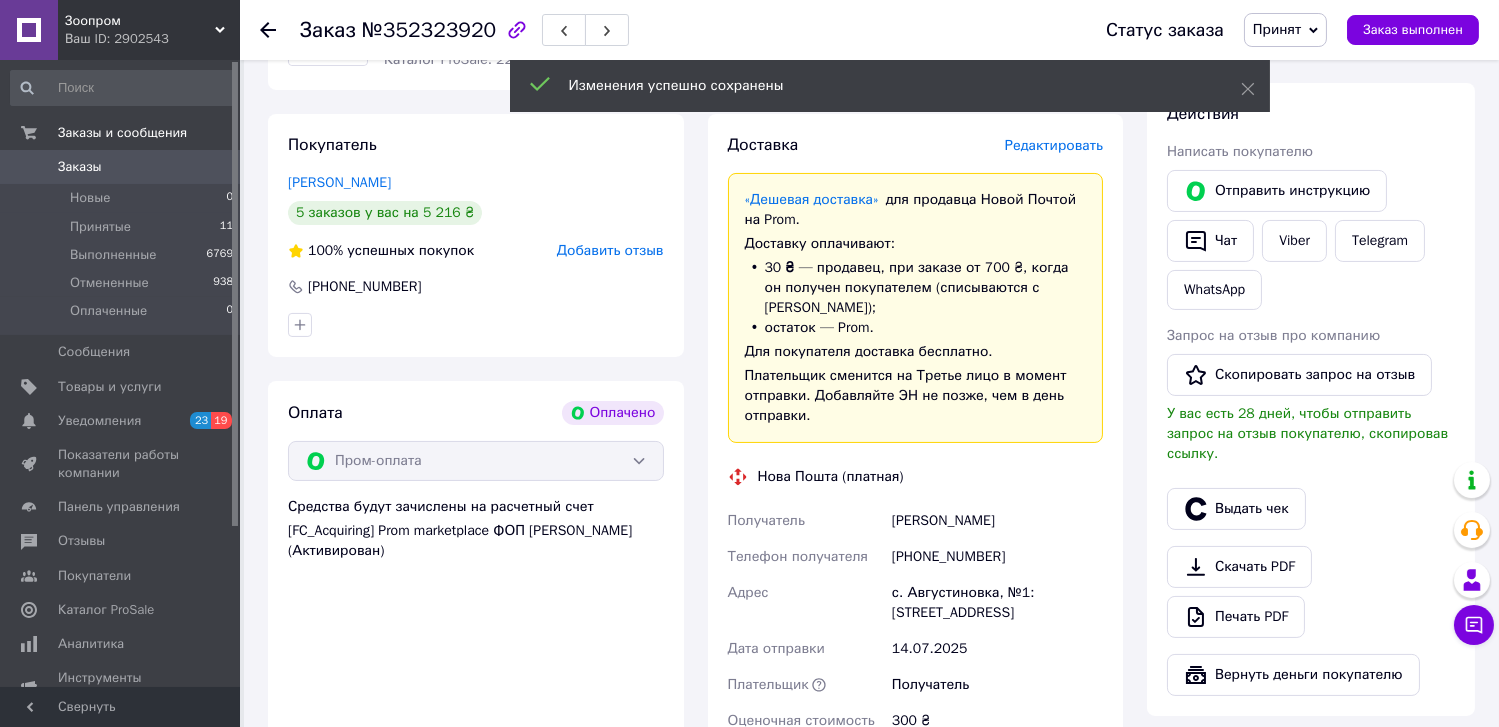scroll, scrollTop: 984, scrollLeft: 0, axis: vertical 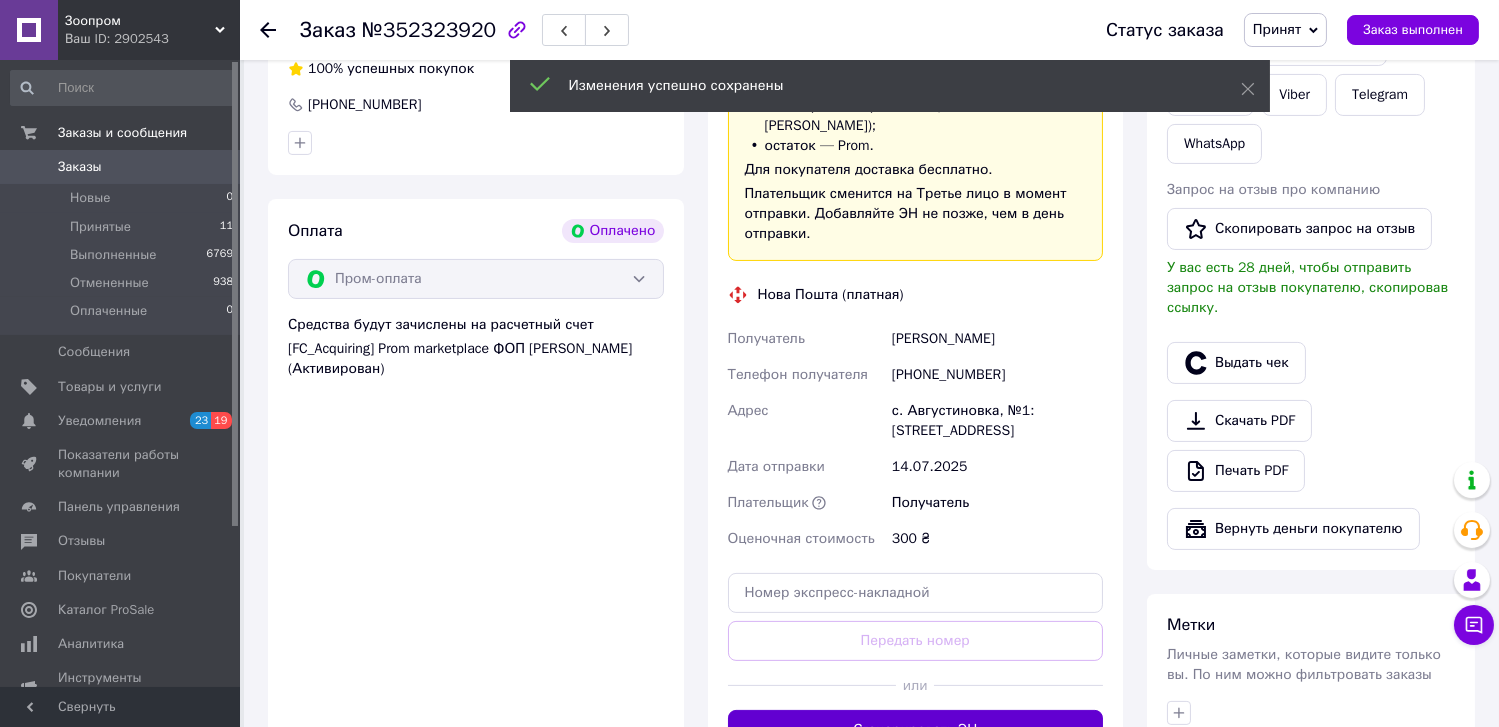 click on "Сгенерировать ЭН" at bounding box center (916, 730) 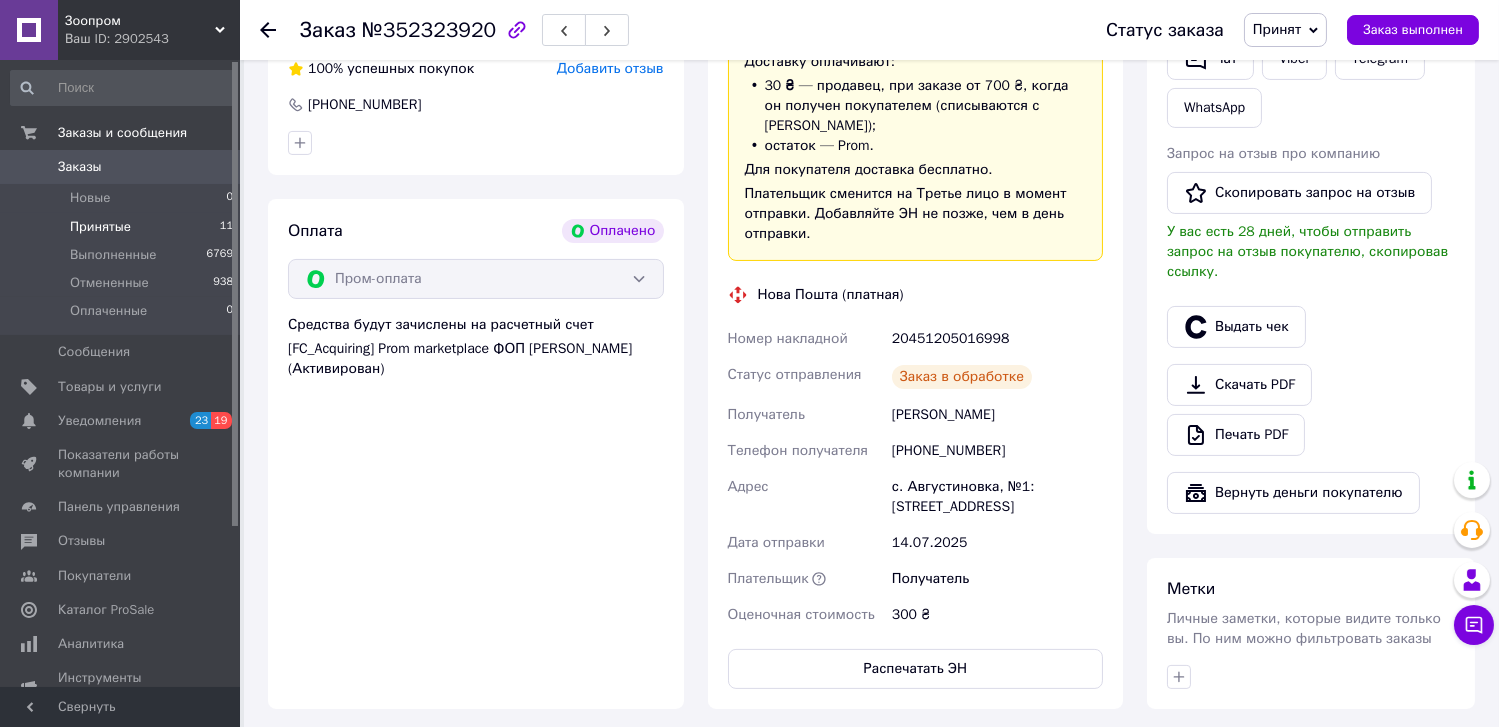 click on "Принятые" at bounding box center (100, 227) 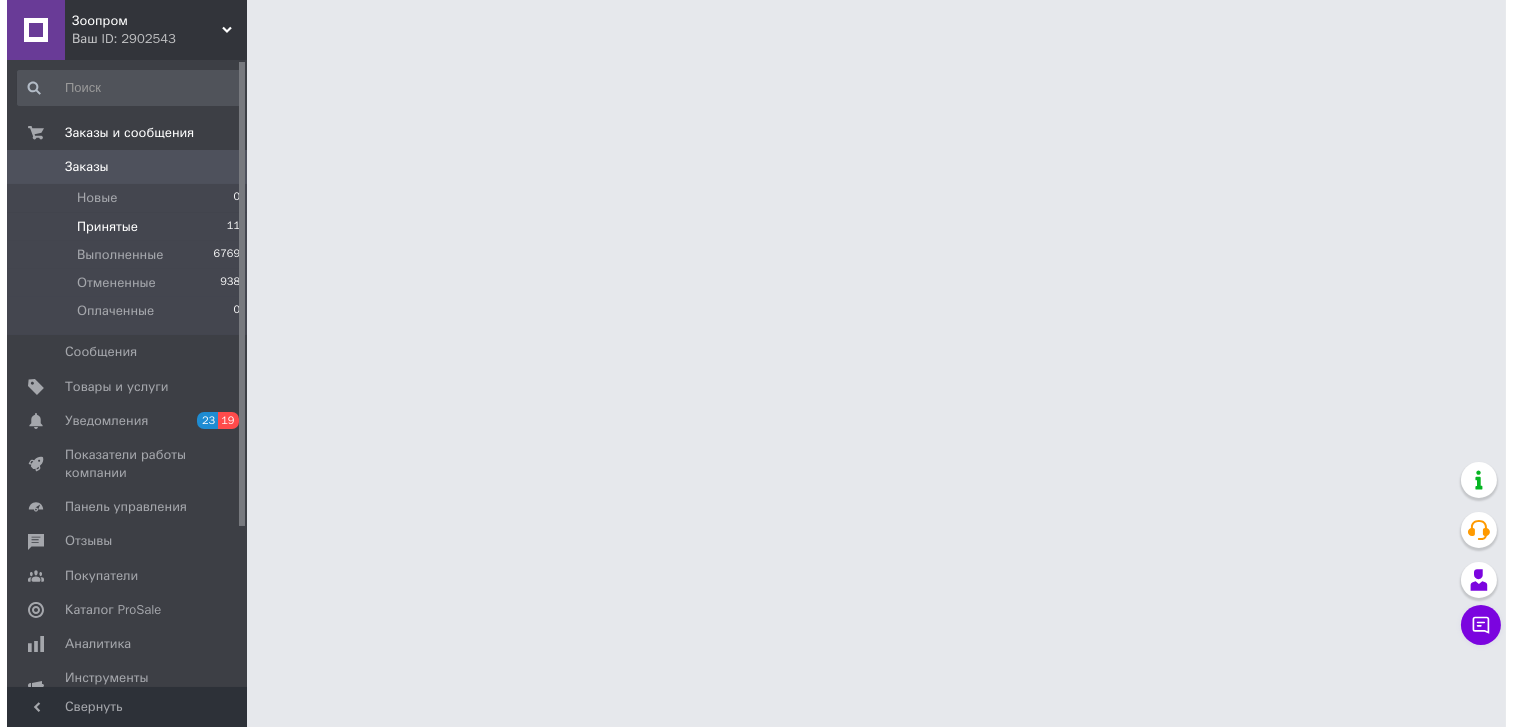 scroll, scrollTop: 0, scrollLeft: 0, axis: both 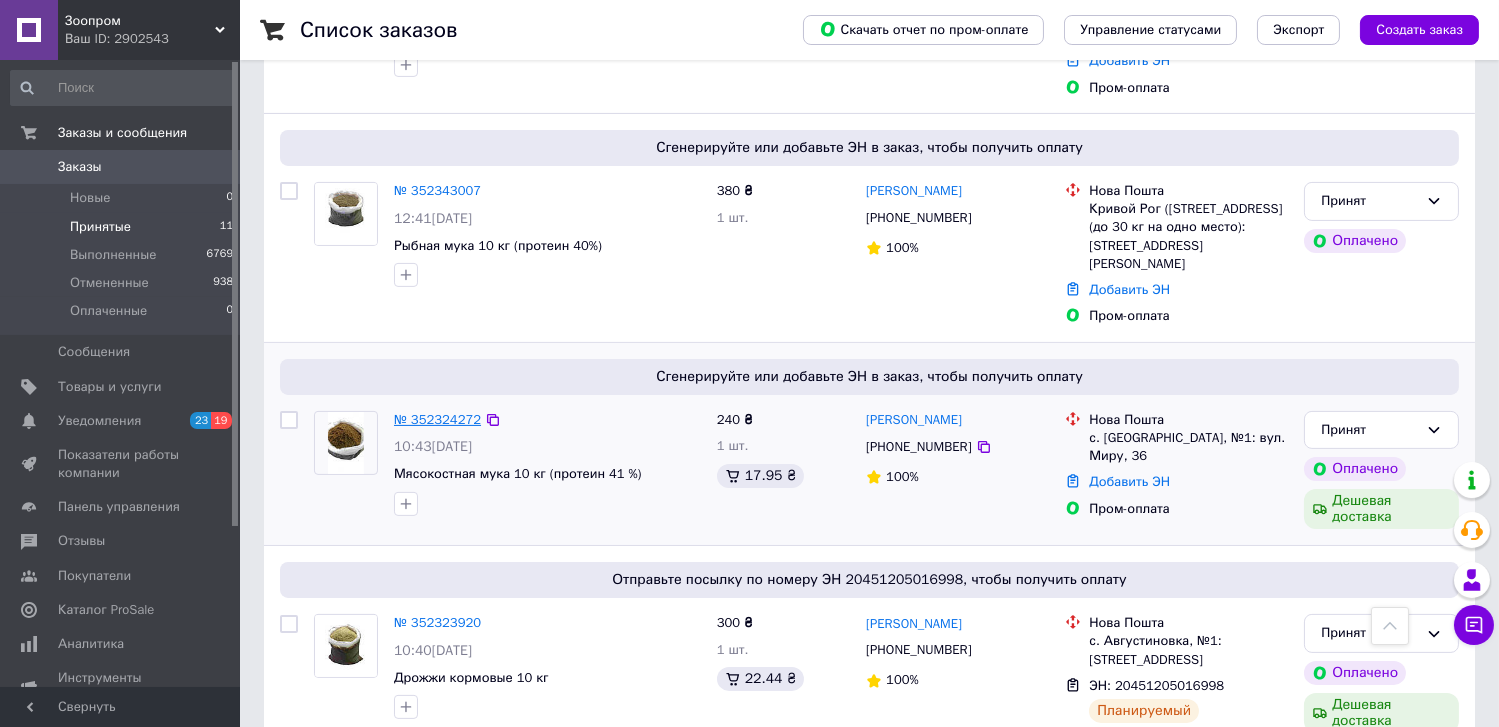 click on "№ 352324272" at bounding box center (437, 419) 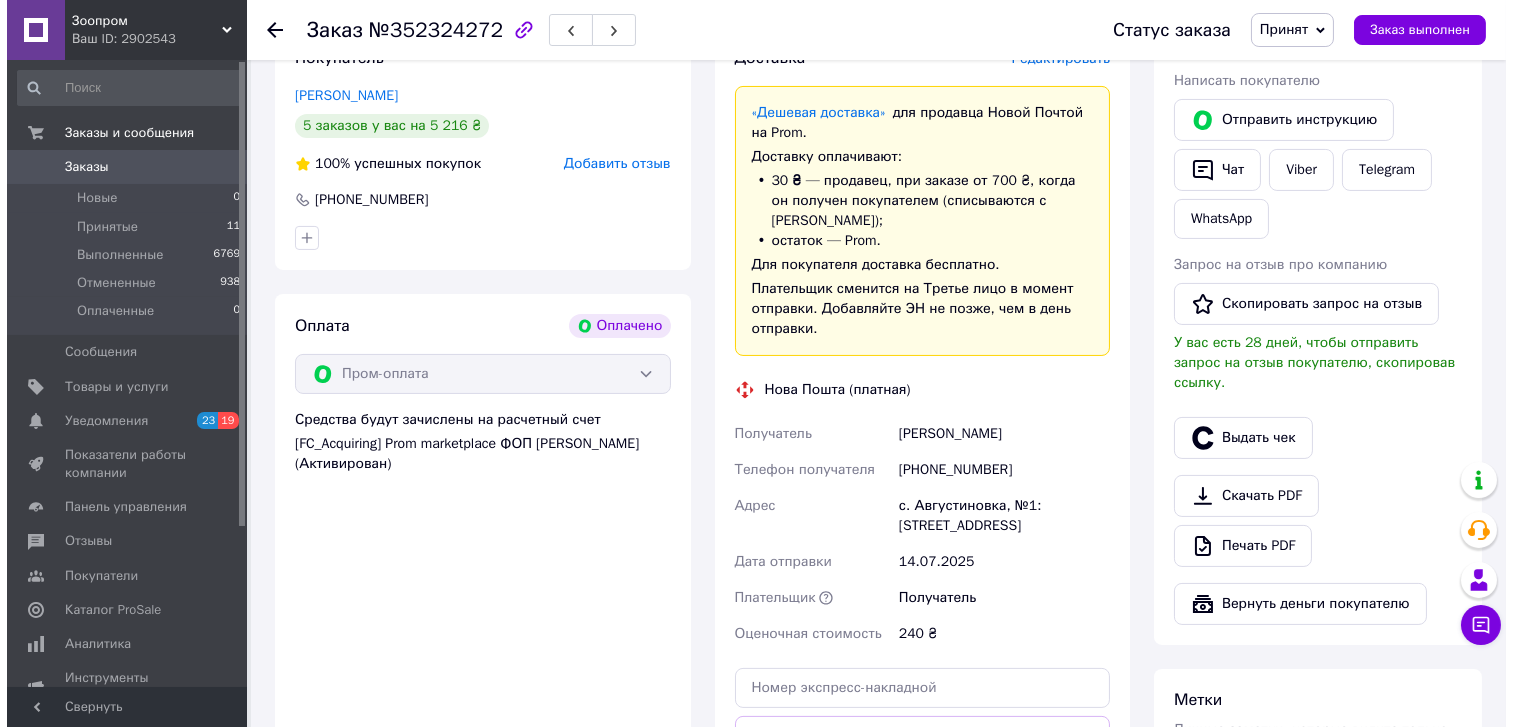 scroll, scrollTop: 818, scrollLeft: 0, axis: vertical 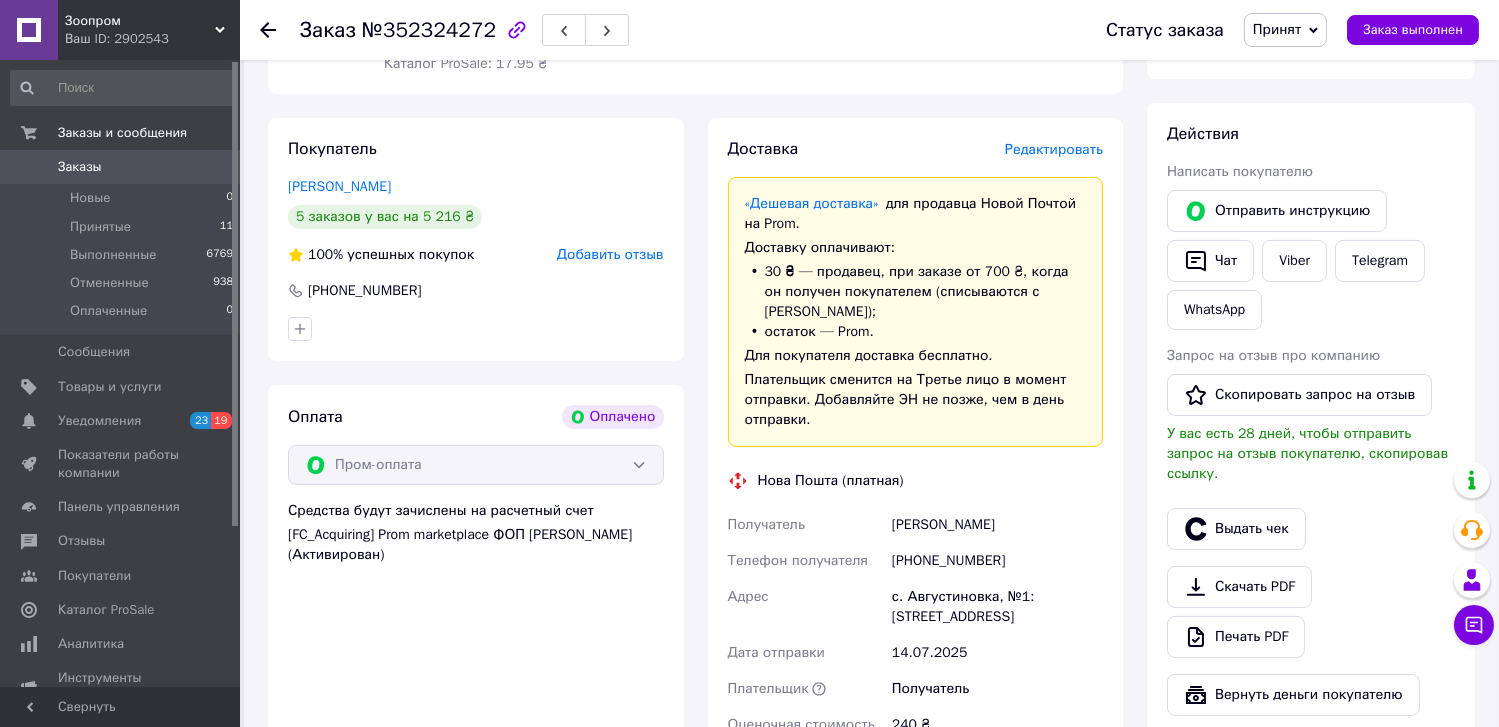 click on "Редактировать" at bounding box center (1054, 149) 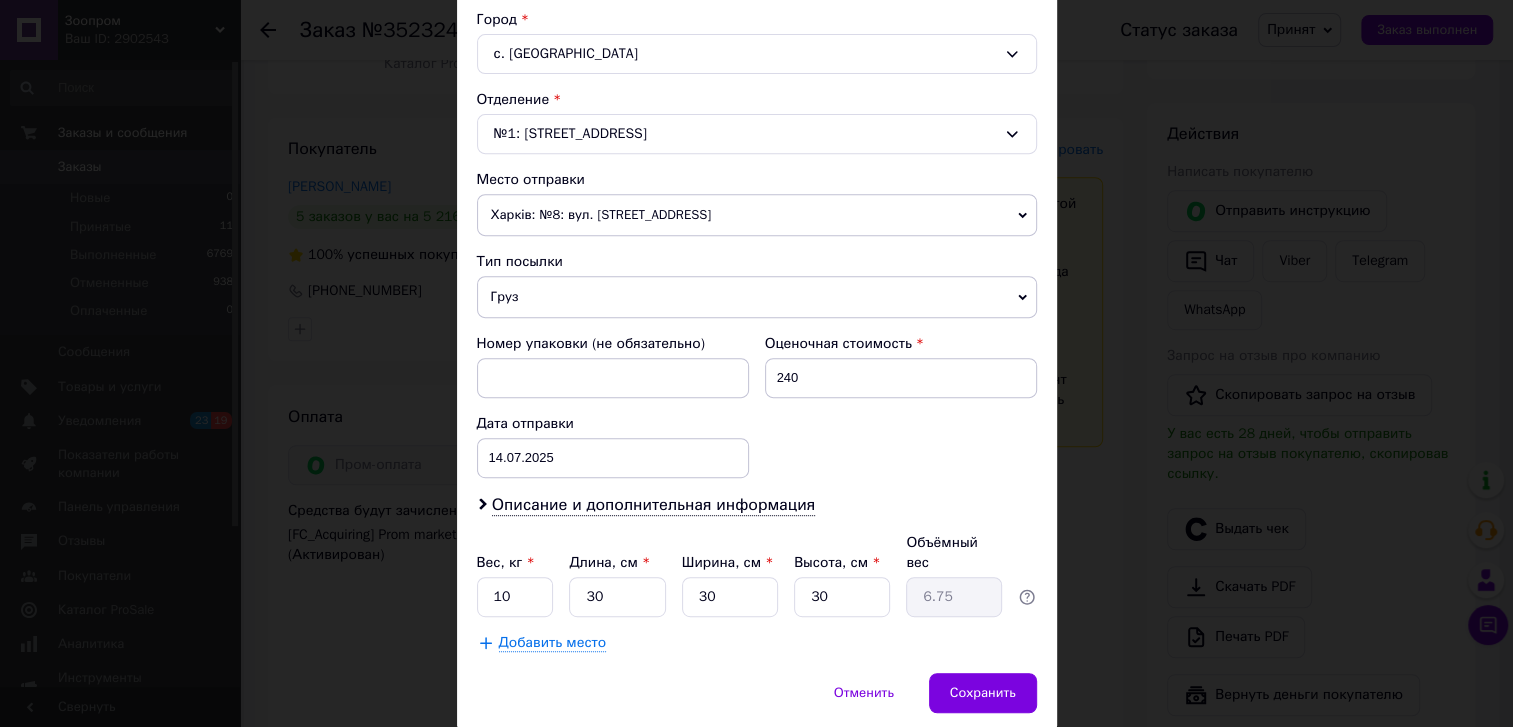 scroll, scrollTop: 598, scrollLeft: 0, axis: vertical 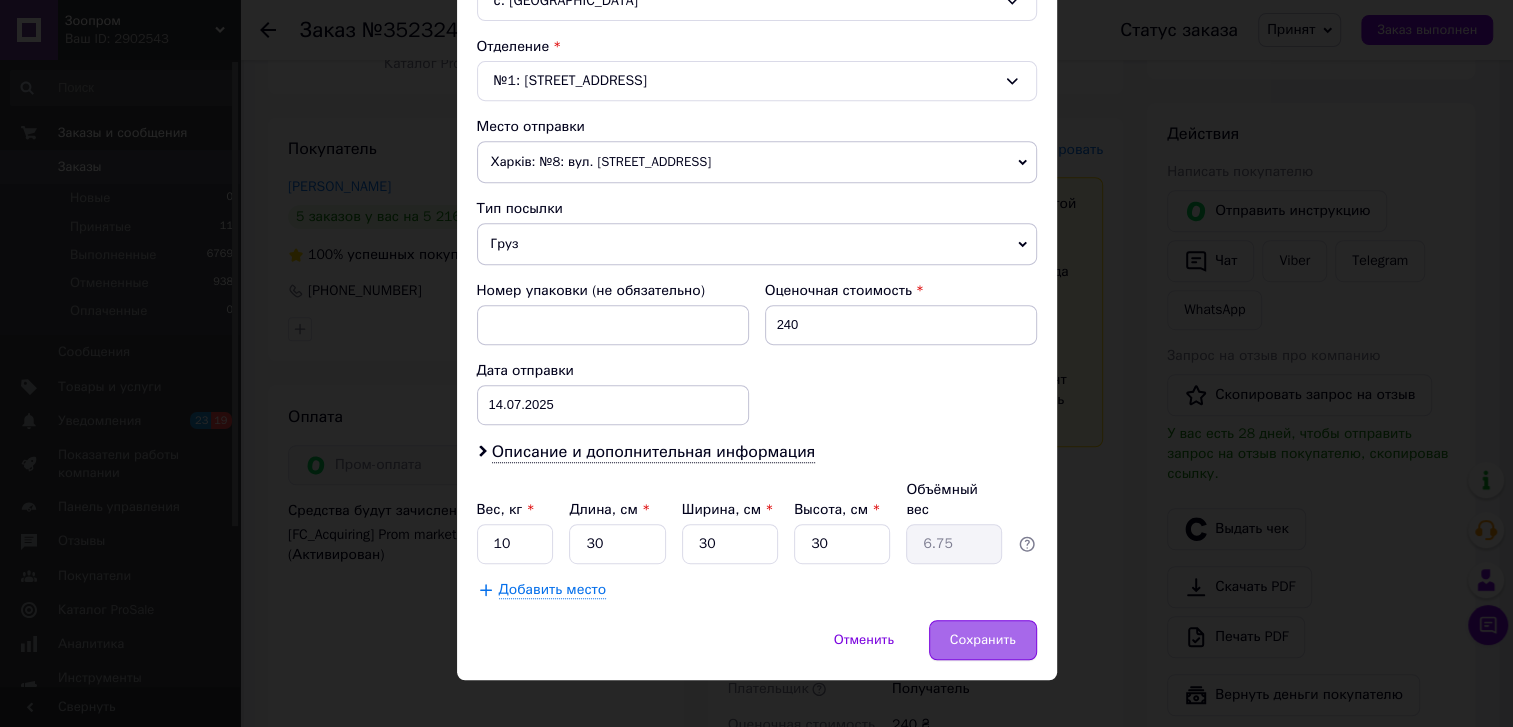 click on "Сохранить" at bounding box center (983, 640) 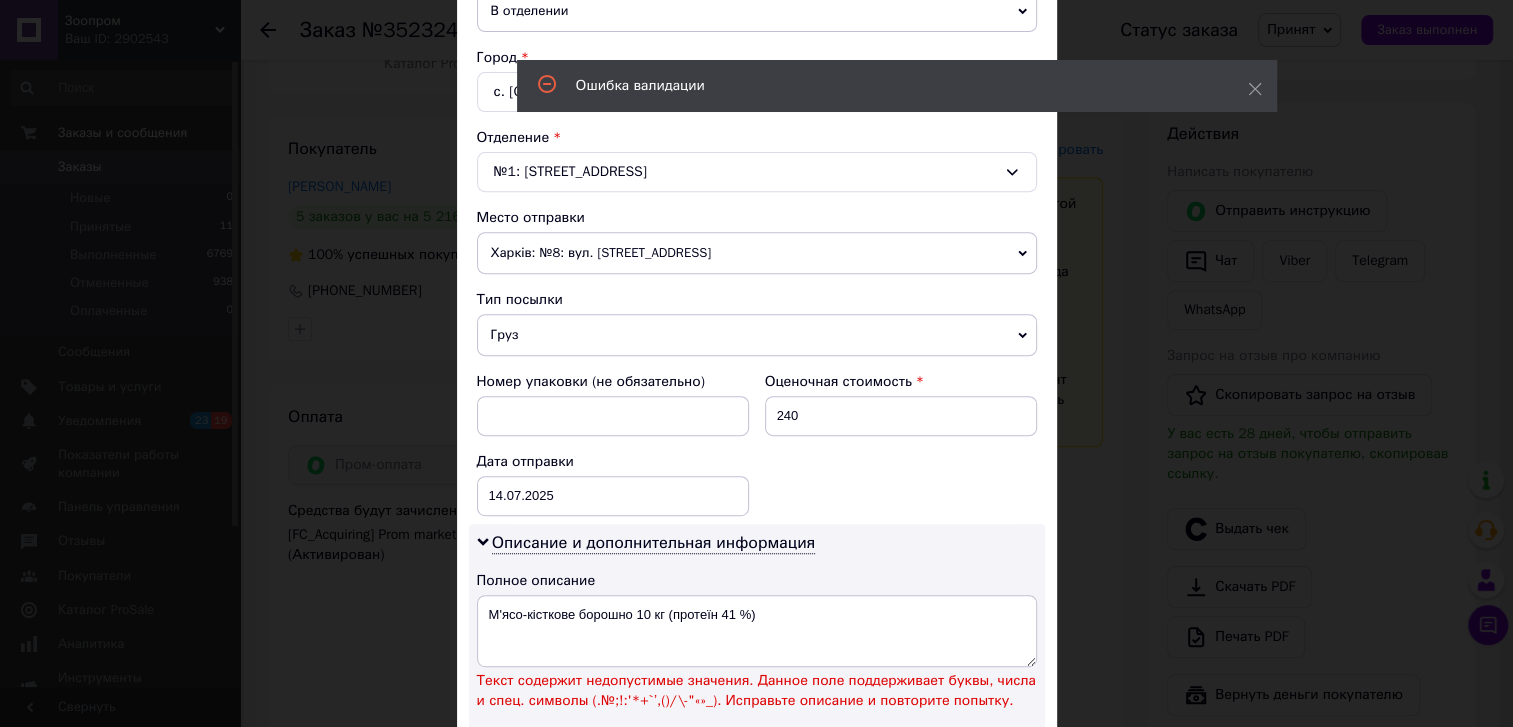 scroll, scrollTop: 780, scrollLeft: 0, axis: vertical 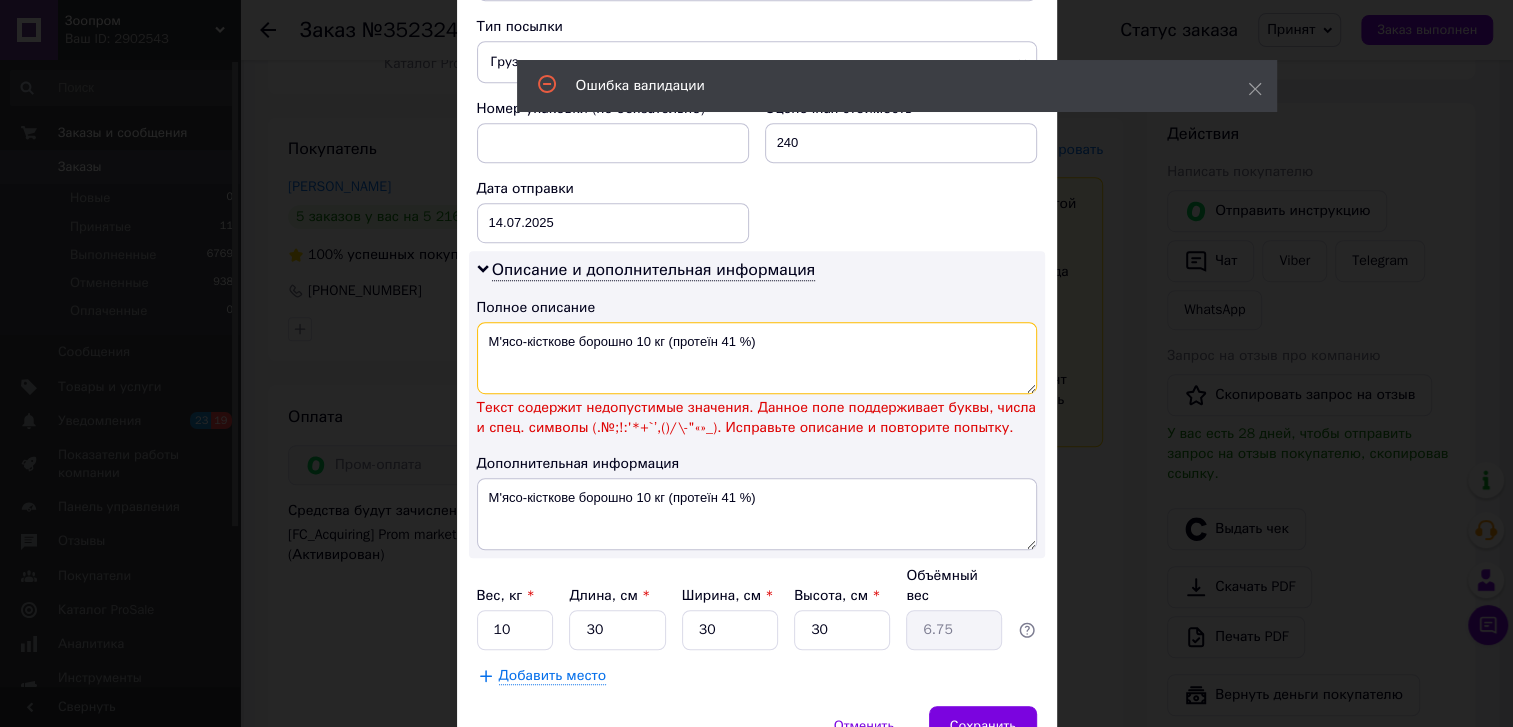 click on "М'ясо-кісткове борошно 10 кг (протеїн 41 %)" at bounding box center (757, 358) 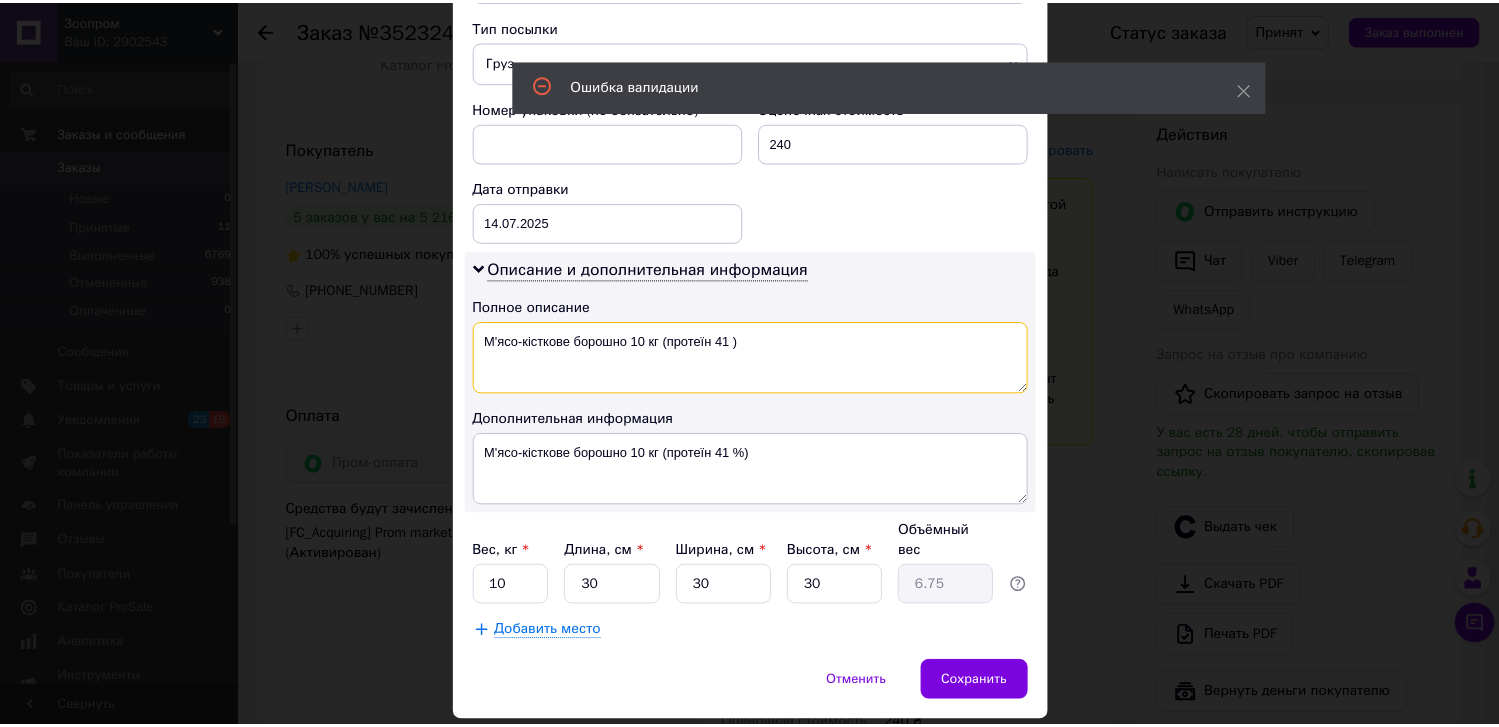 scroll, scrollTop: 821, scrollLeft: 0, axis: vertical 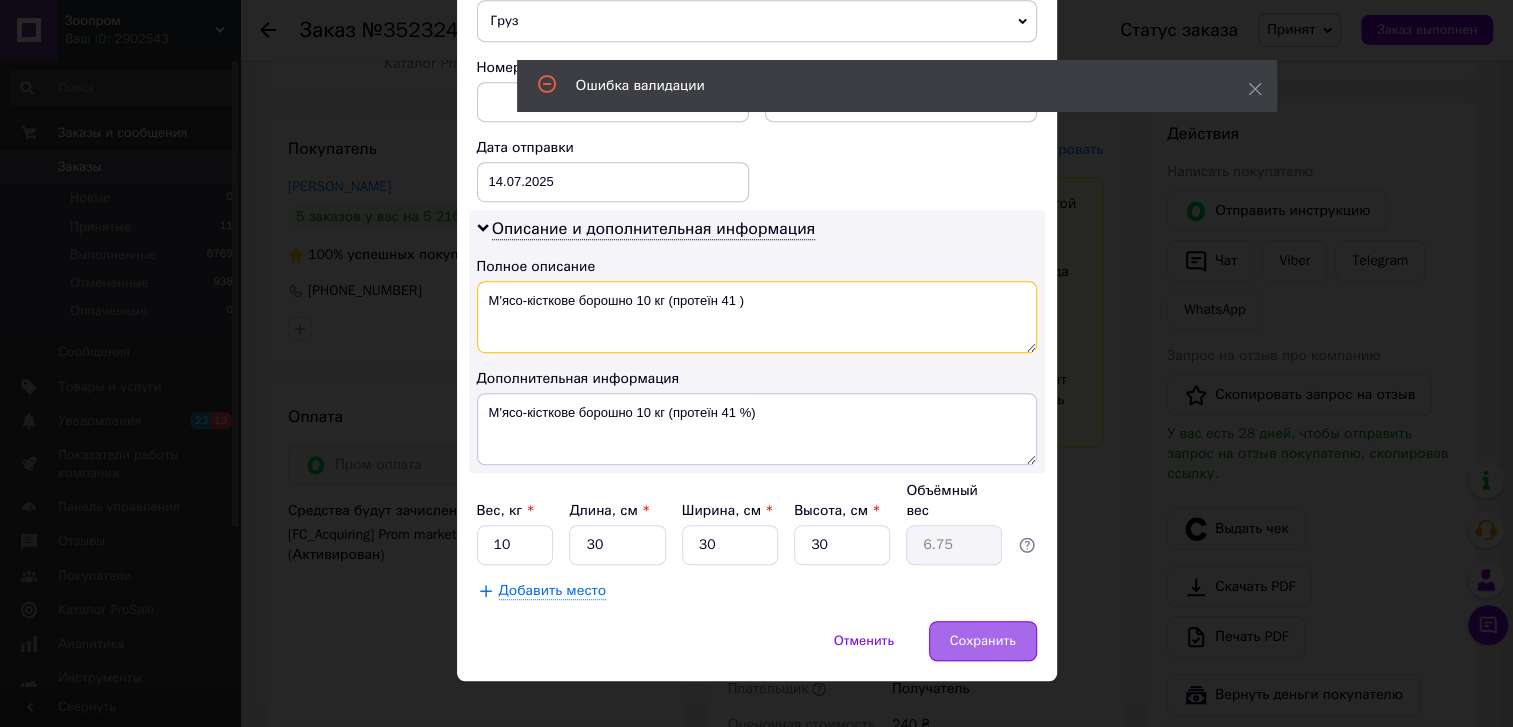 type on "М'ясо-кісткове борошно 10 кг (протеїн 41 )" 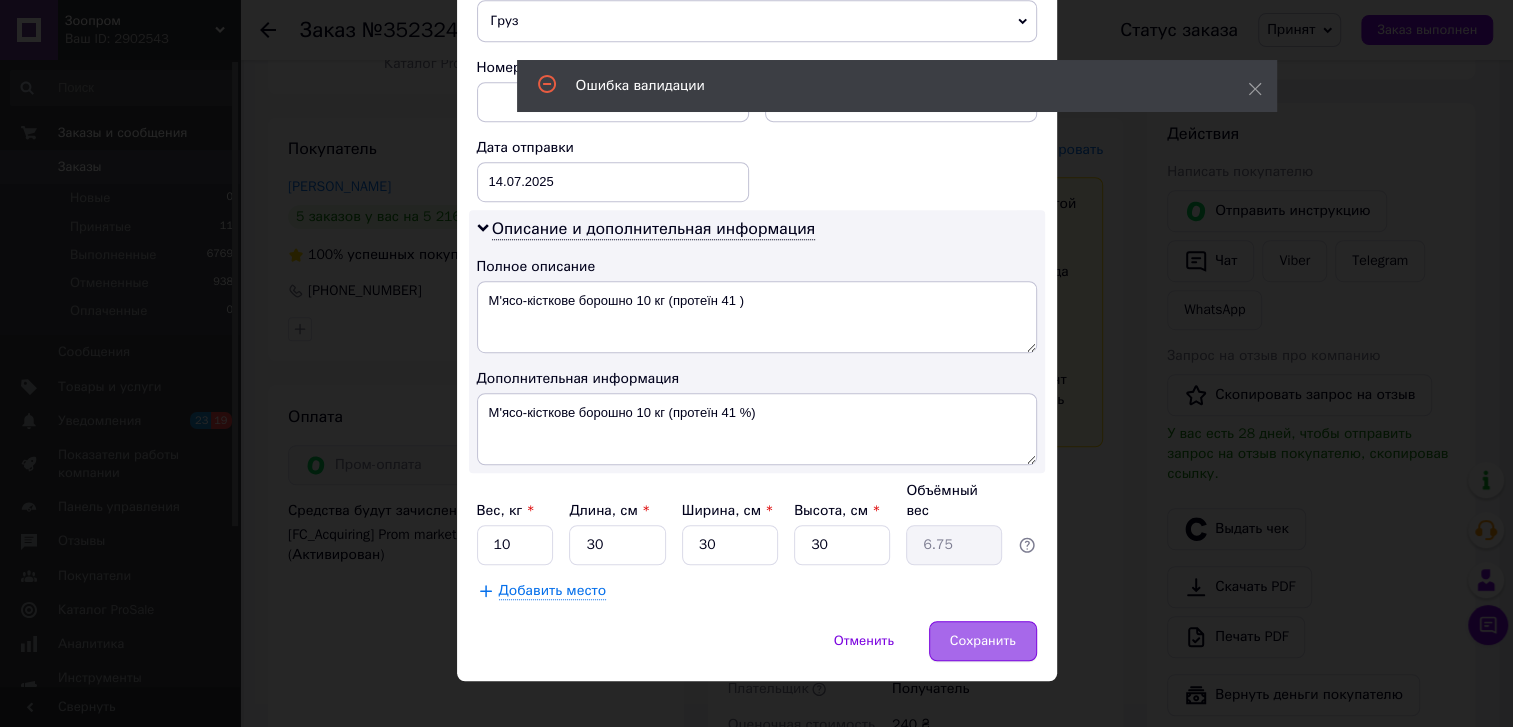 click on "Сохранить" at bounding box center (983, 641) 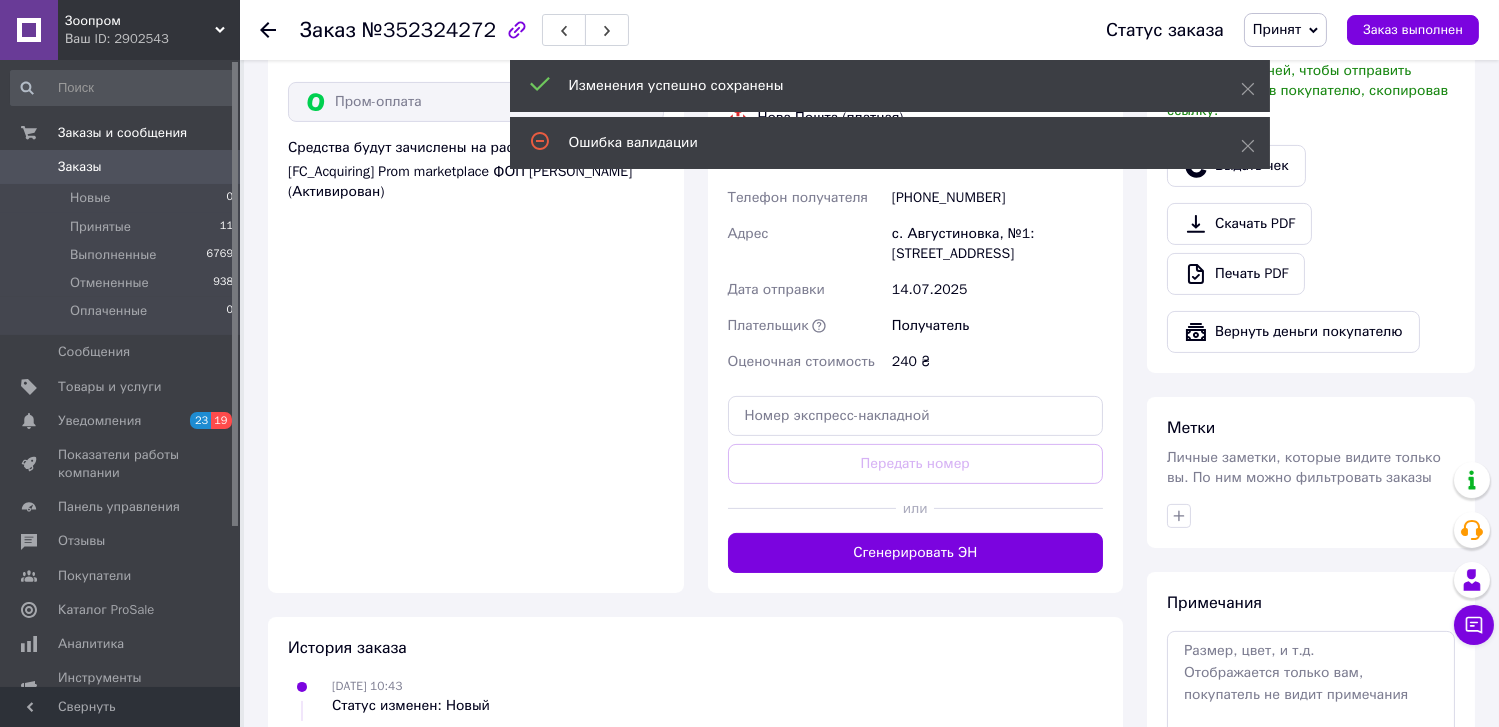 scroll, scrollTop: 1363, scrollLeft: 0, axis: vertical 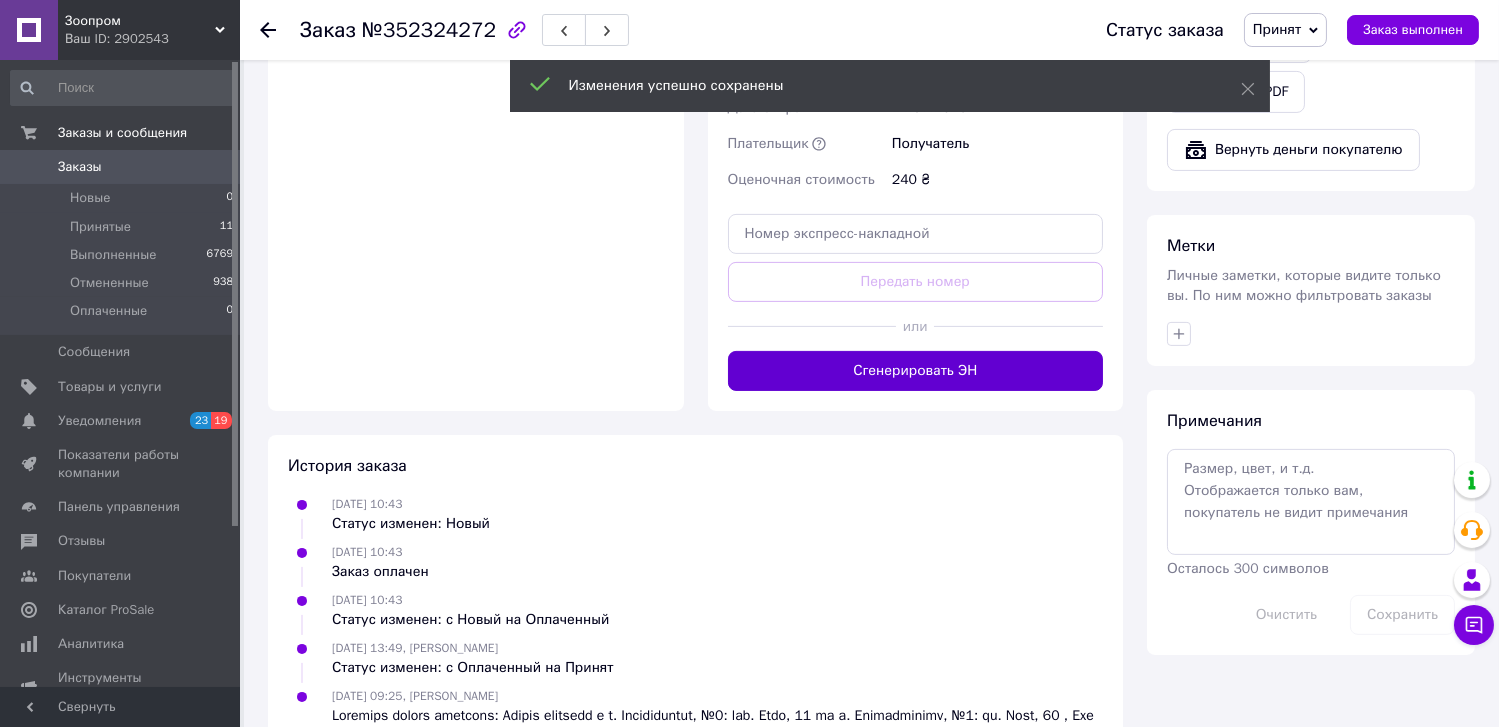 click on "Сгенерировать ЭН" at bounding box center [916, 371] 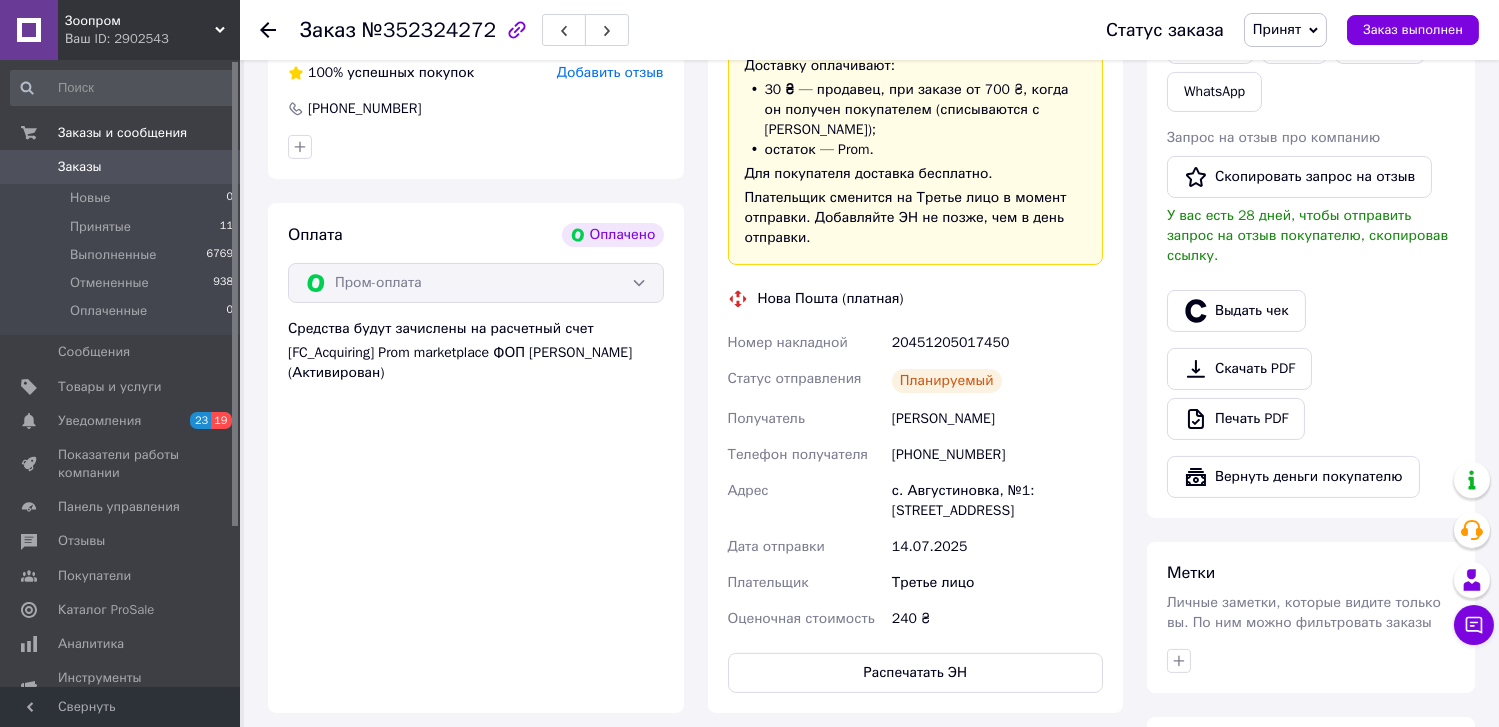 scroll, scrollTop: 909, scrollLeft: 0, axis: vertical 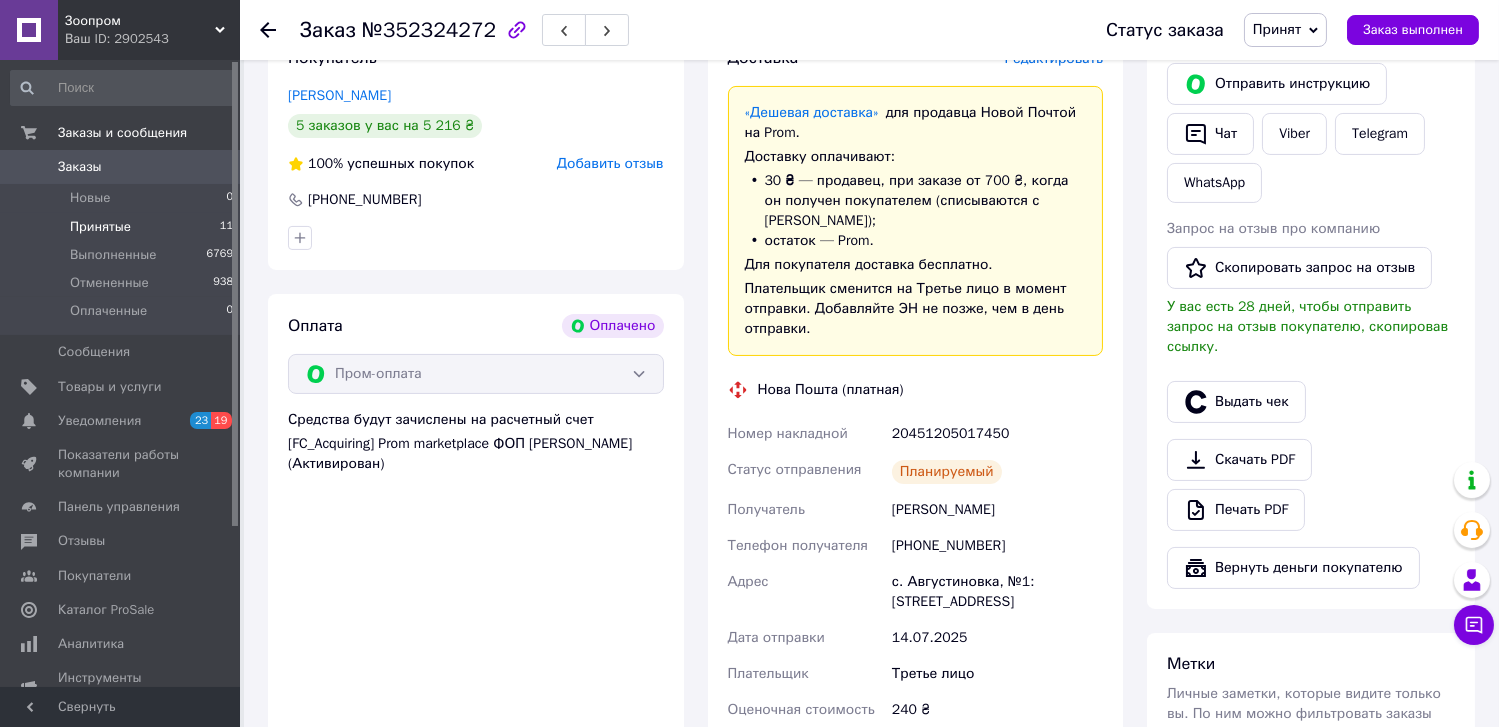 click on "Принятые" at bounding box center [100, 227] 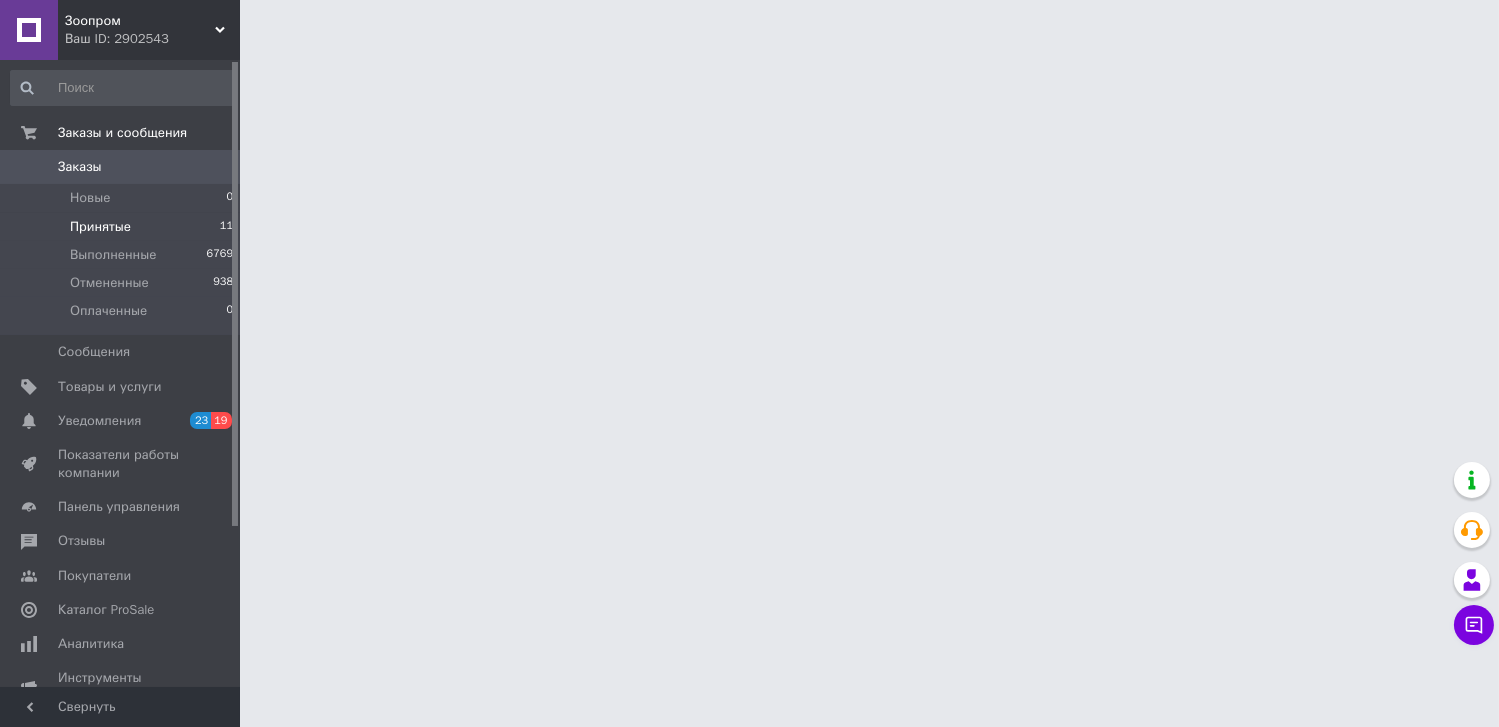 scroll, scrollTop: 0, scrollLeft: 0, axis: both 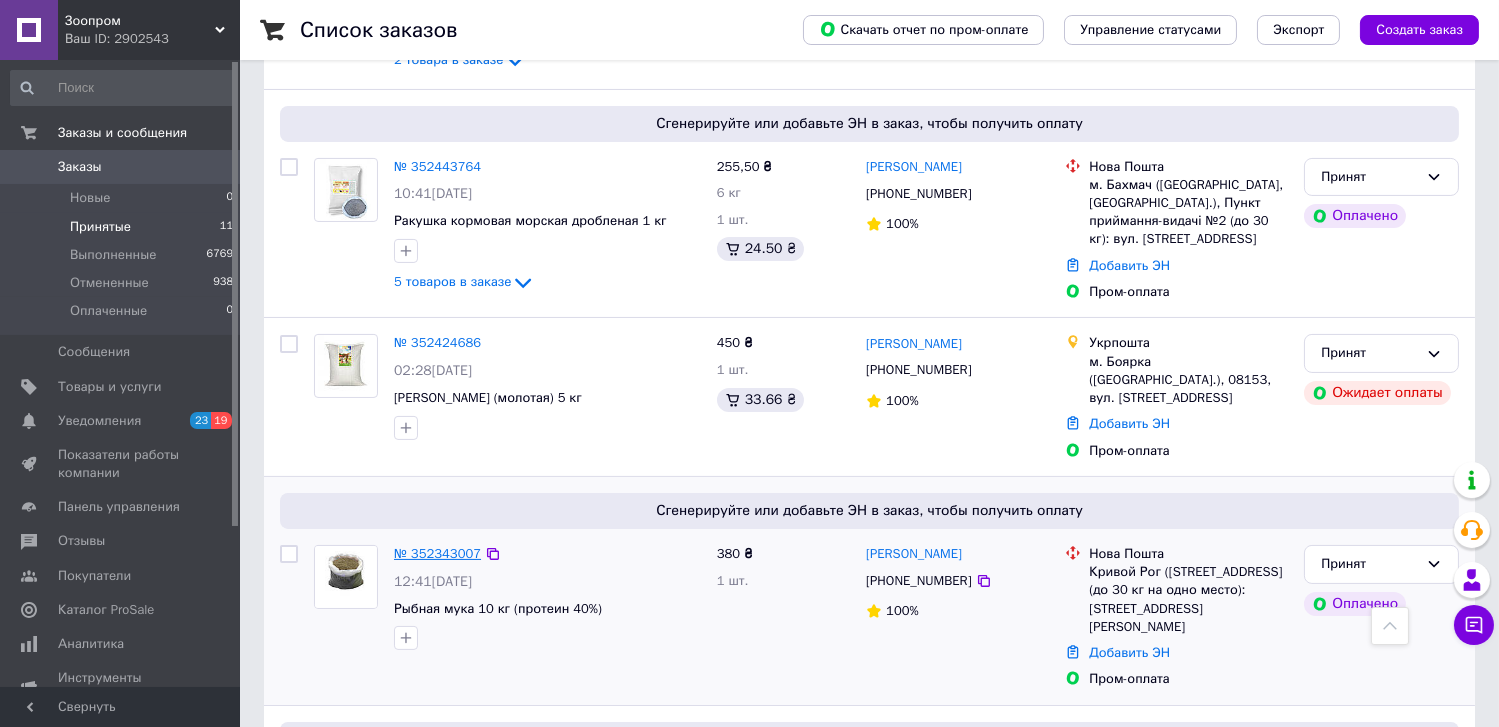 click on "№ 352343007" at bounding box center [437, 553] 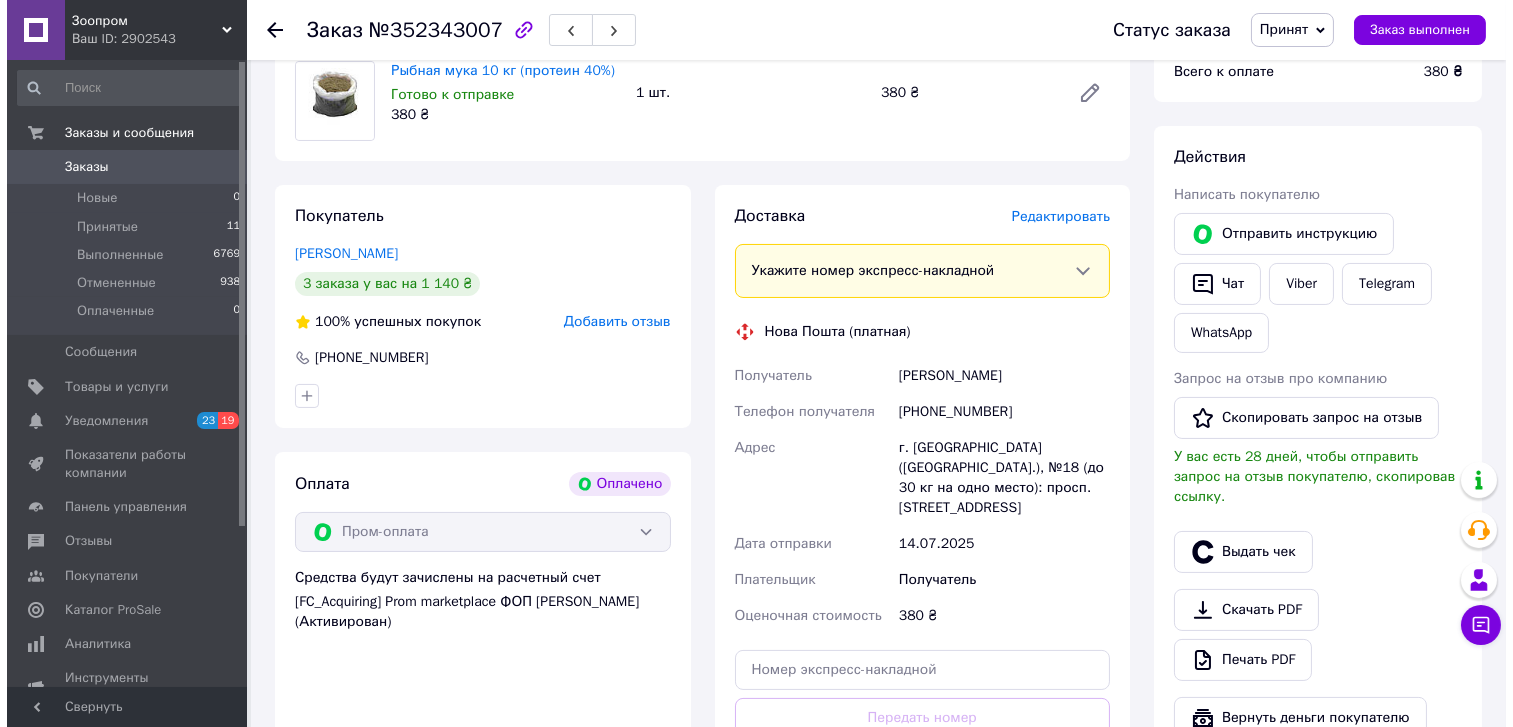 scroll, scrollTop: 636, scrollLeft: 0, axis: vertical 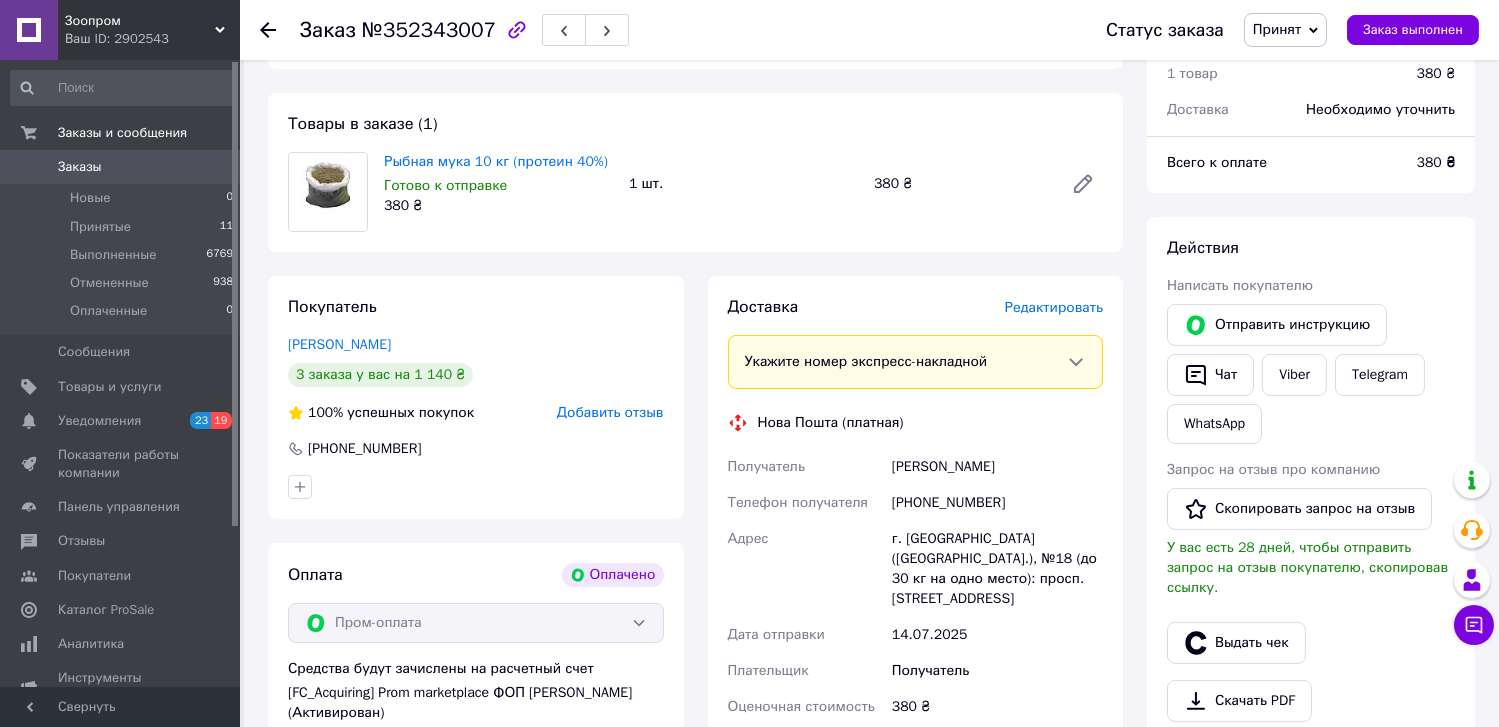 click on "Редактировать" at bounding box center [1054, 307] 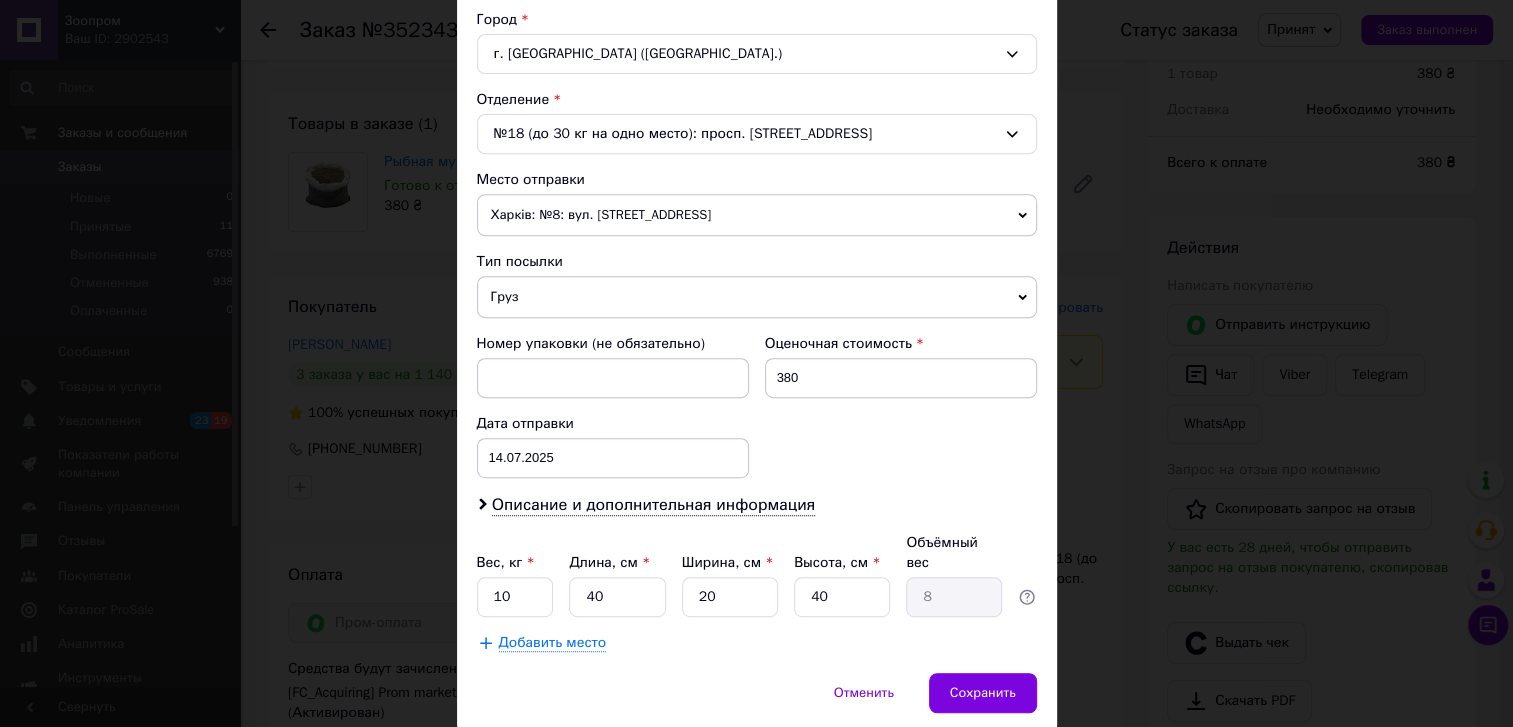 scroll, scrollTop: 598, scrollLeft: 0, axis: vertical 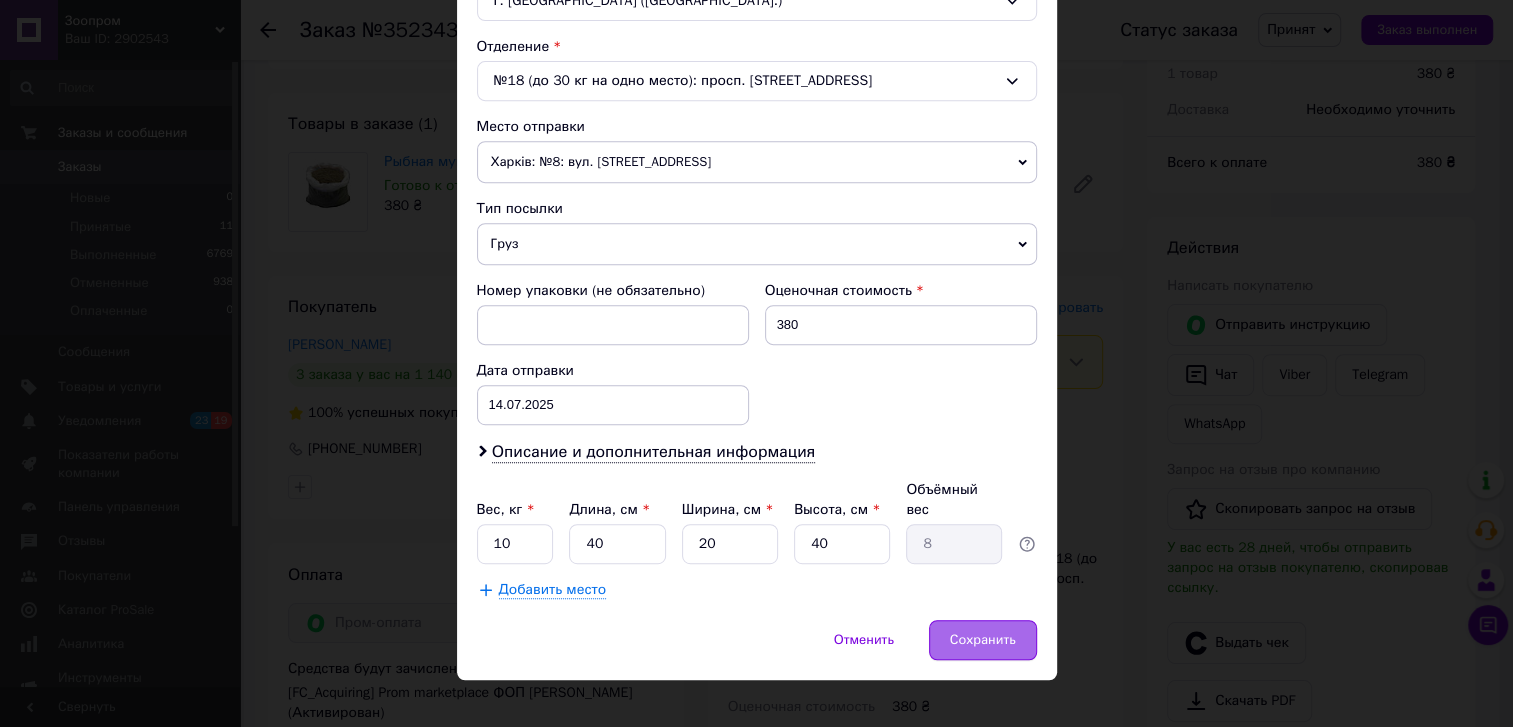 click on "Сохранить" at bounding box center (983, 640) 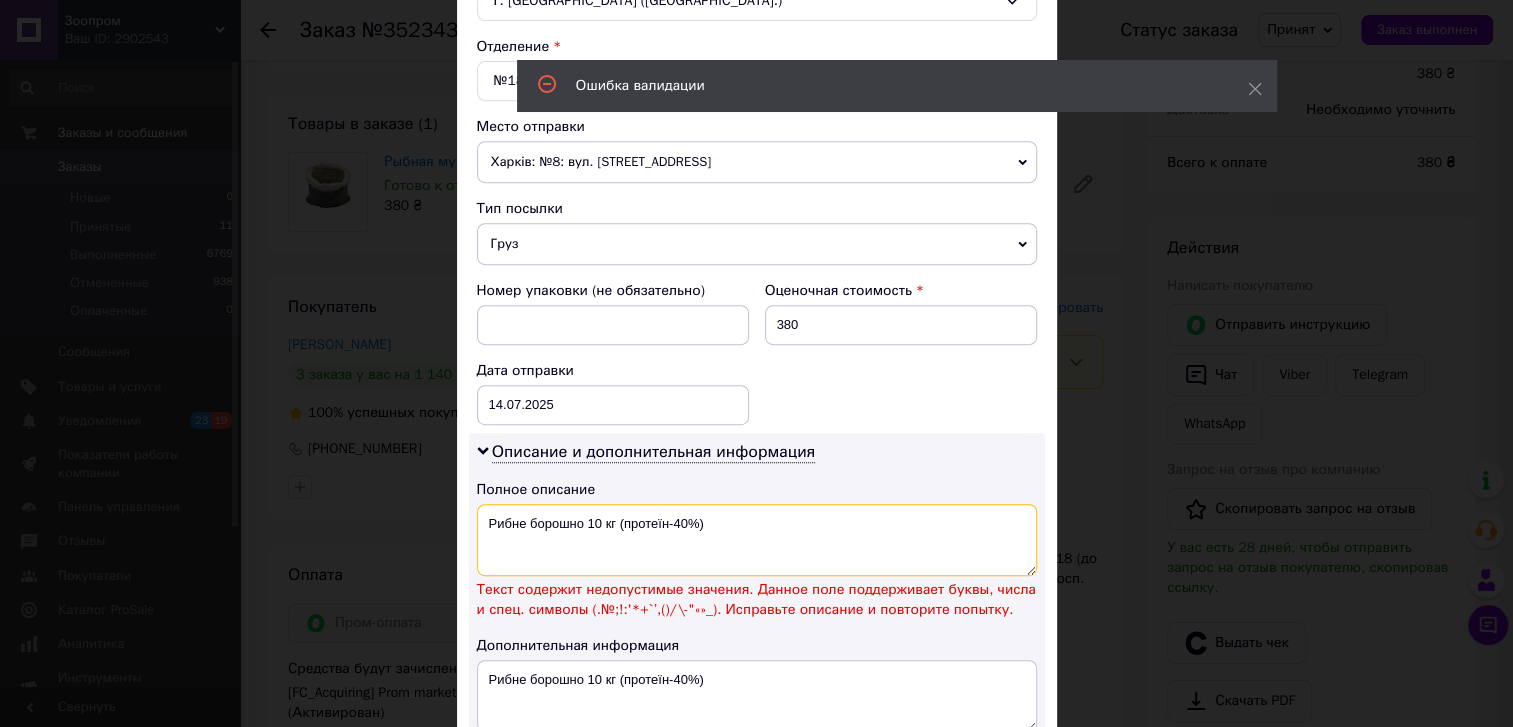 click on "Рибне борошно 10 кг (протеїн-40%)" at bounding box center (757, 540) 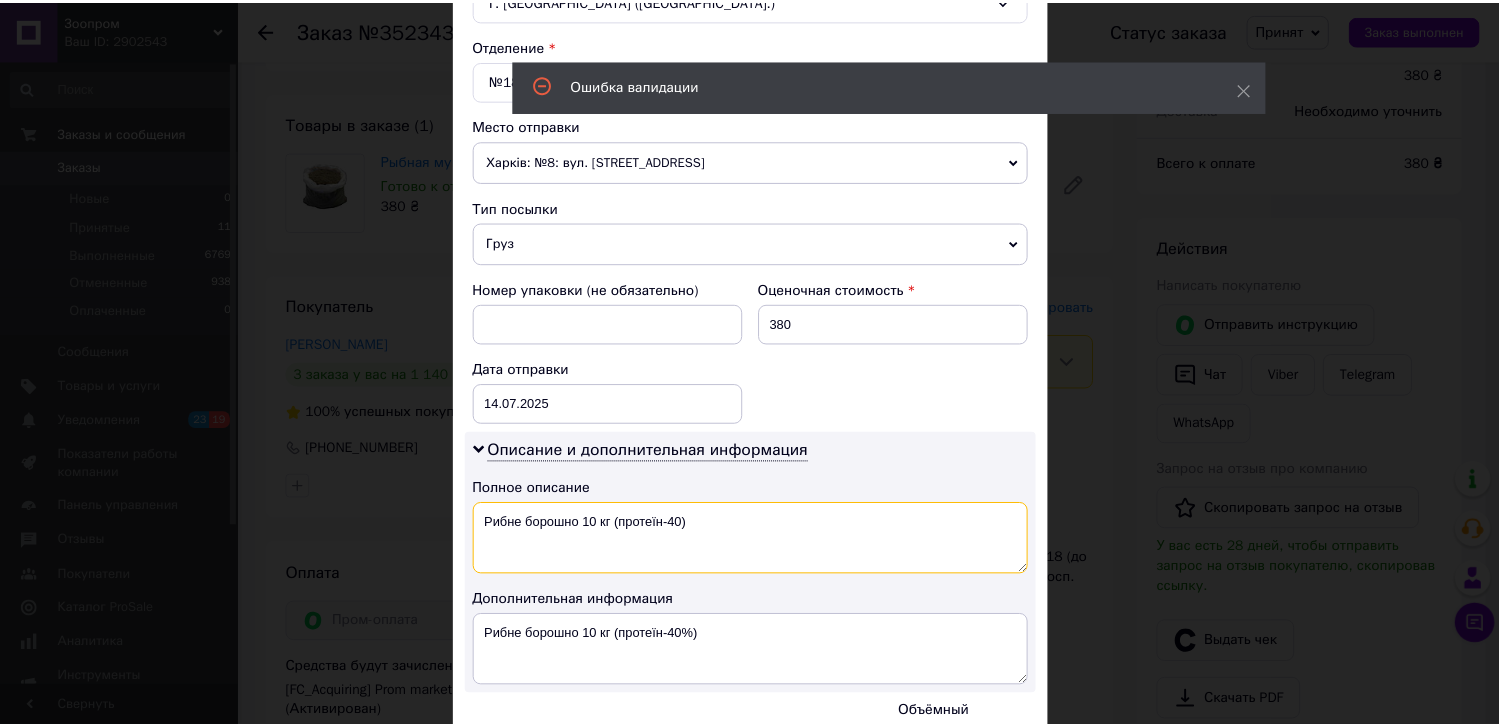 scroll, scrollTop: 821, scrollLeft: 0, axis: vertical 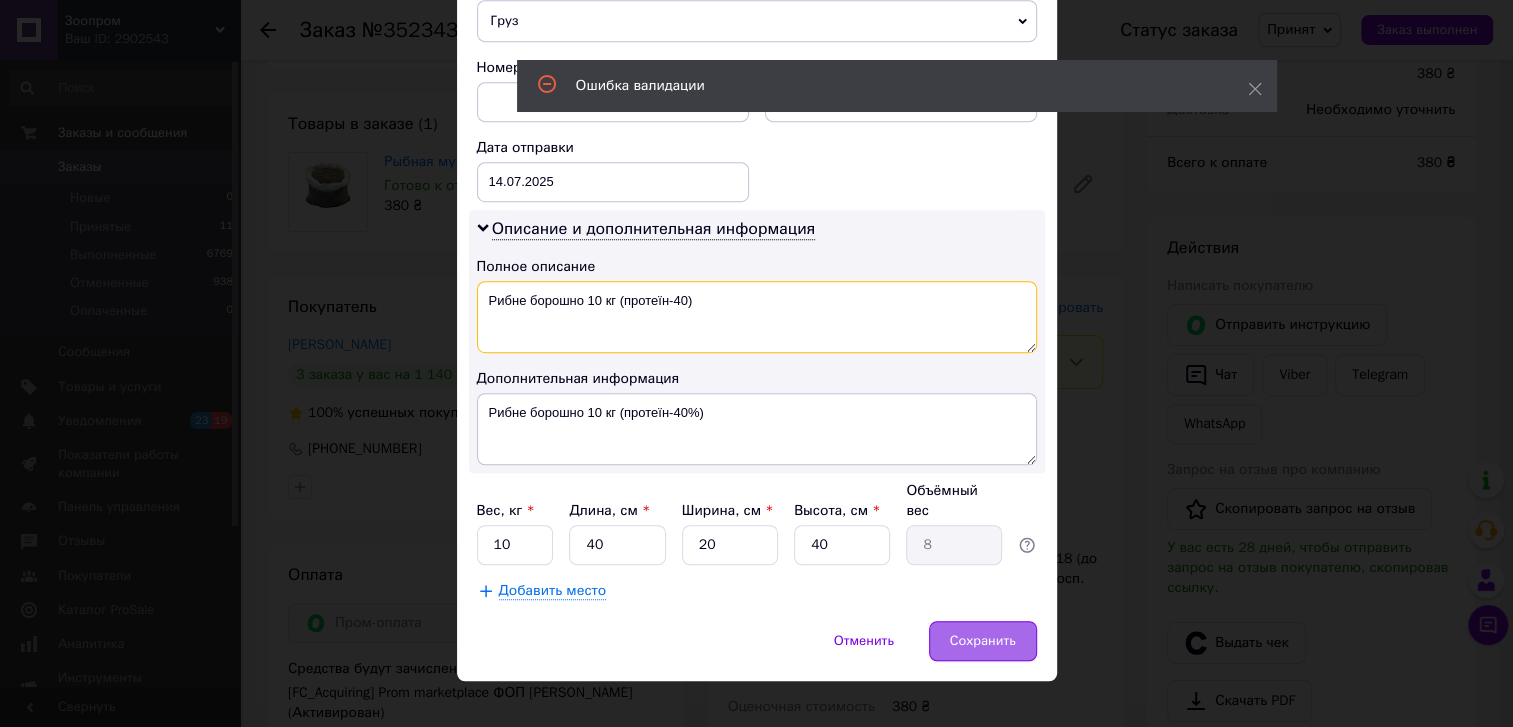 type on "Рибне борошно 10 кг (протеїн-40)" 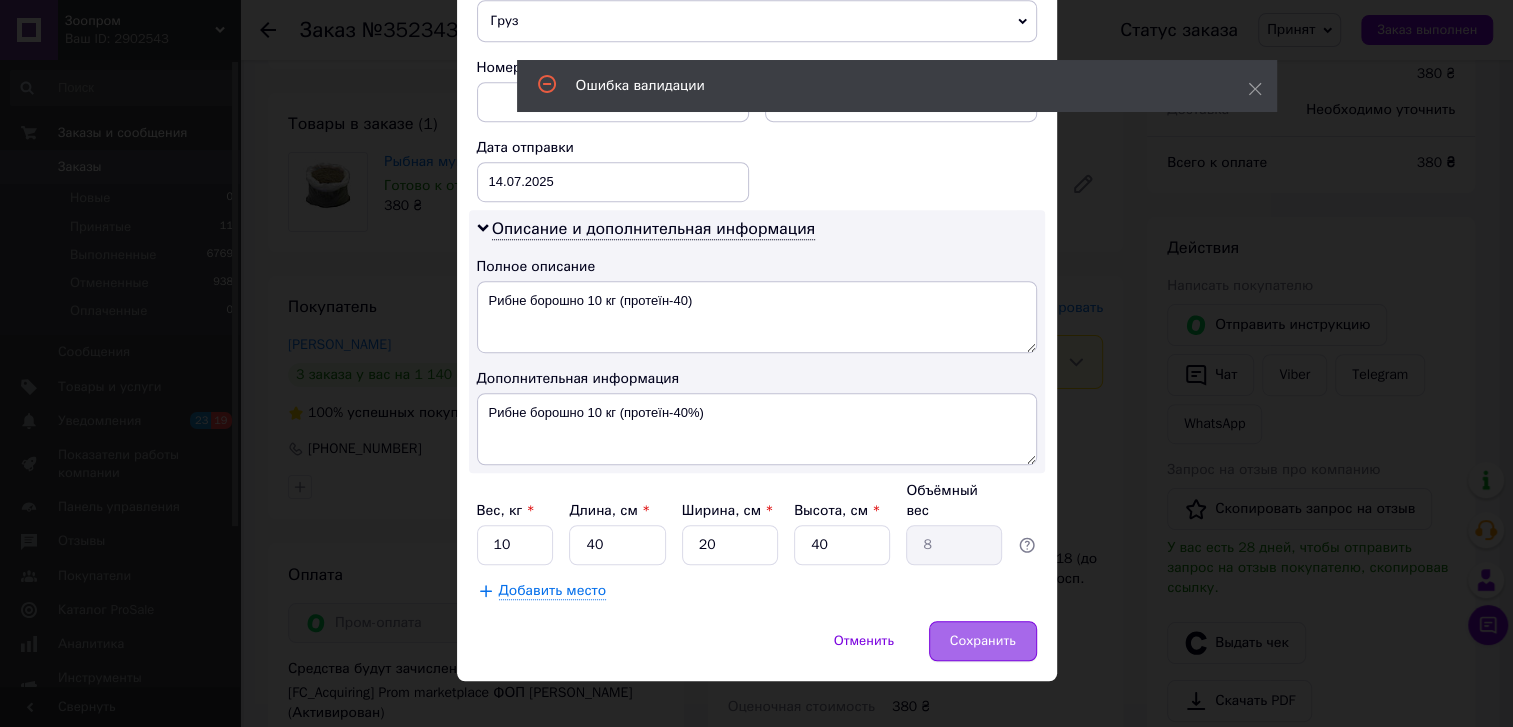 click on "Сохранить" at bounding box center [983, 641] 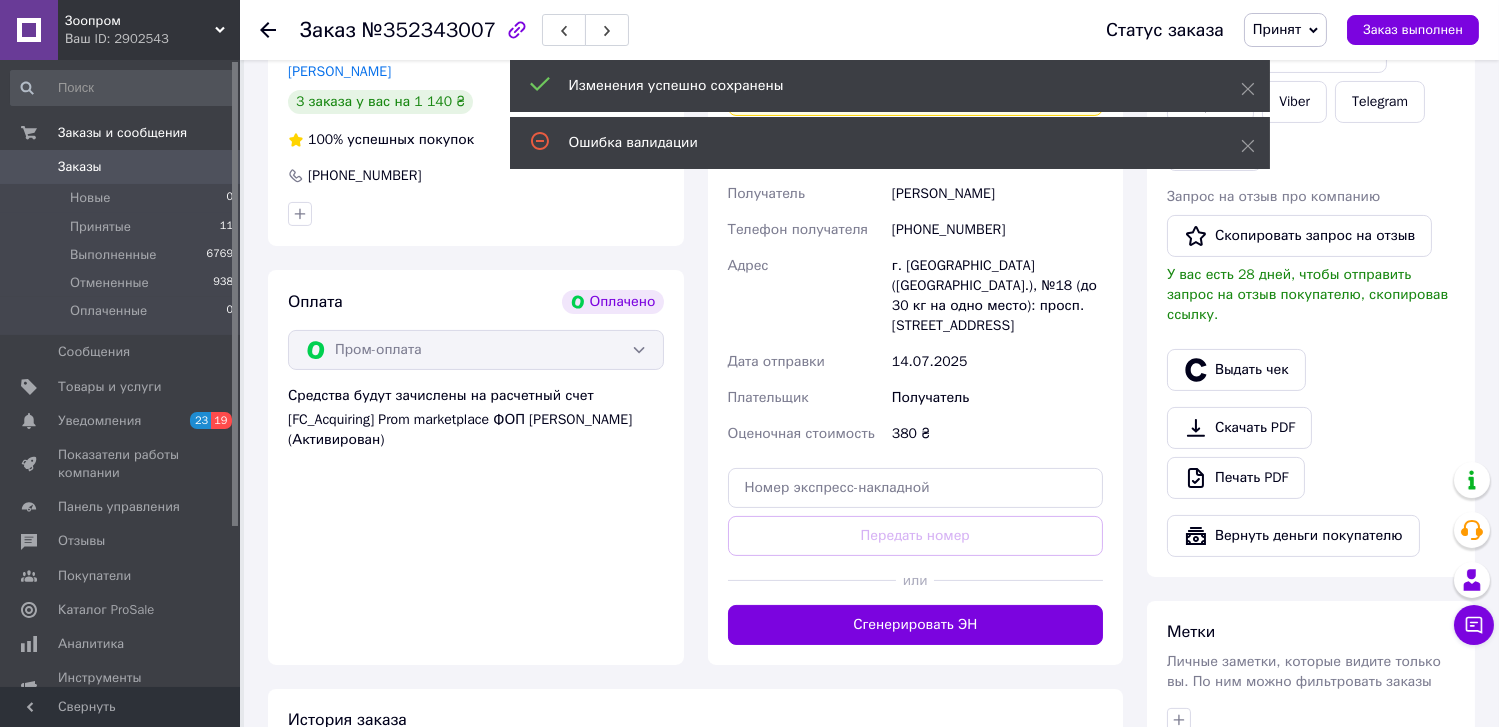 scroll, scrollTop: 1000, scrollLeft: 0, axis: vertical 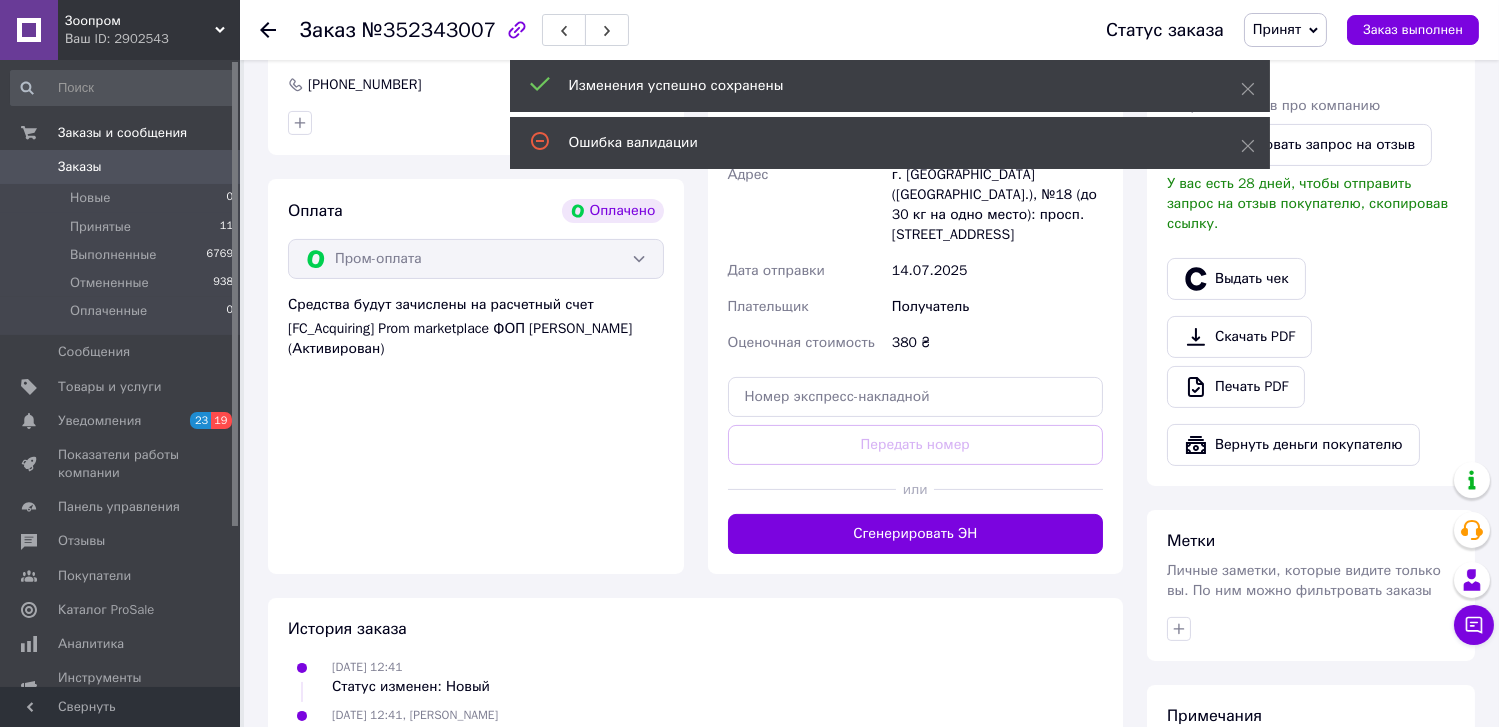 click on "Сгенерировать ЭН" at bounding box center (916, 534) 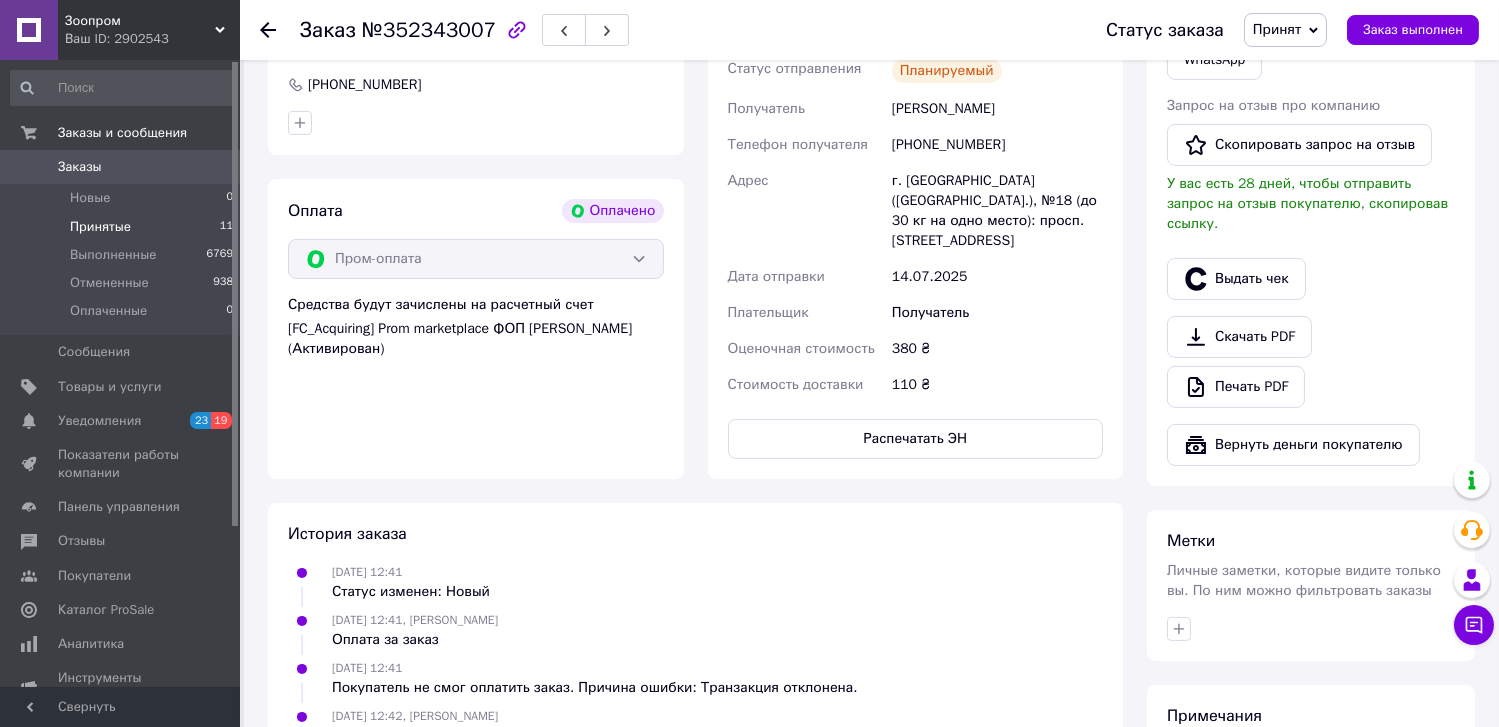 click on "Принятые" at bounding box center (100, 227) 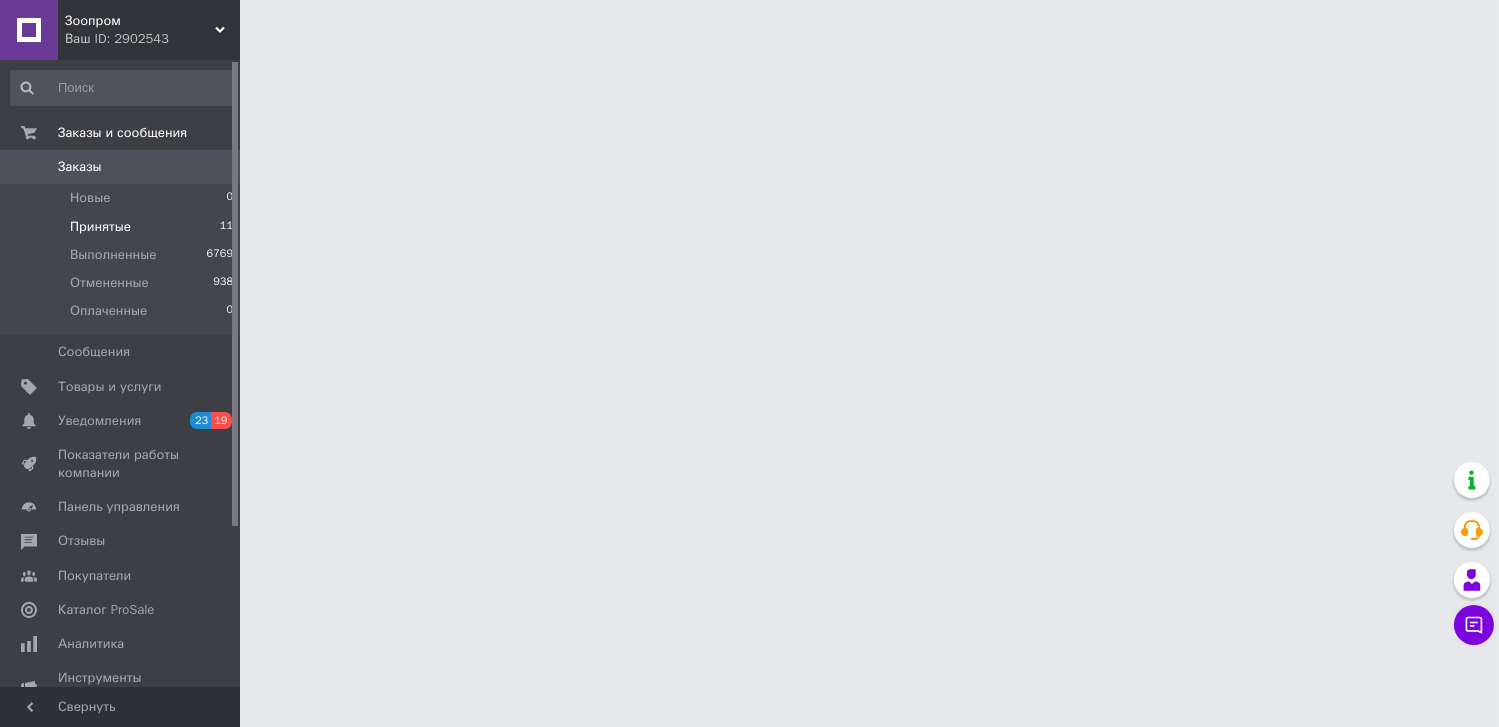 scroll, scrollTop: 0, scrollLeft: 0, axis: both 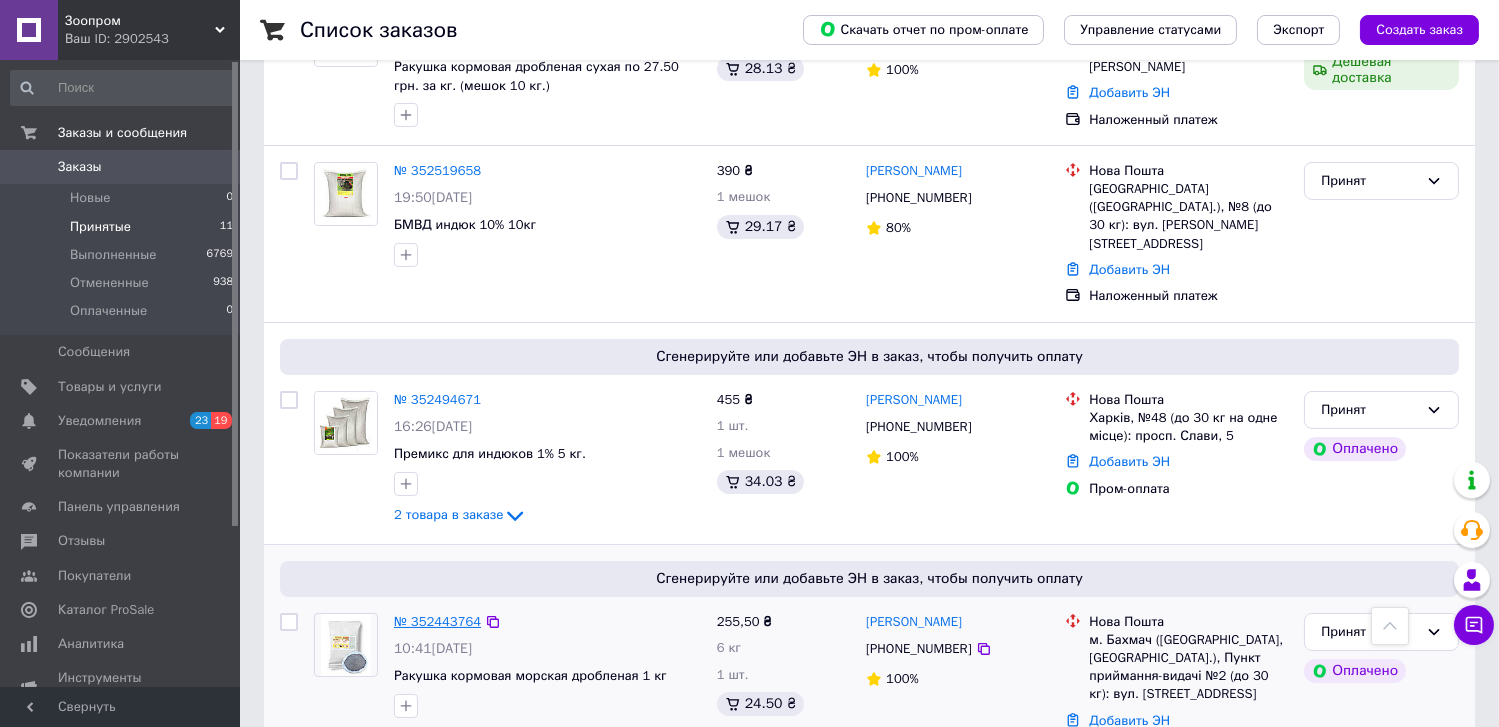 click on "№ 352443764" at bounding box center [437, 621] 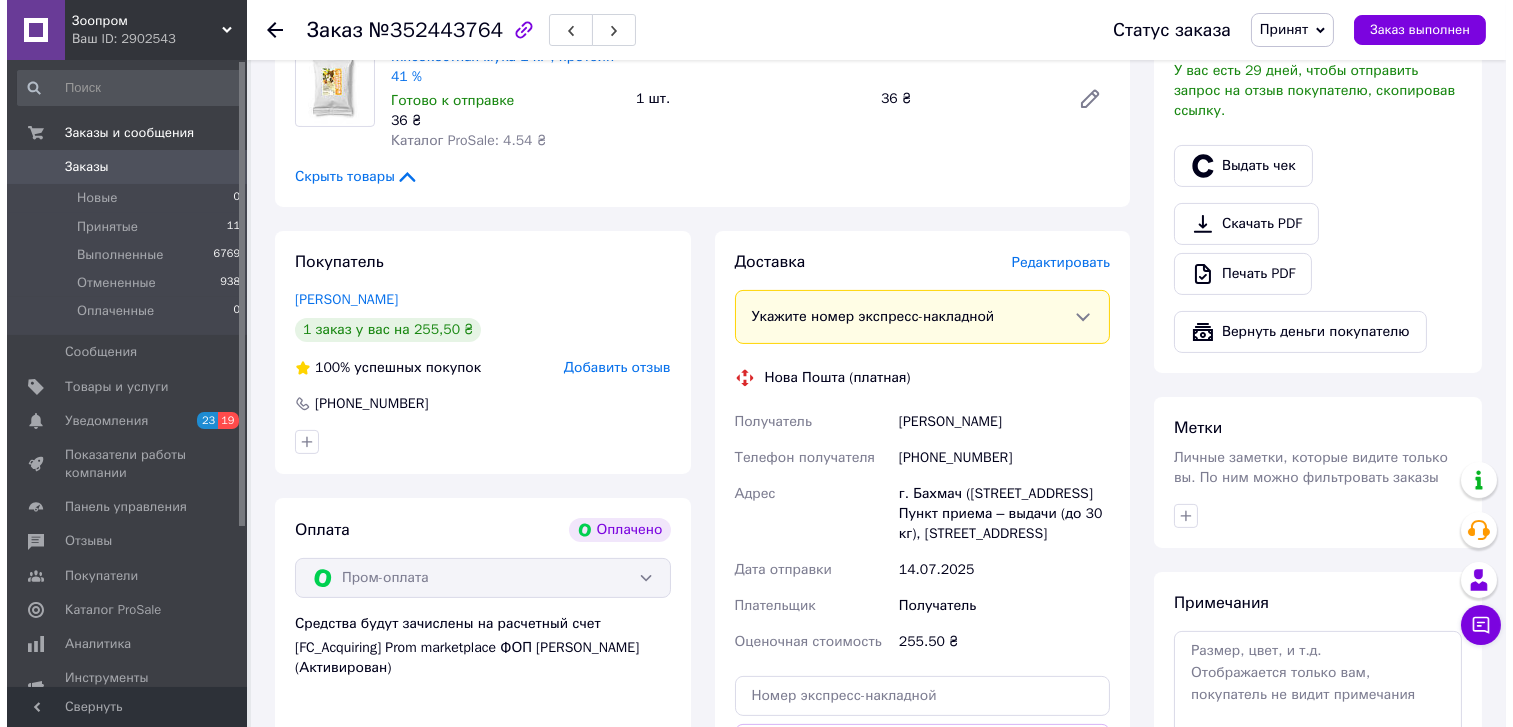 scroll, scrollTop: 1272, scrollLeft: 0, axis: vertical 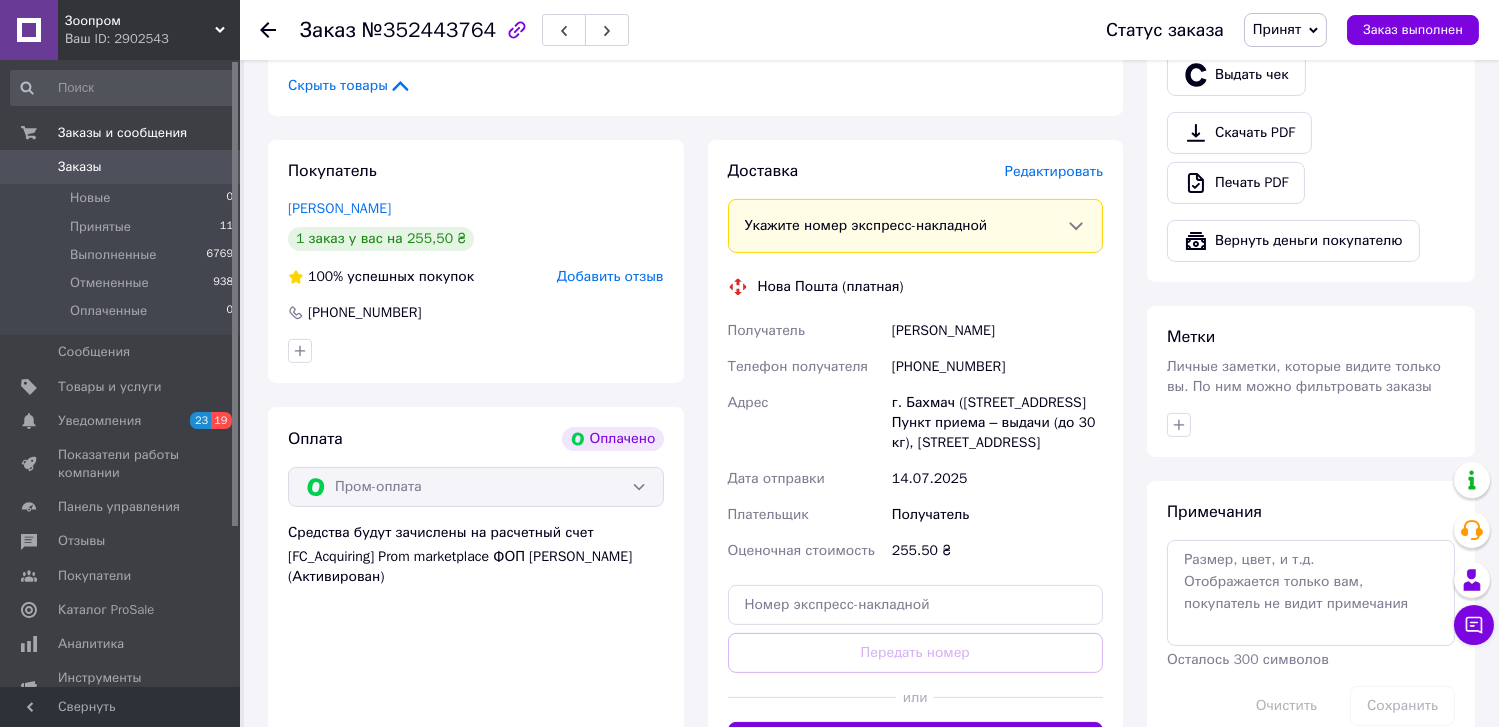 click on "Редактировать" at bounding box center [1054, 171] 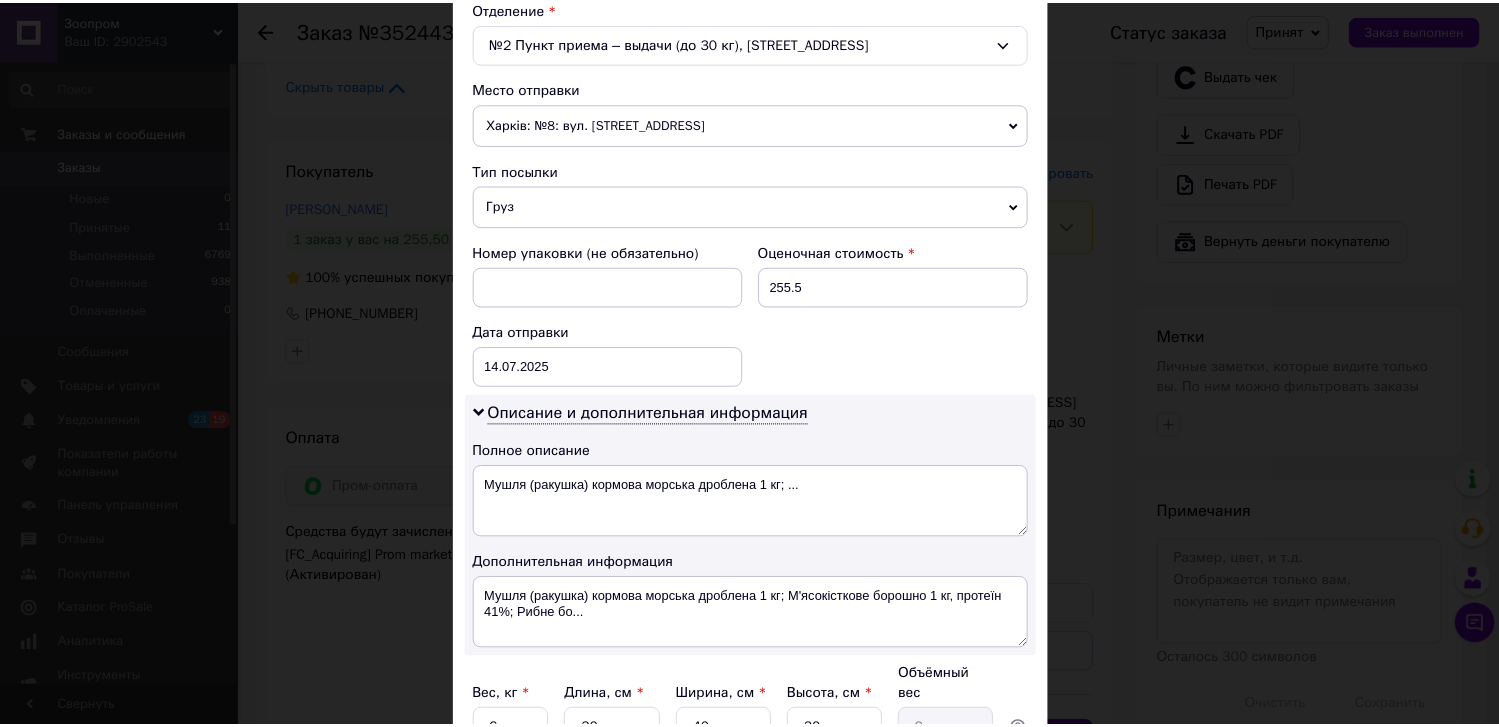scroll, scrollTop: 821, scrollLeft: 0, axis: vertical 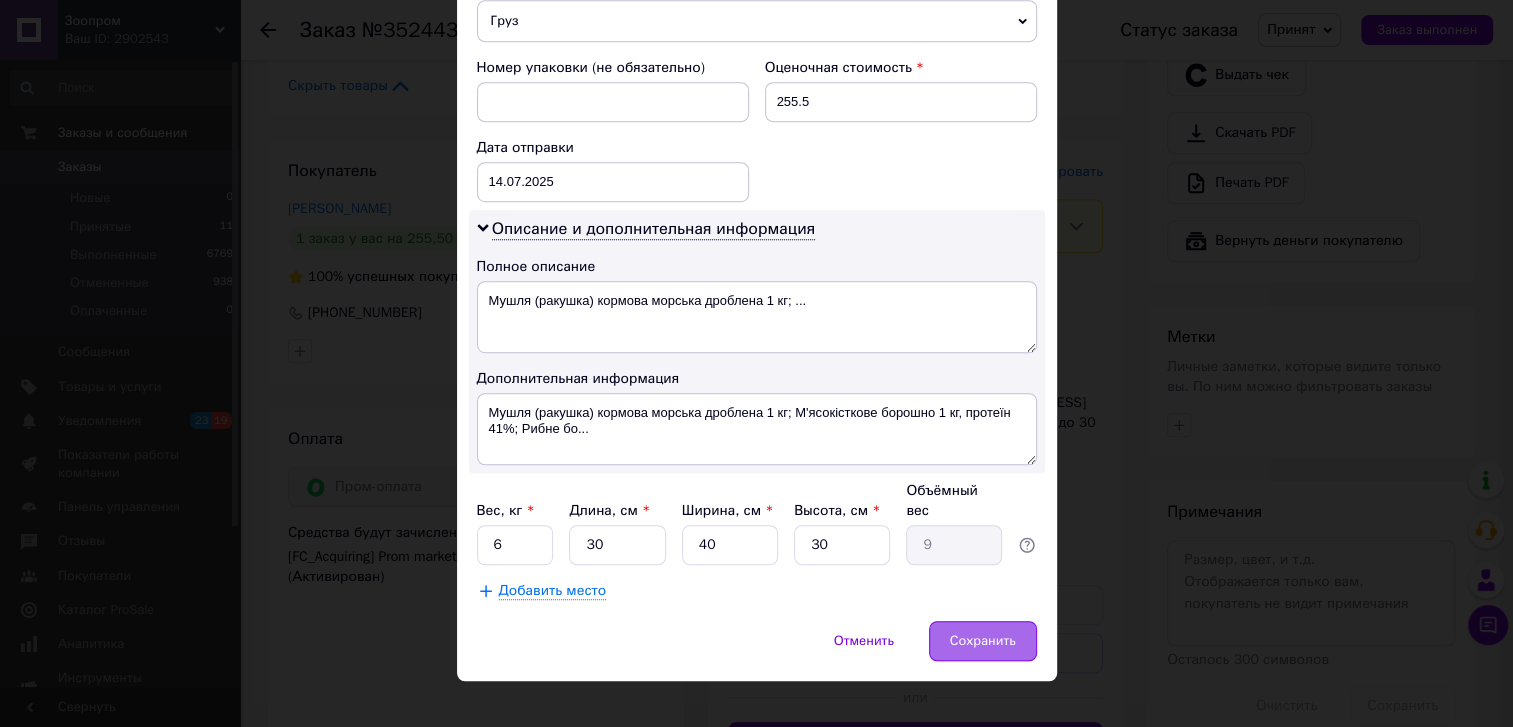 click on "Сохранить" at bounding box center [983, 641] 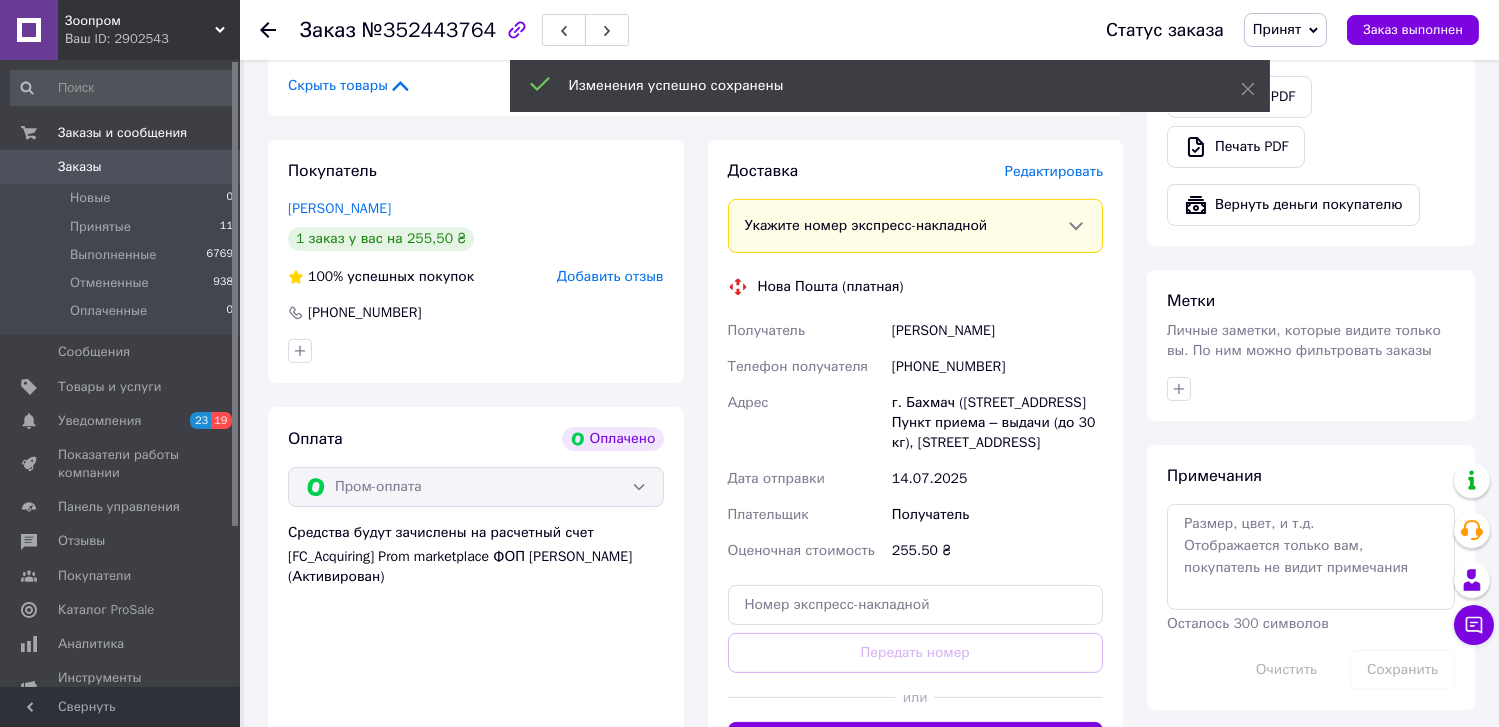 scroll, scrollTop: 1454, scrollLeft: 0, axis: vertical 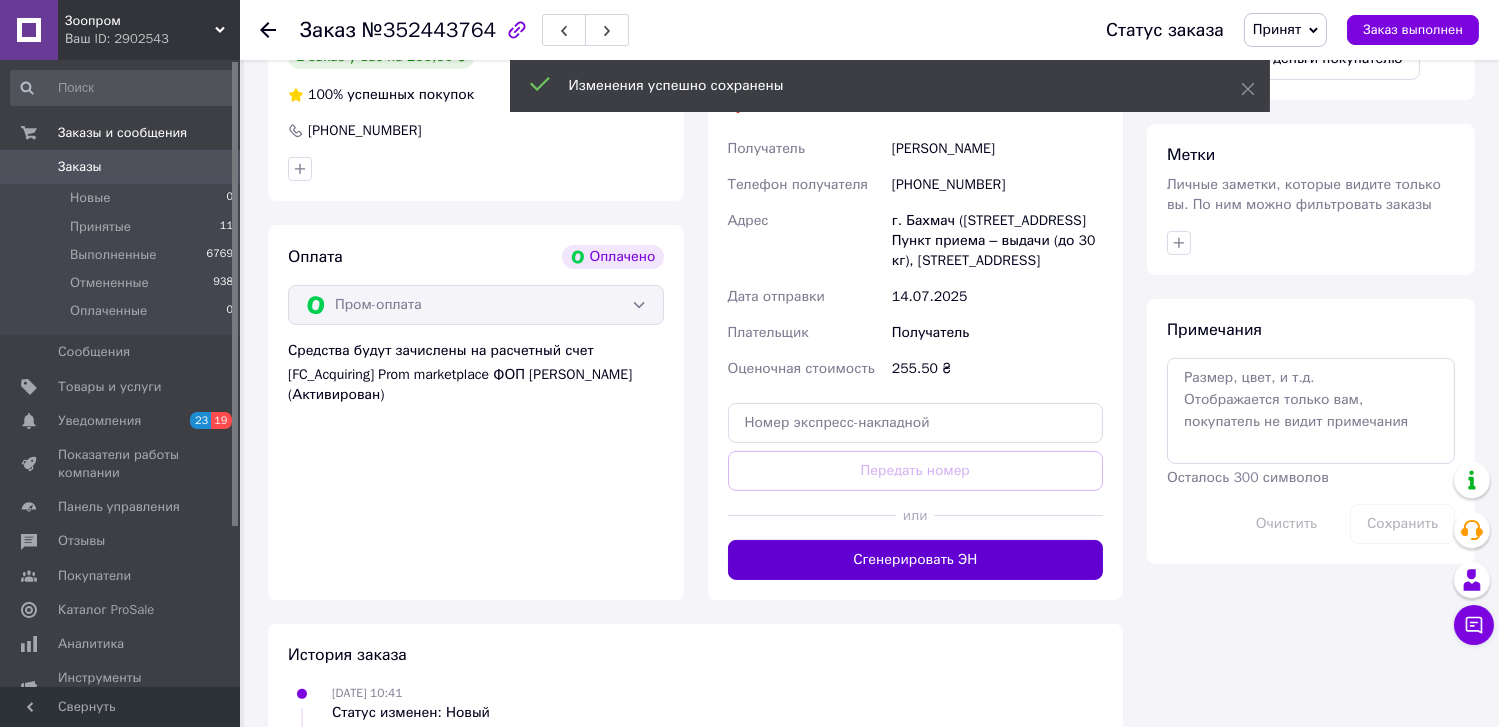 click on "Сгенерировать ЭН" at bounding box center [916, 560] 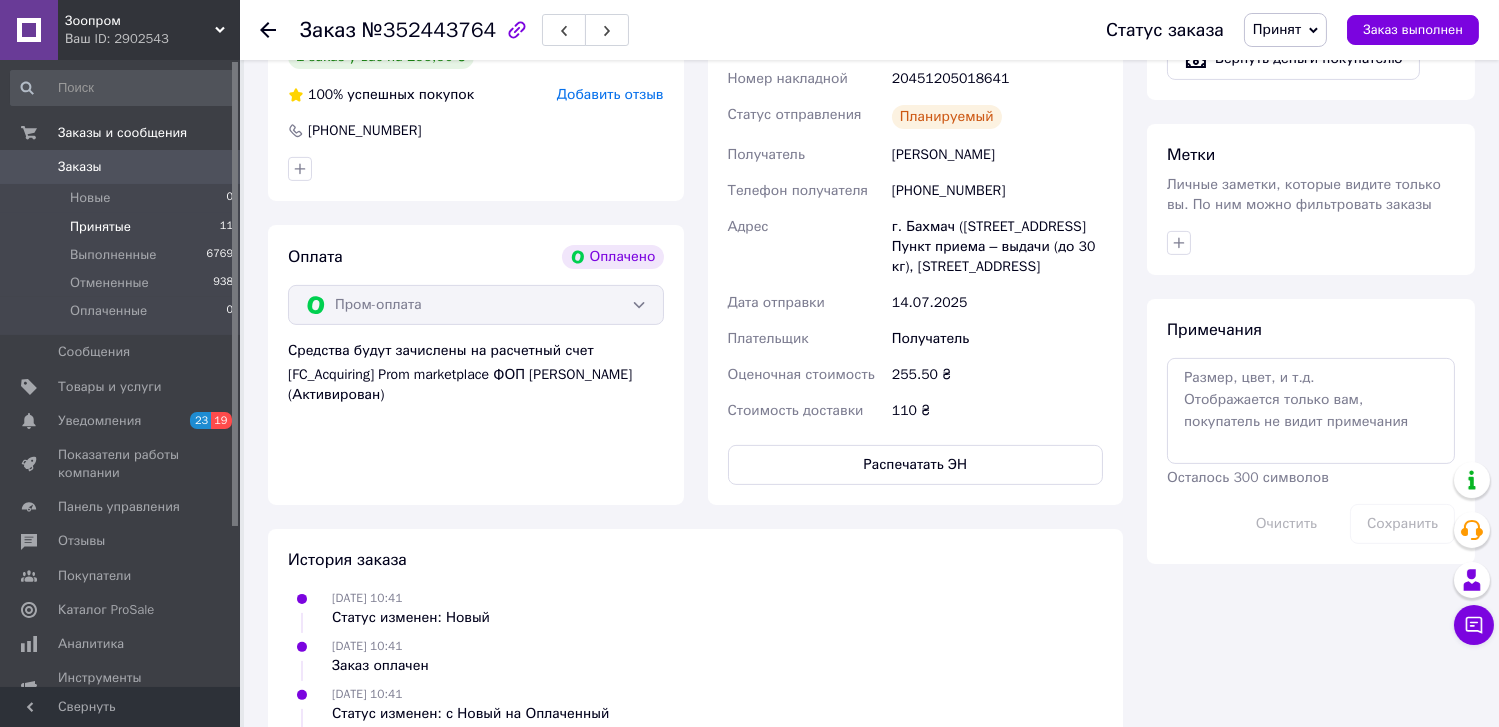 click on "Принятые" at bounding box center (100, 227) 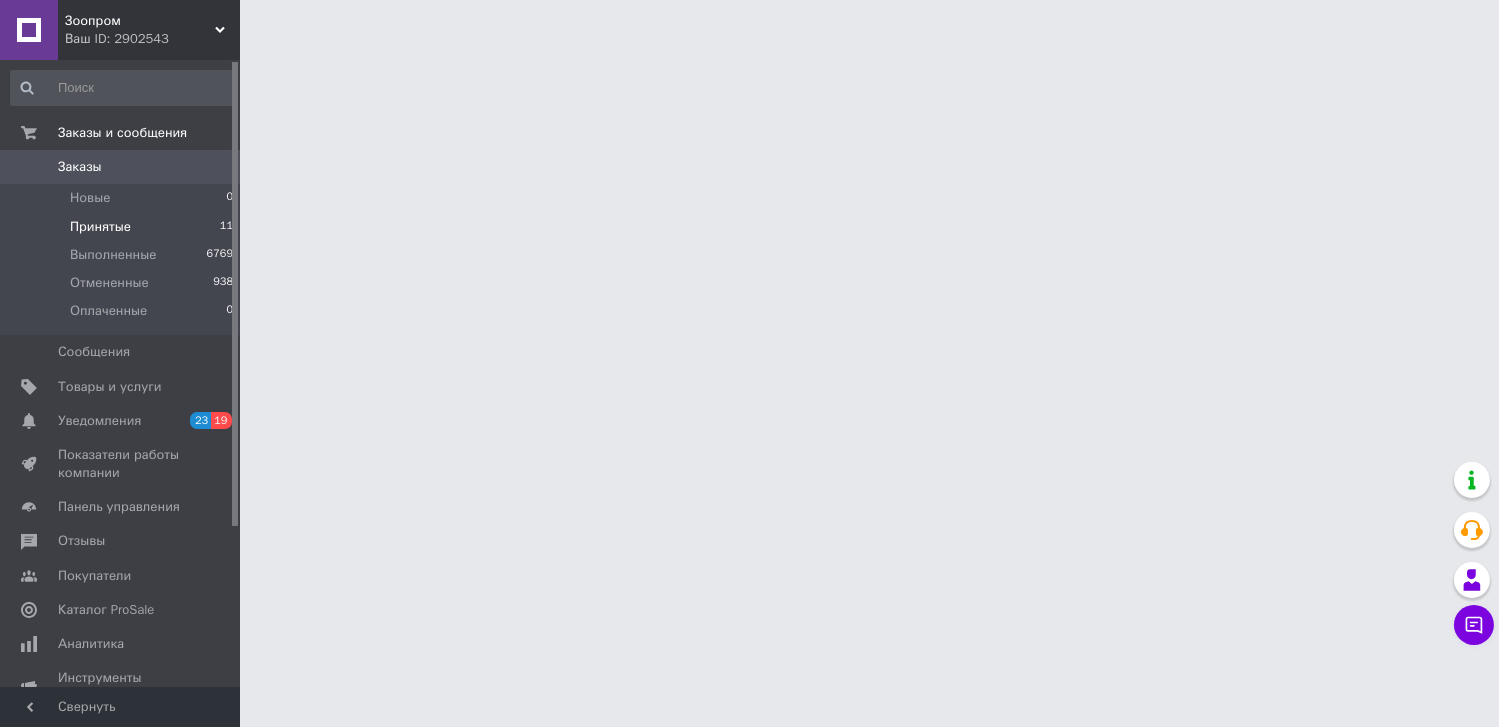 scroll, scrollTop: 0, scrollLeft: 0, axis: both 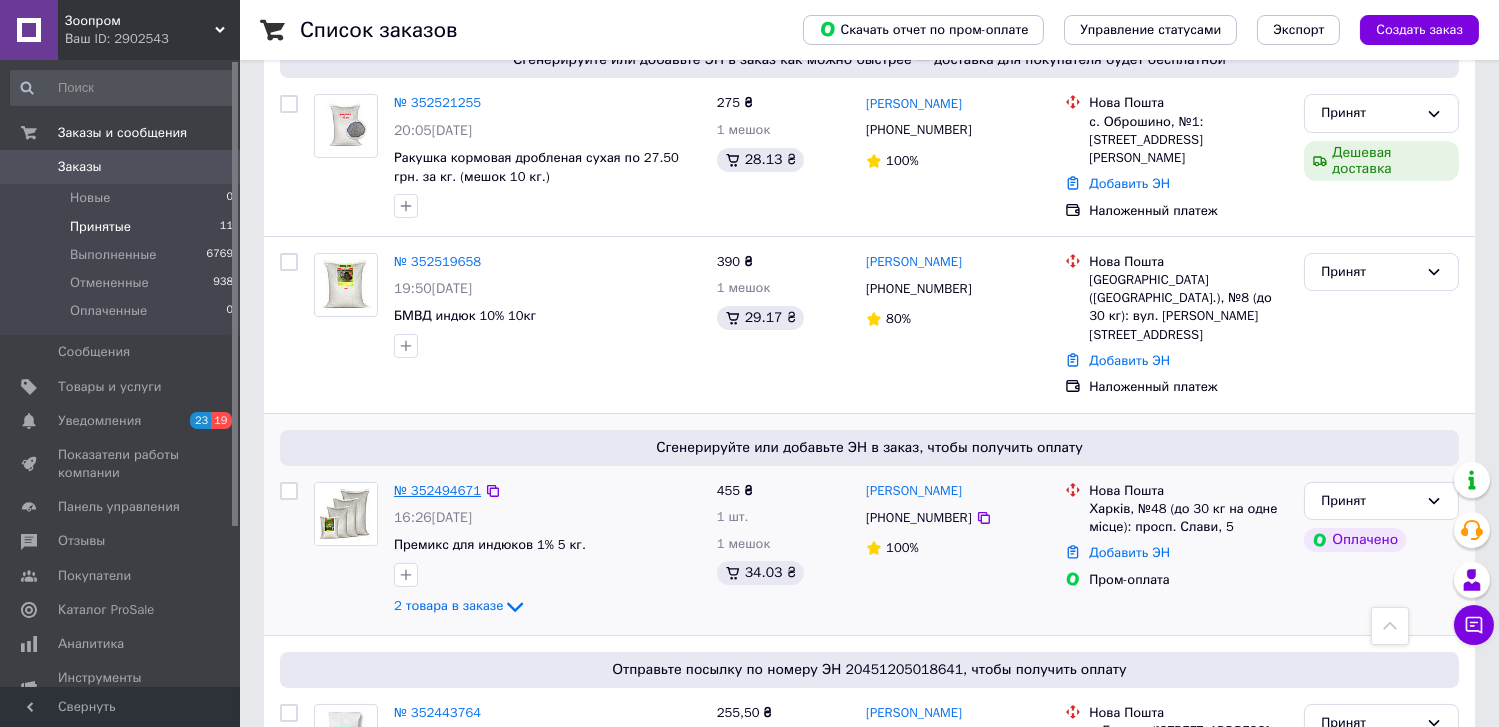 click on "№ 352494671" at bounding box center (437, 490) 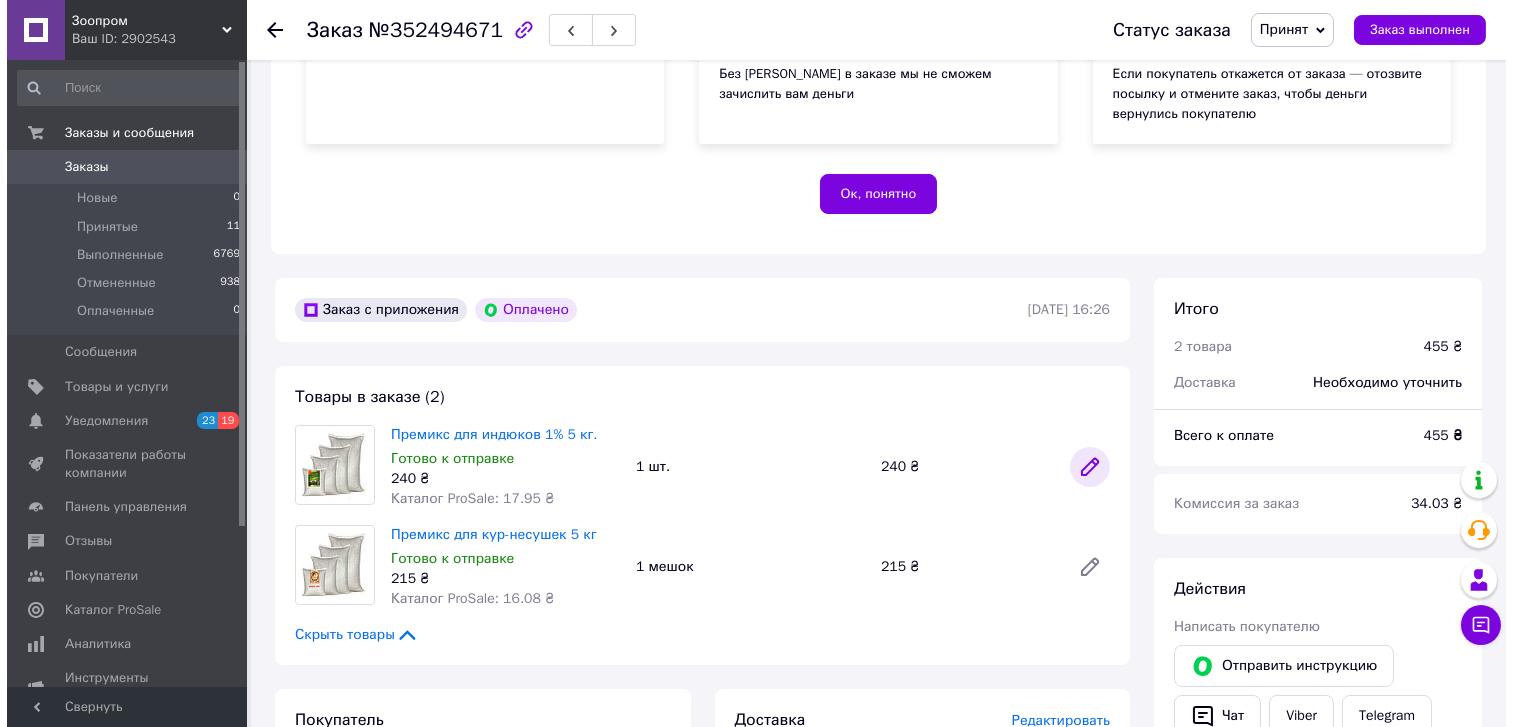 scroll, scrollTop: 545, scrollLeft: 0, axis: vertical 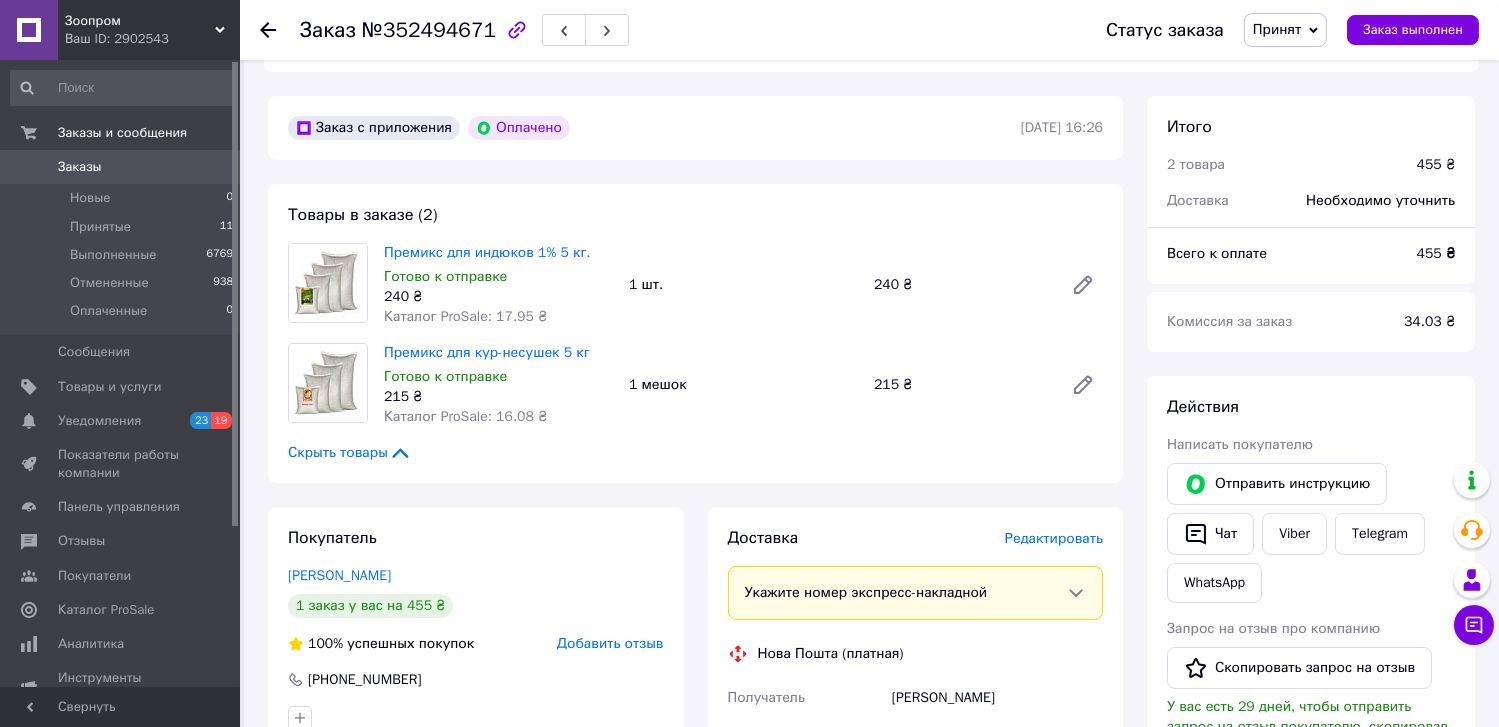 click on "Редактировать" at bounding box center [1054, 538] 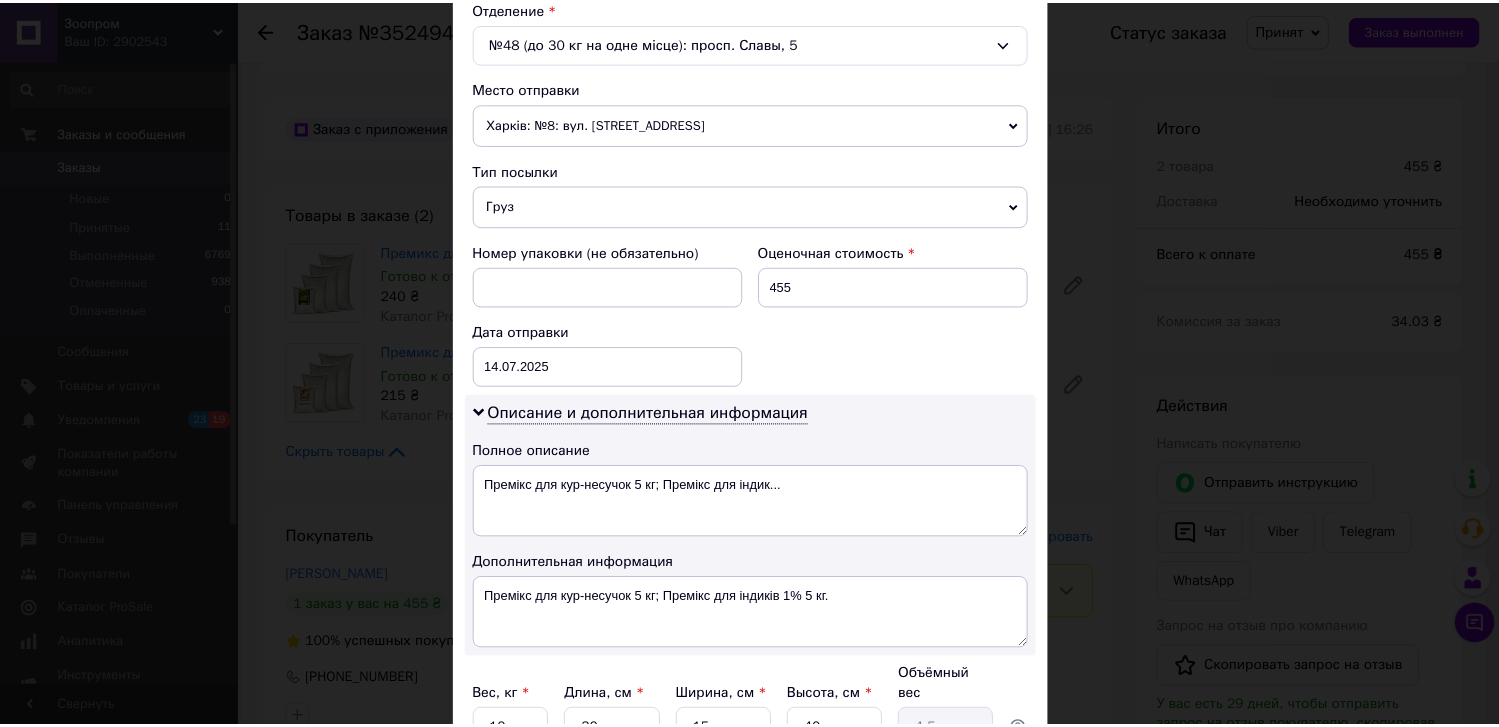 scroll, scrollTop: 821, scrollLeft: 0, axis: vertical 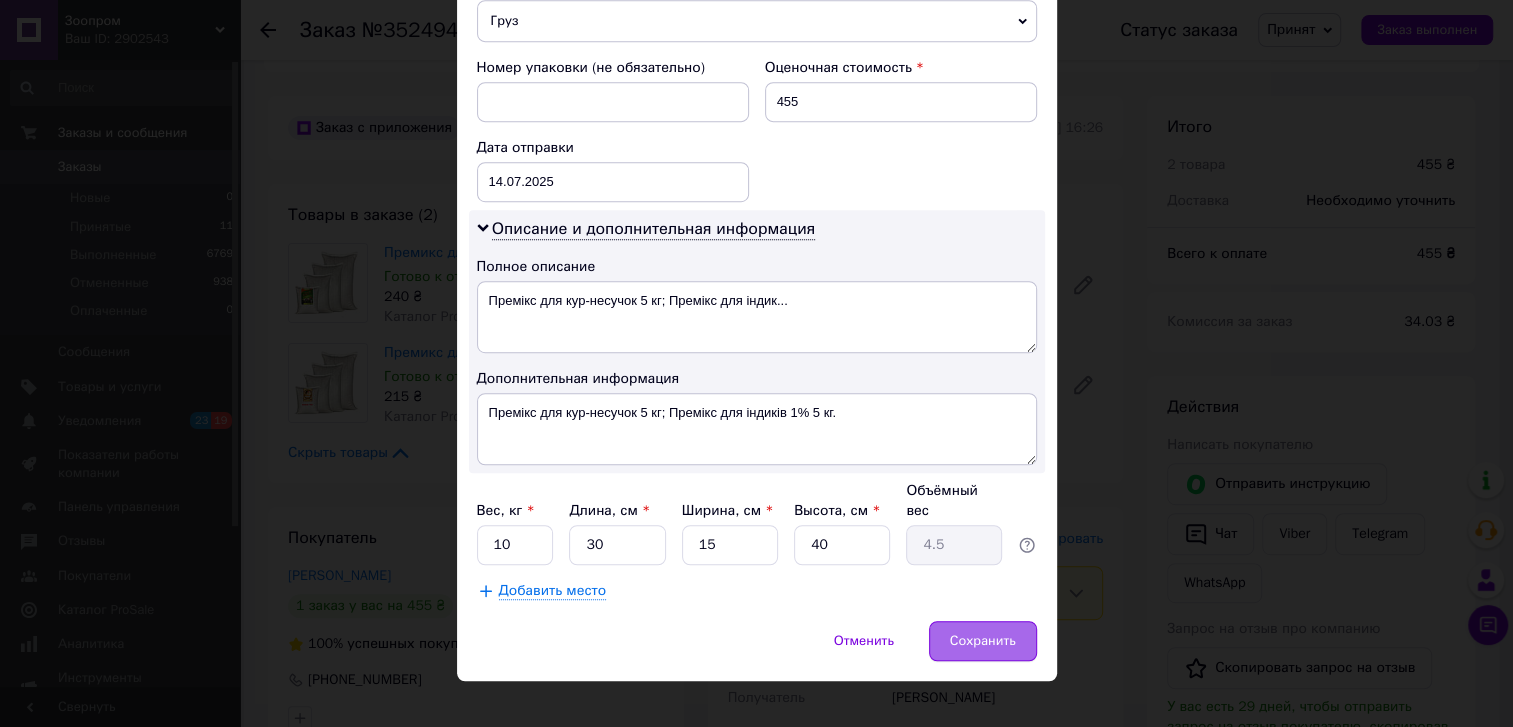 click on "Сохранить" at bounding box center (983, 641) 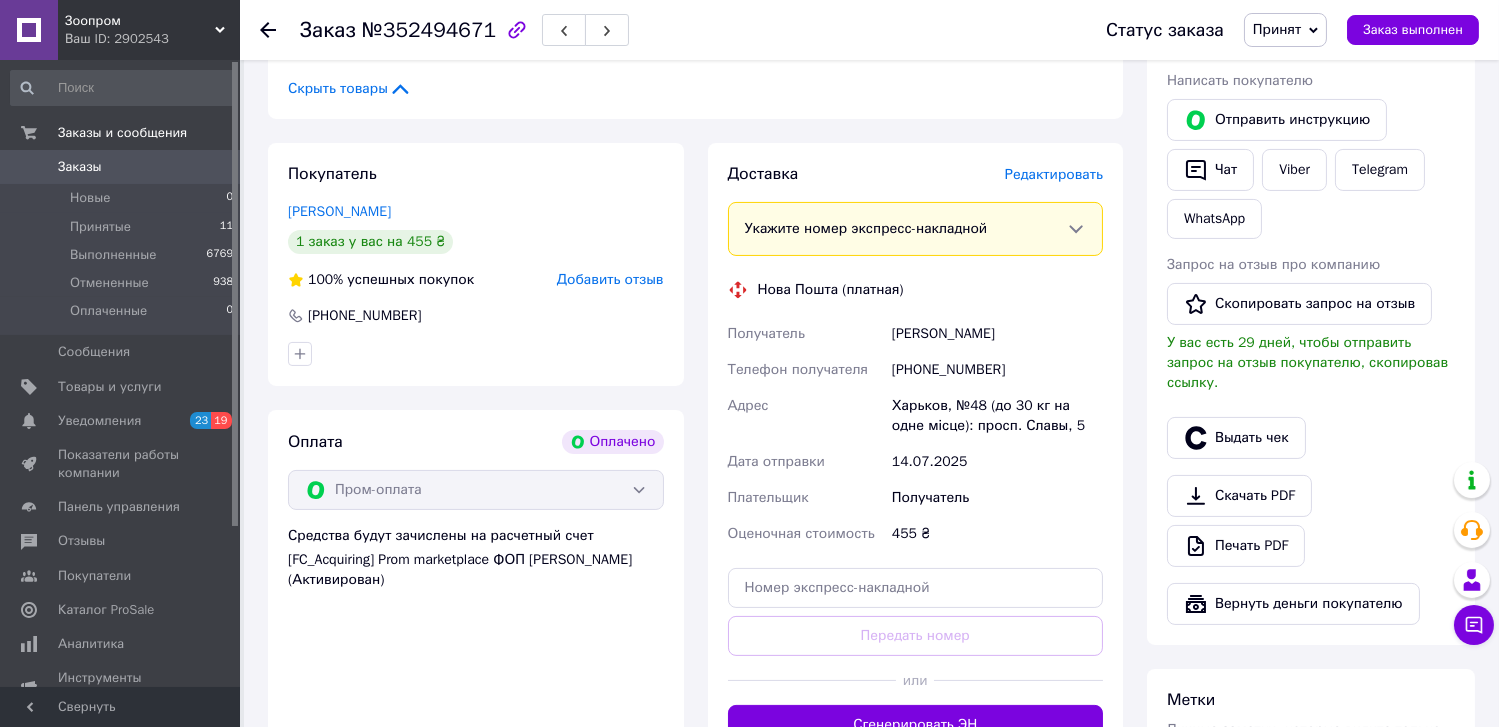 scroll, scrollTop: 1181, scrollLeft: 0, axis: vertical 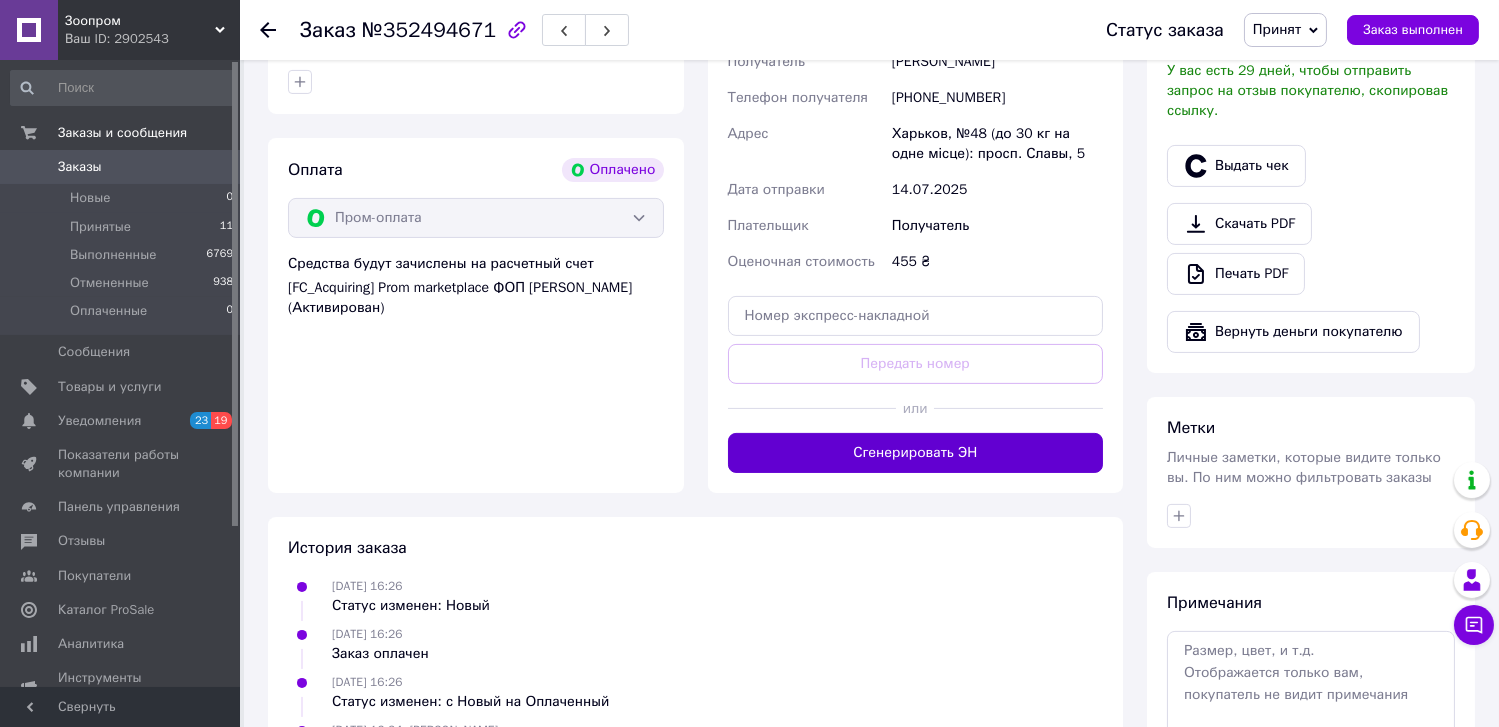 click on "Сгенерировать ЭН" at bounding box center (916, 453) 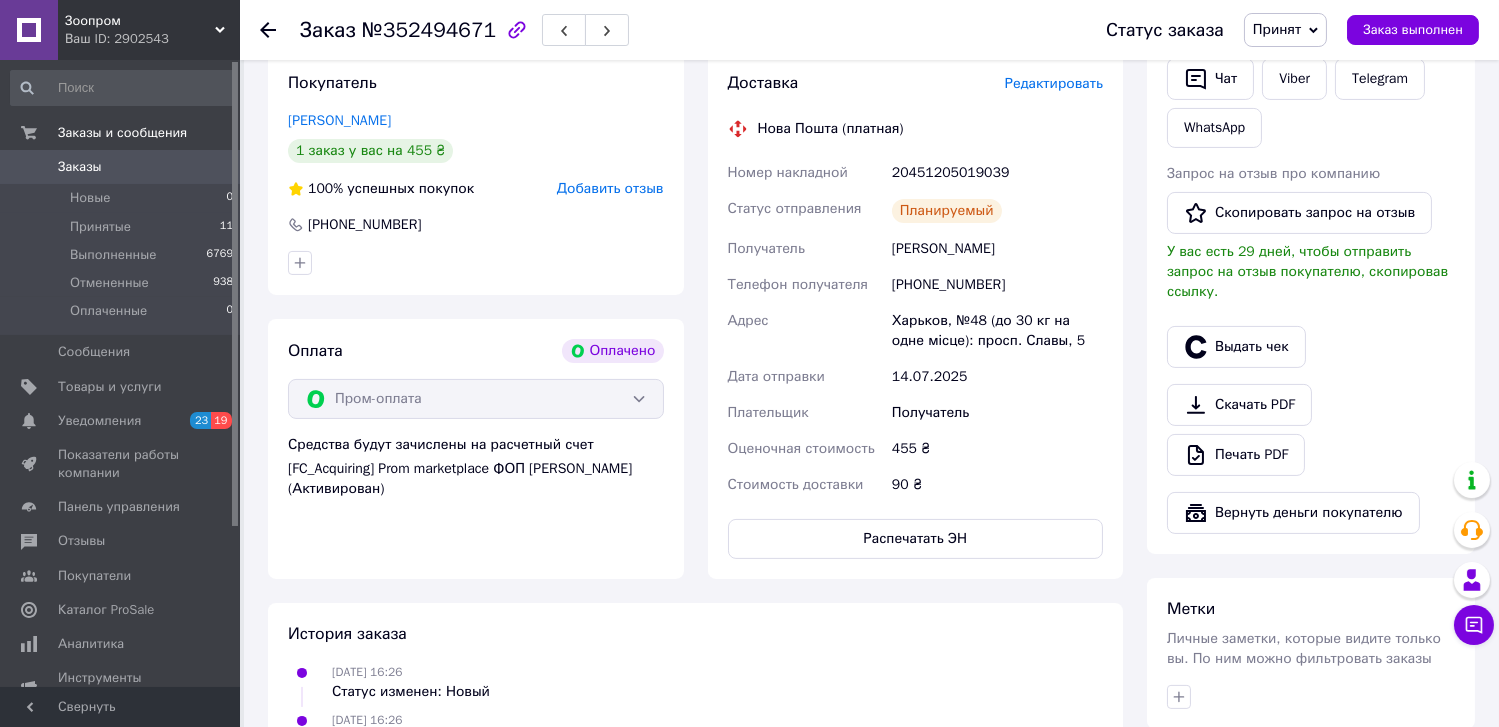 scroll, scrollTop: 909, scrollLeft: 0, axis: vertical 